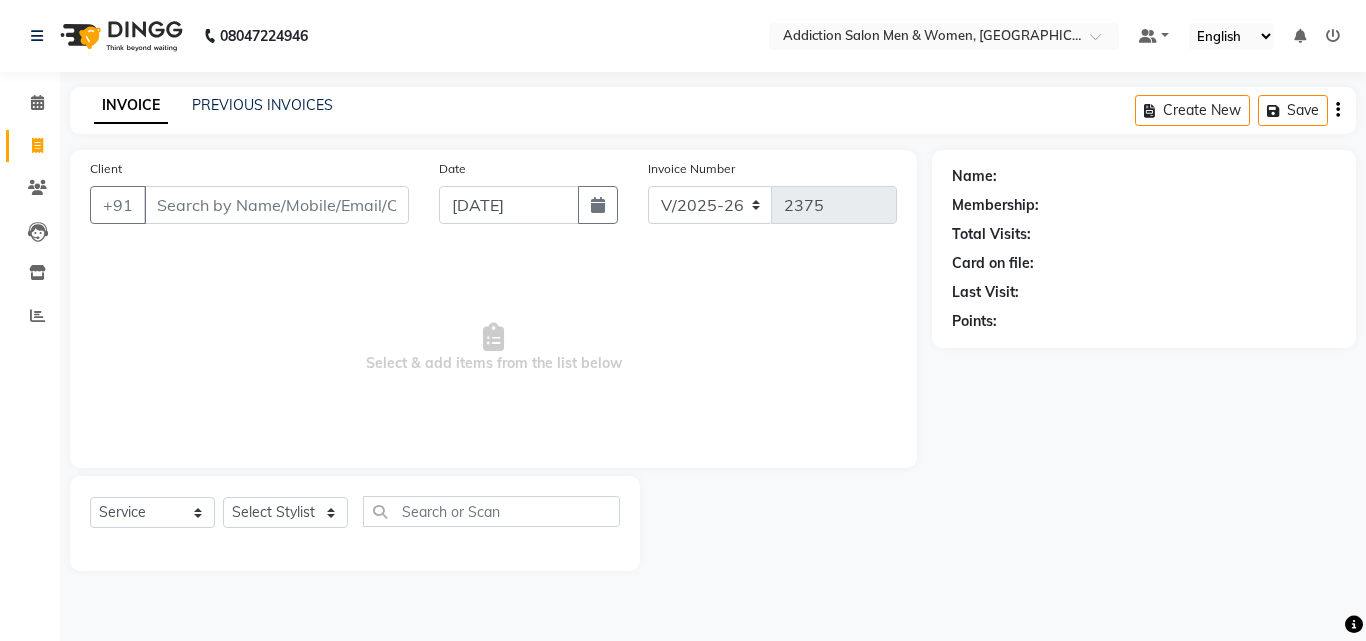 select on "6595" 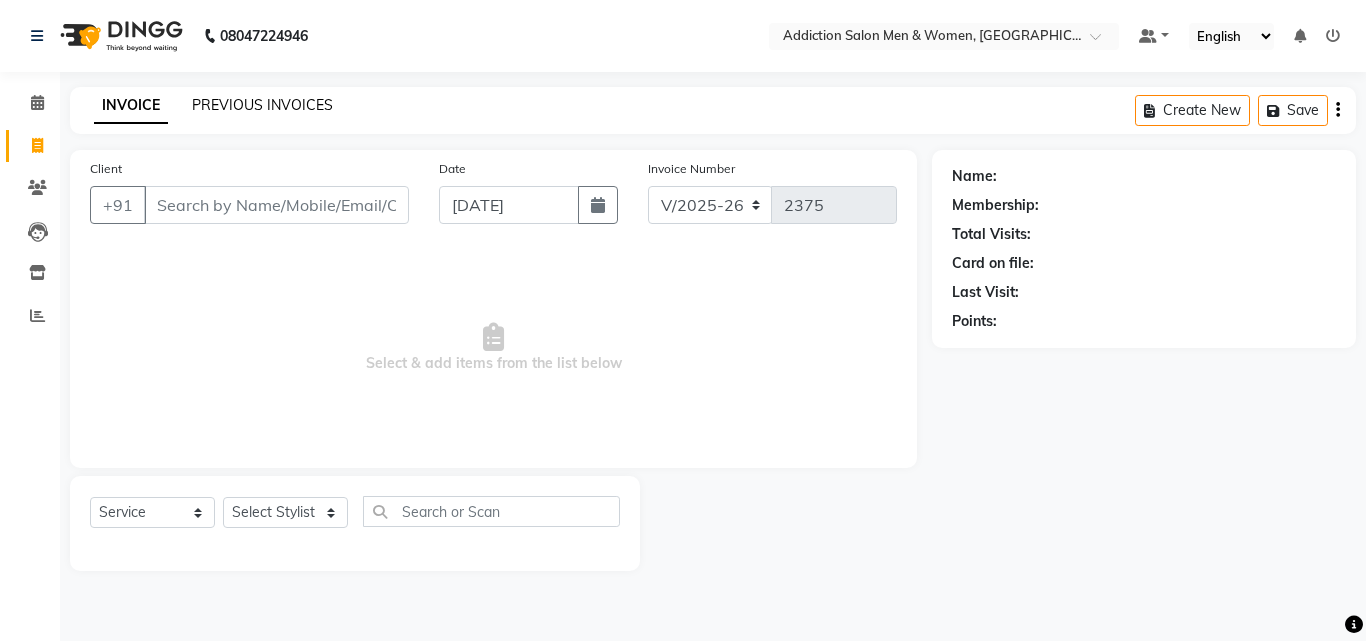 scroll, scrollTop: 0, scrollLeft: 0, axis: both 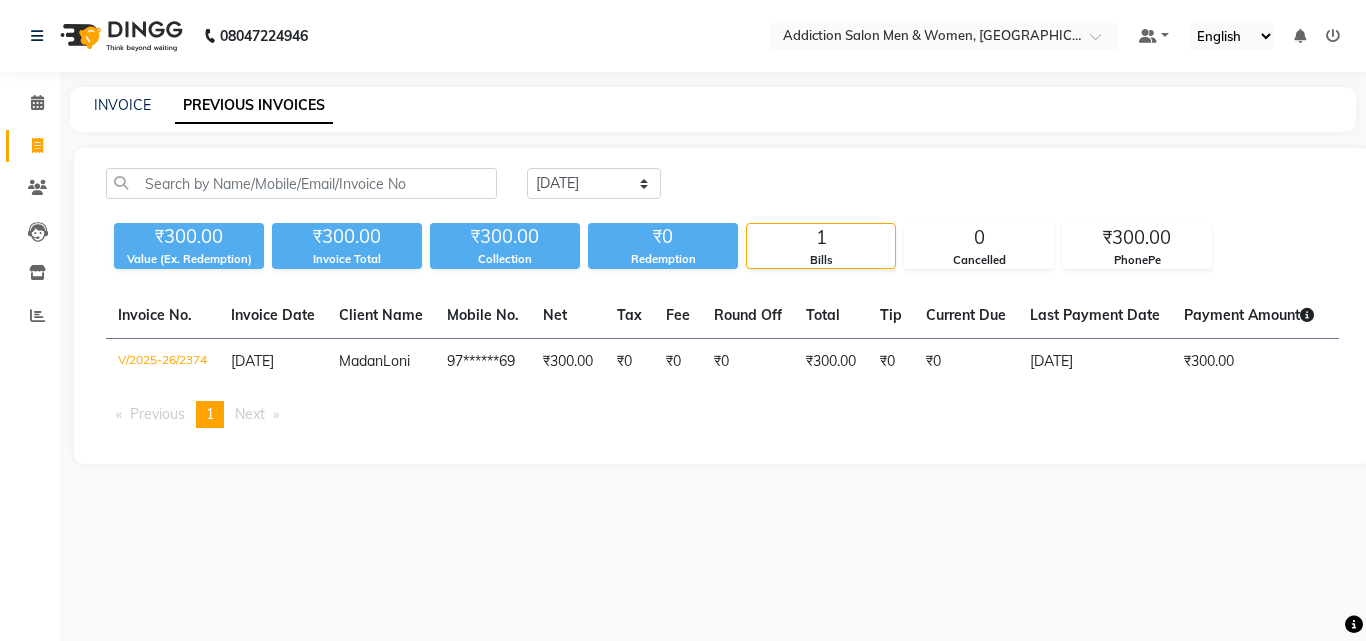 click on "INVOICE" 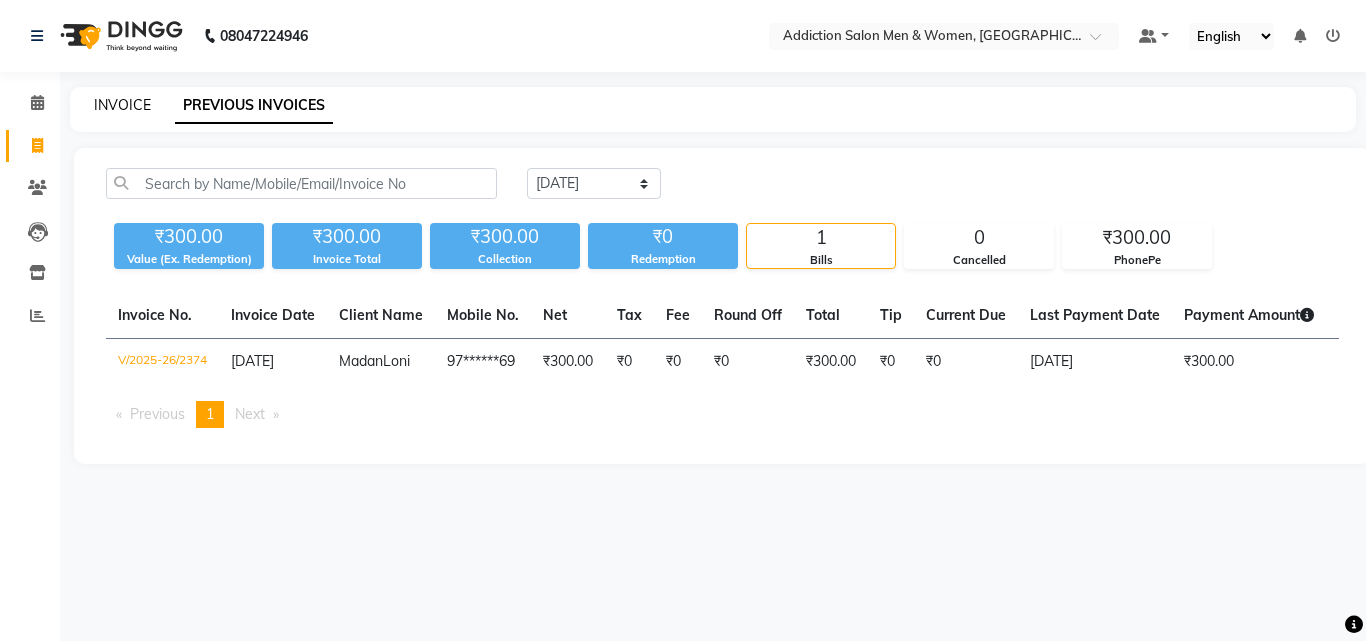 click on "INVOICE" 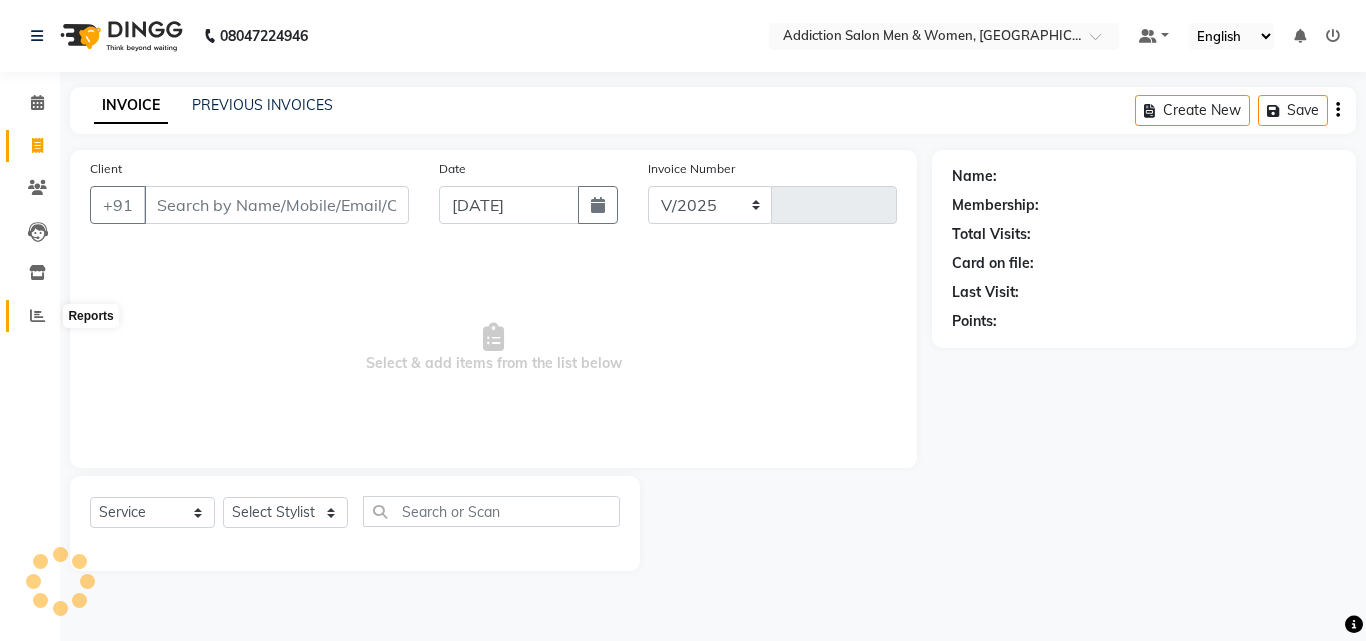 select on "6595" 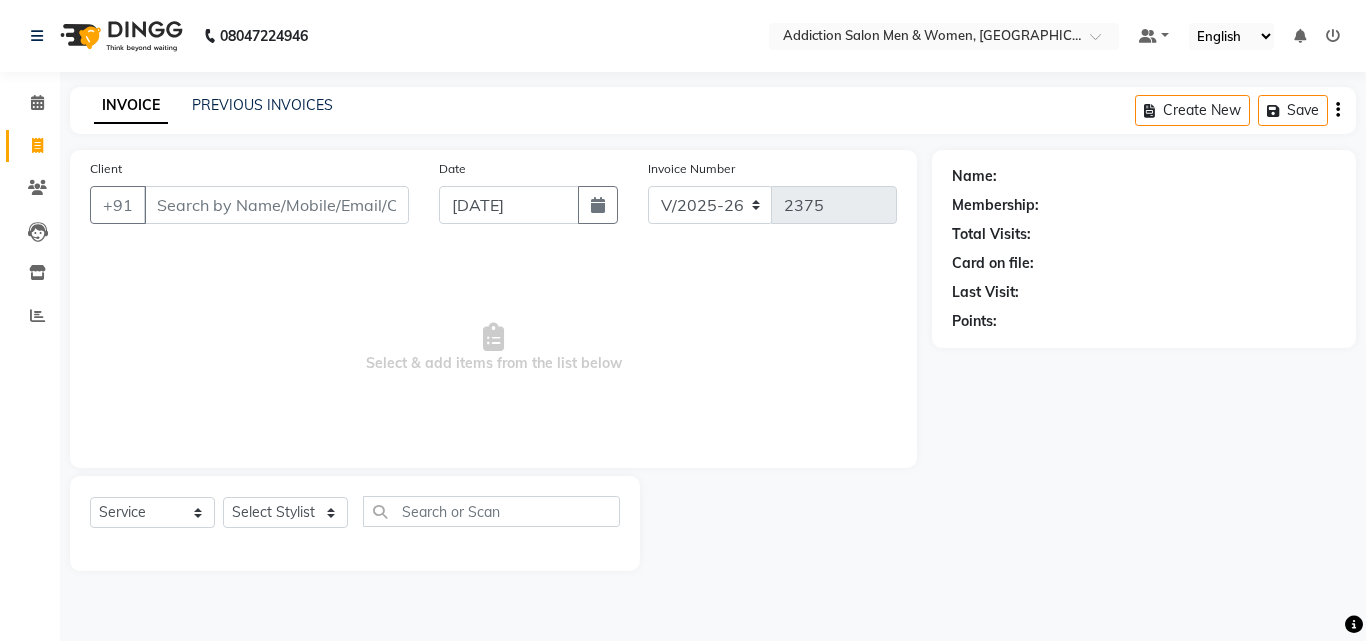 click on "Client" at bounding box center [276, 205] 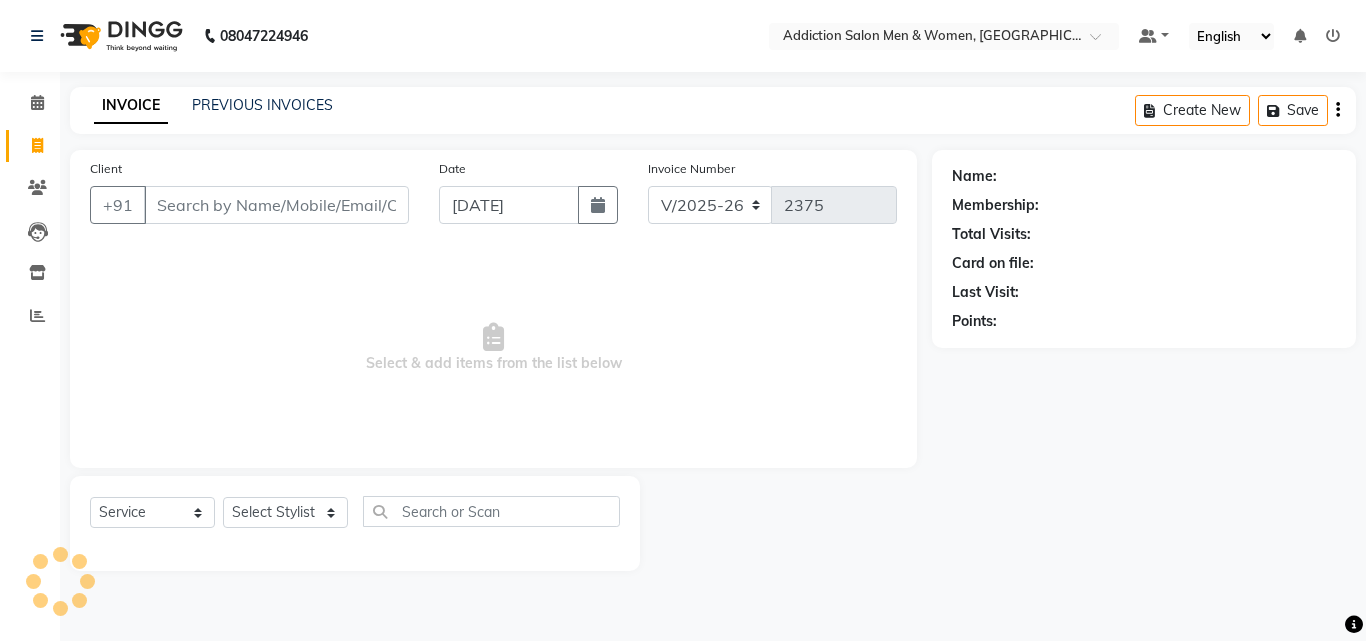 click on "Client" at bounding box center [276, 205] 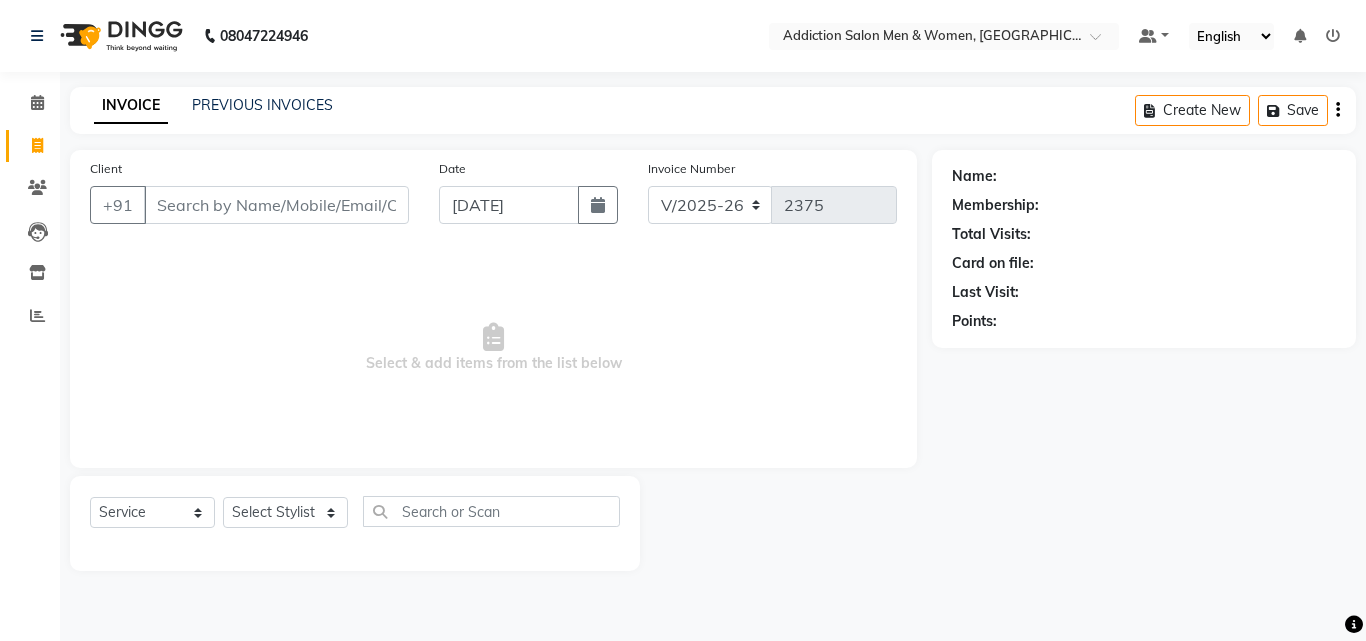 click on "Client" at bounding box center [276, 205] 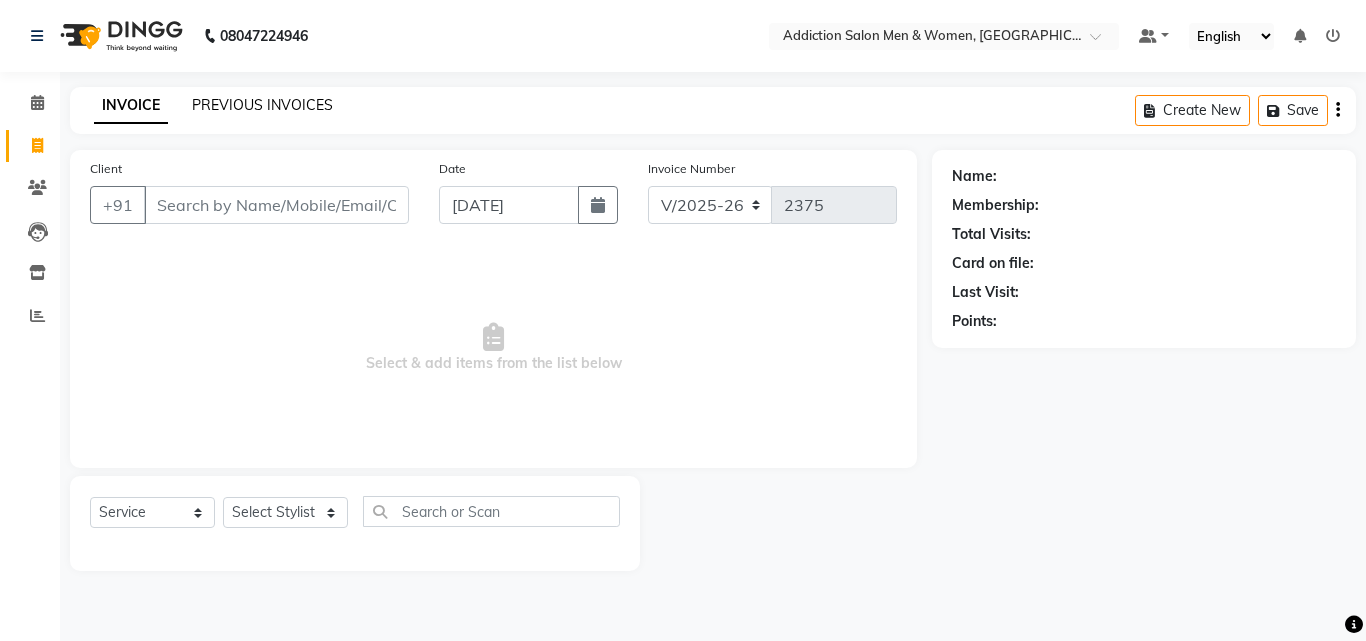 click on "PREVIOUS INVOICES" 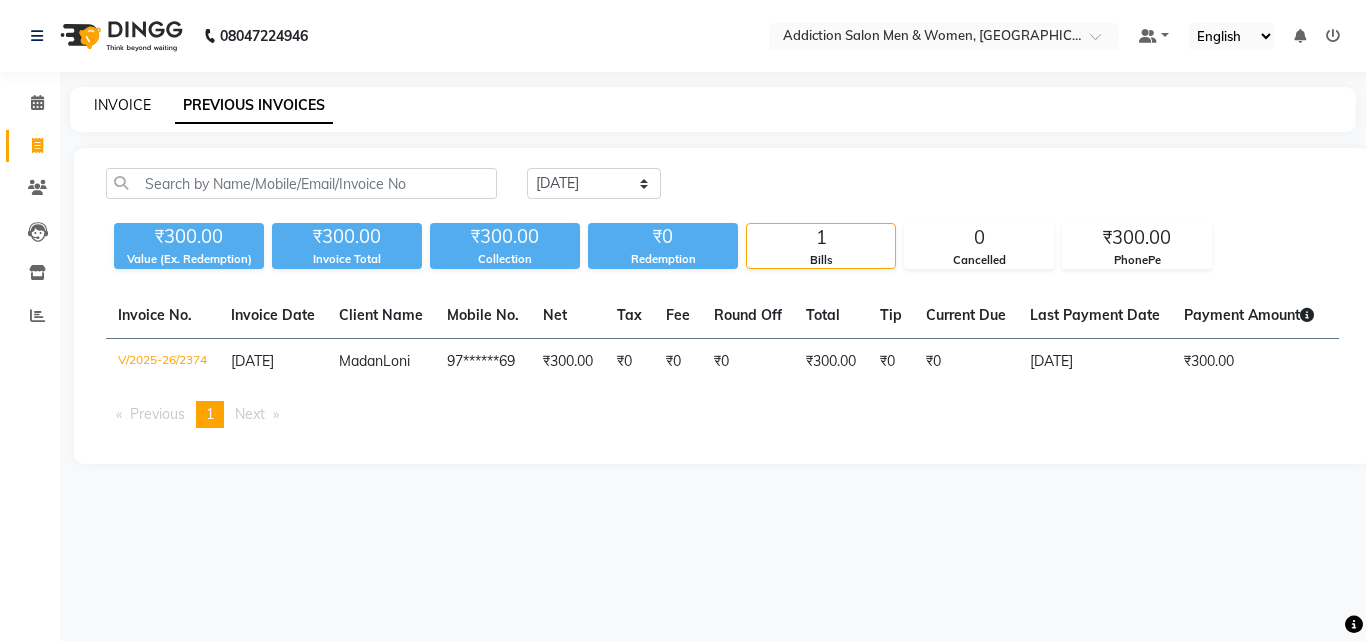 click on "INVOICE" 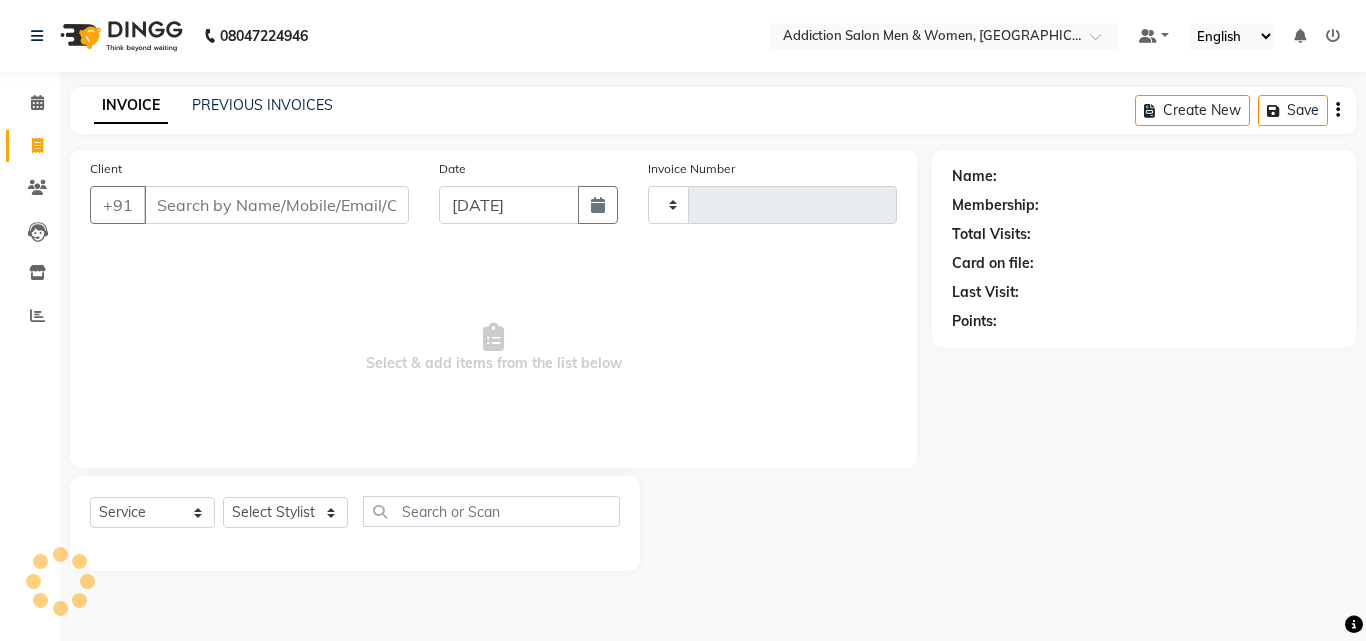 type on "2375" 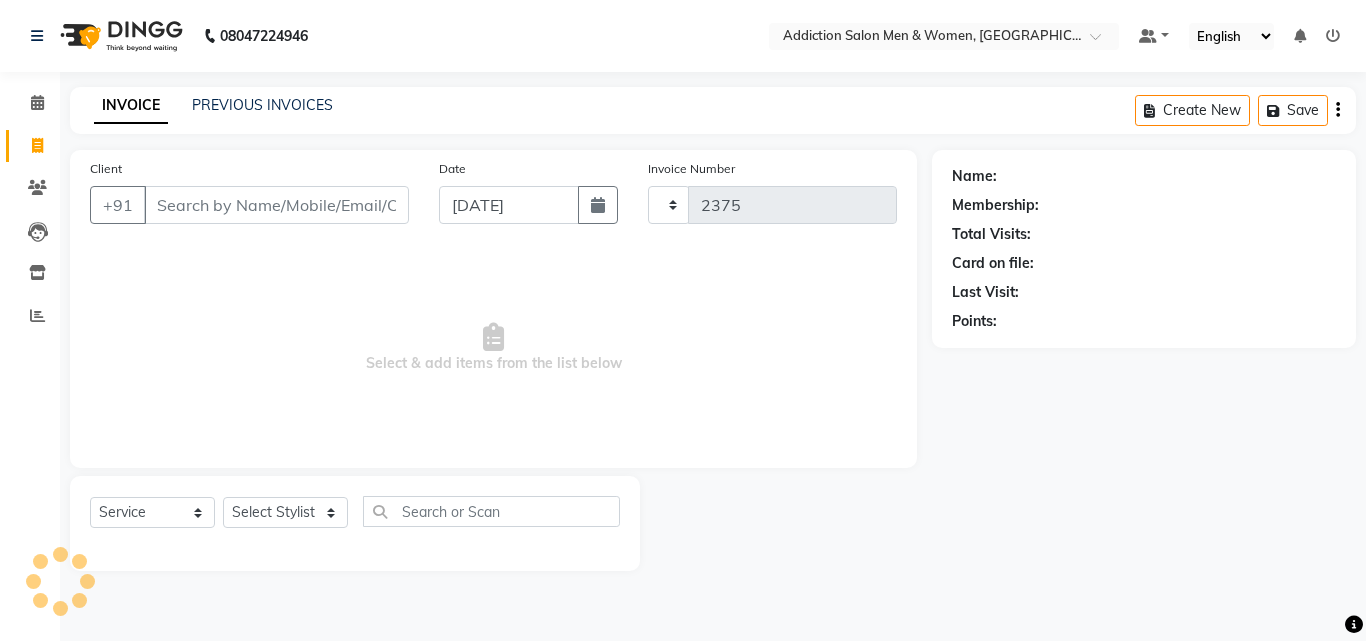 select on "6595" 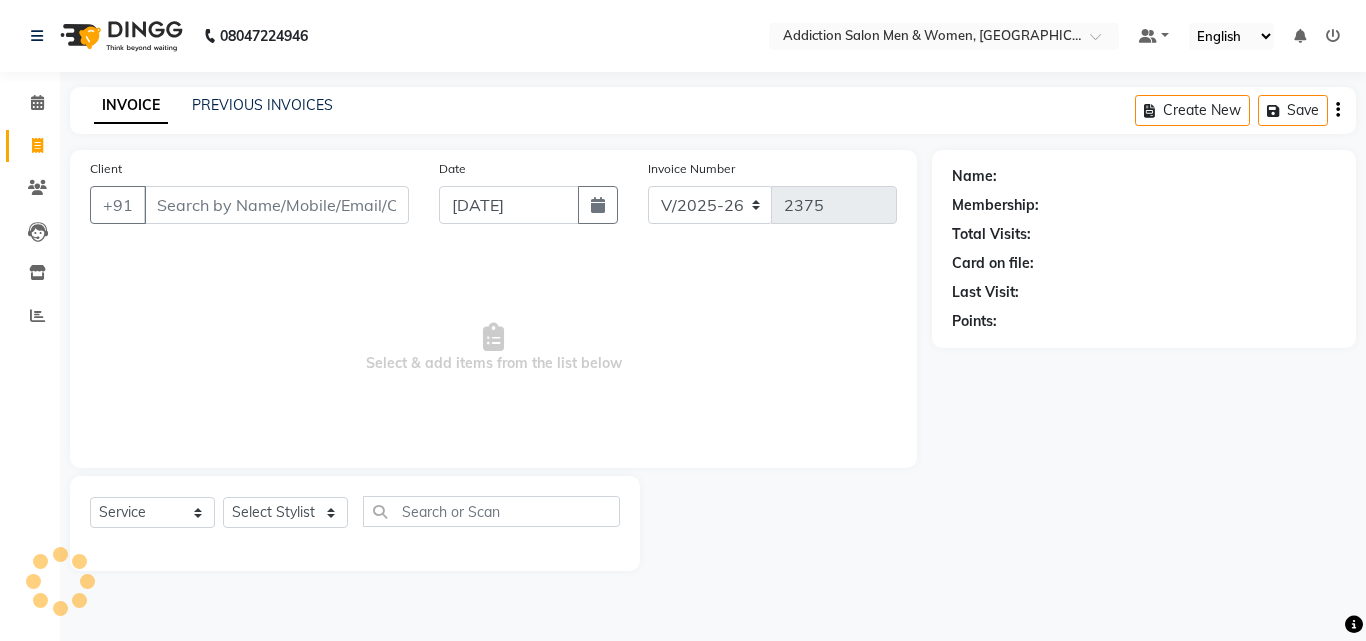click on "Client" at bounding box center (276, 205) 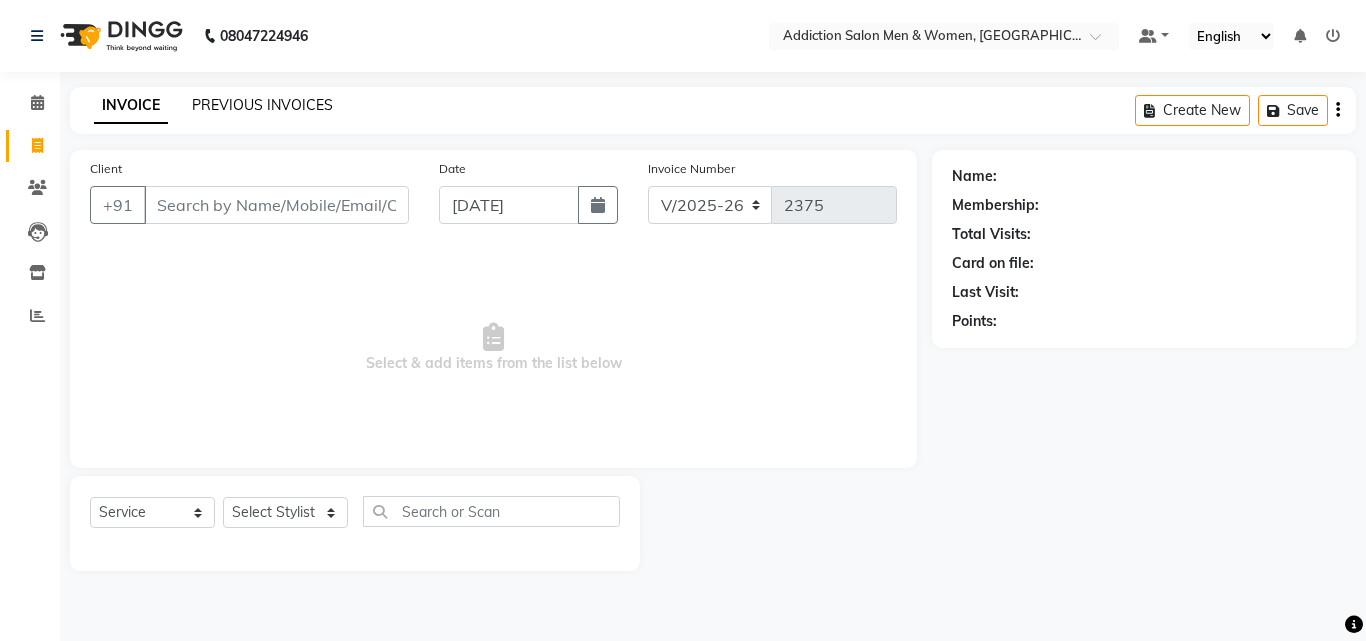 click on "PREVIOUS INVOICES" 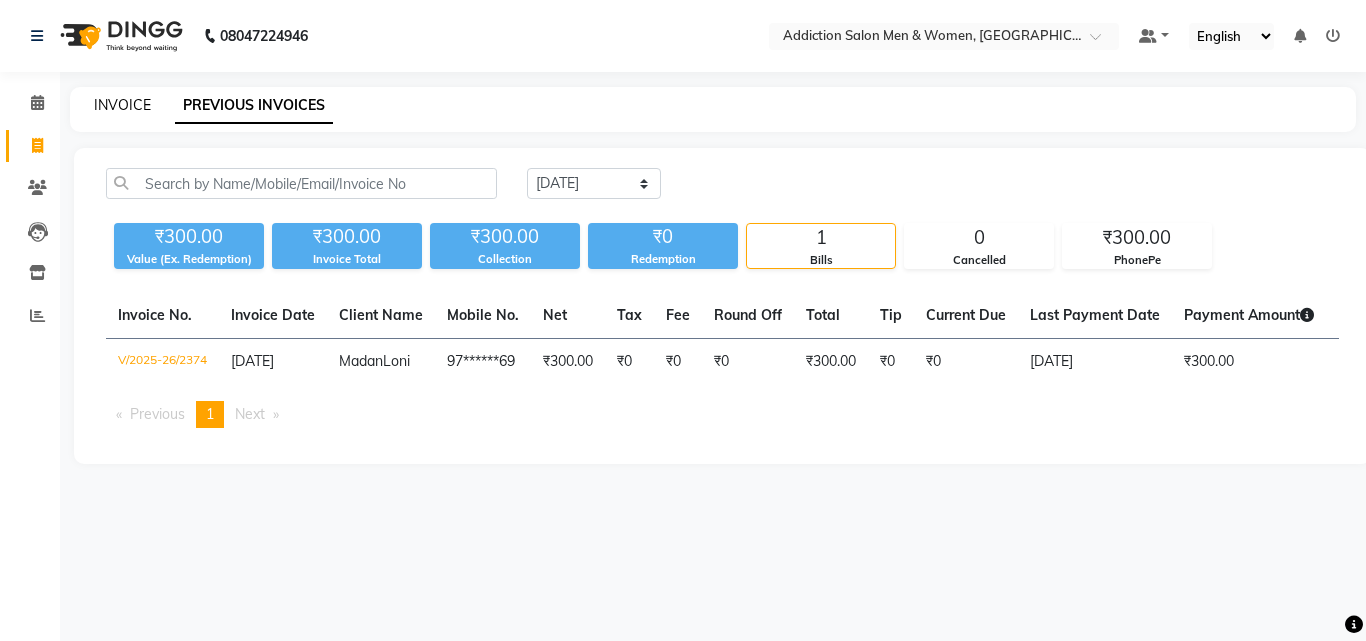 click on "INVOICE" 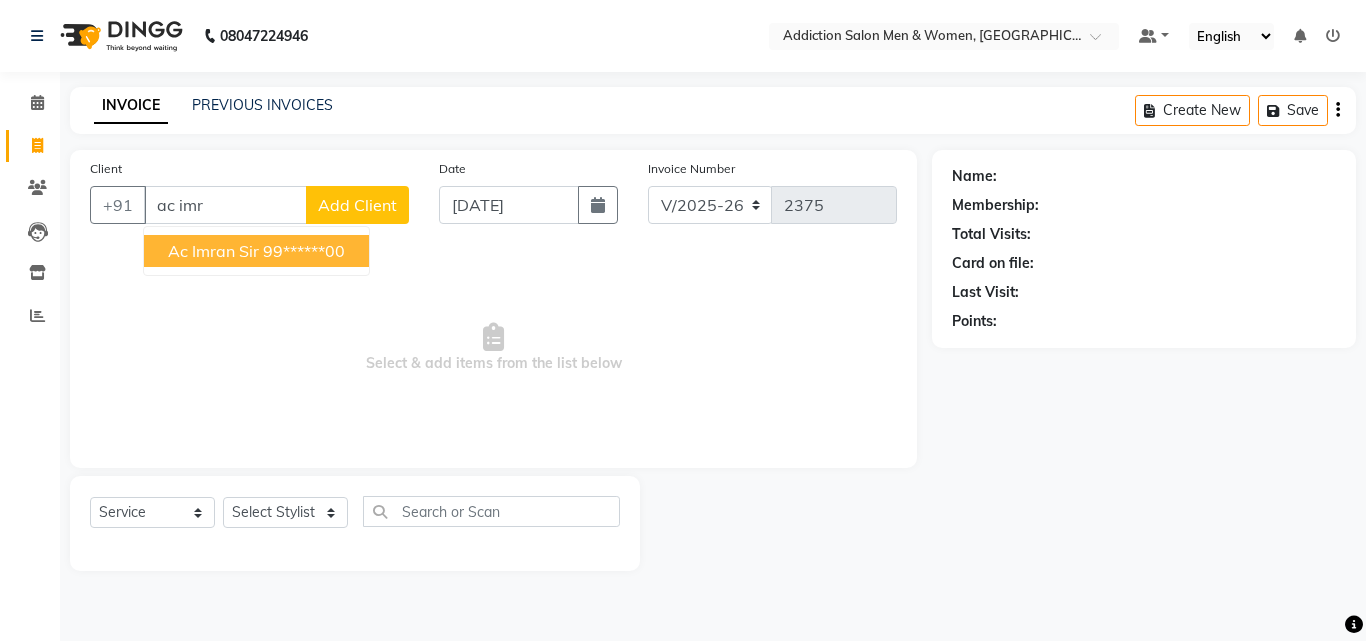 click on "Ac Imran Sir" at bounding box center (213, 251) 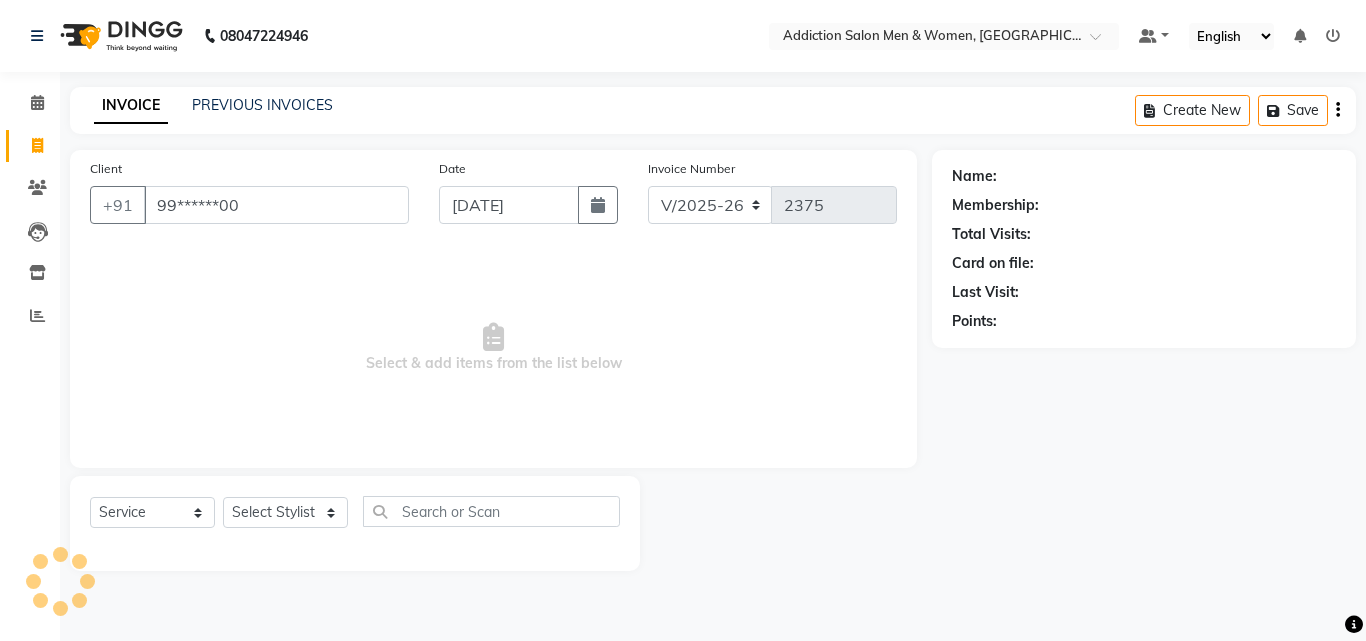 type on "99******00" 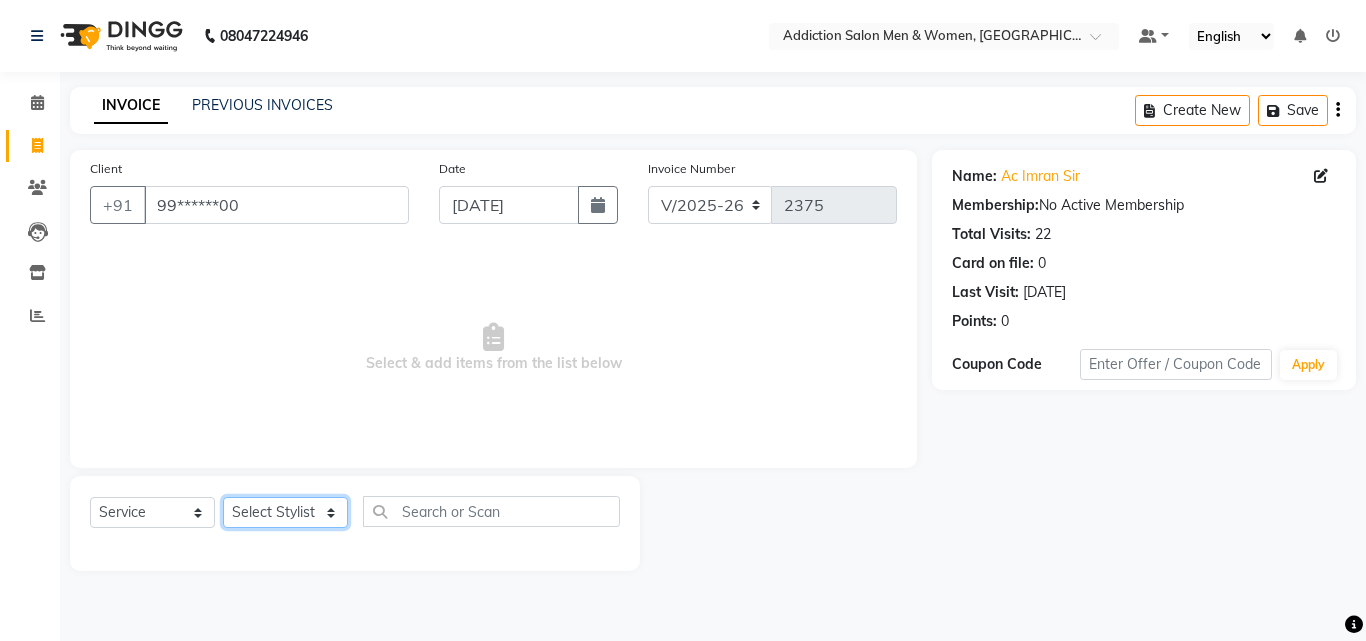 click on "Select Stylist Addiction Salon ALI ANJALI BANSIKA [PERSON_NAME] DEEP  [PERSON_NAME] [PERSON_NAME]  [PERSON_NAME] REKHA [PERSON_NAME]" 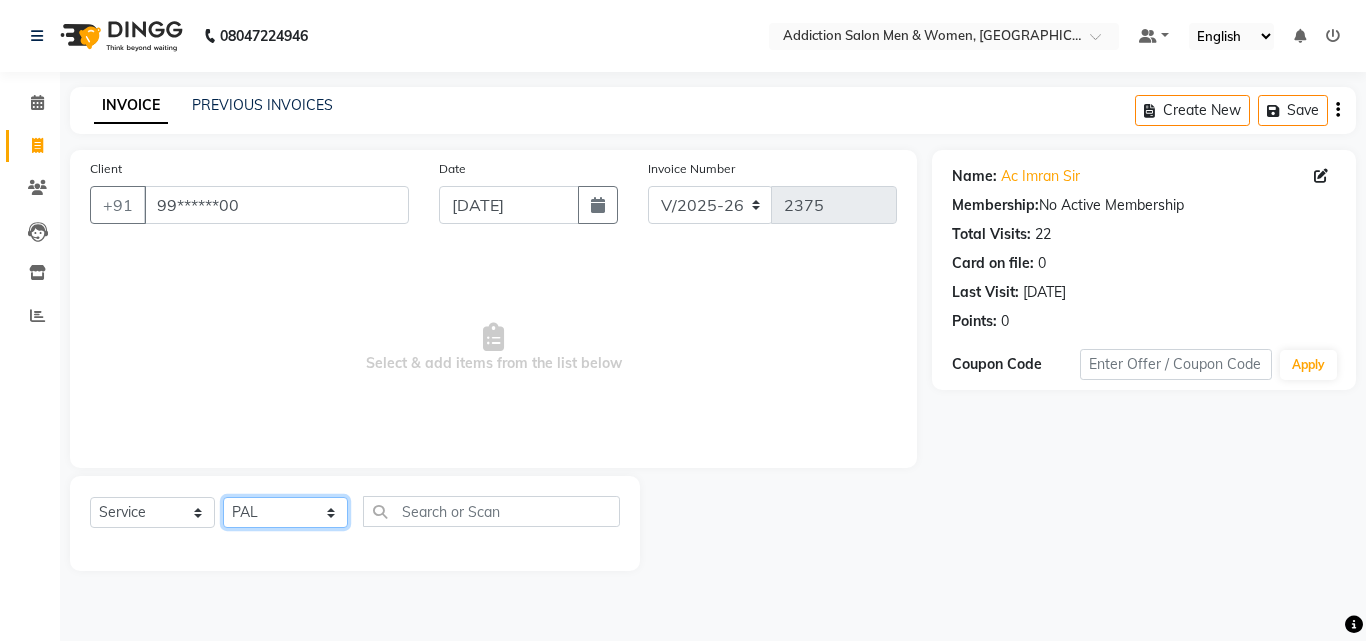 click on "Select Stylist Addiction Salon ALI ANJALI BANSIKA [PERSON_NAME] DEEP  [PERSON_NAME] [PERSON_NAME]  [PERSON_NAME] REKHA [PERSON_NAME]" 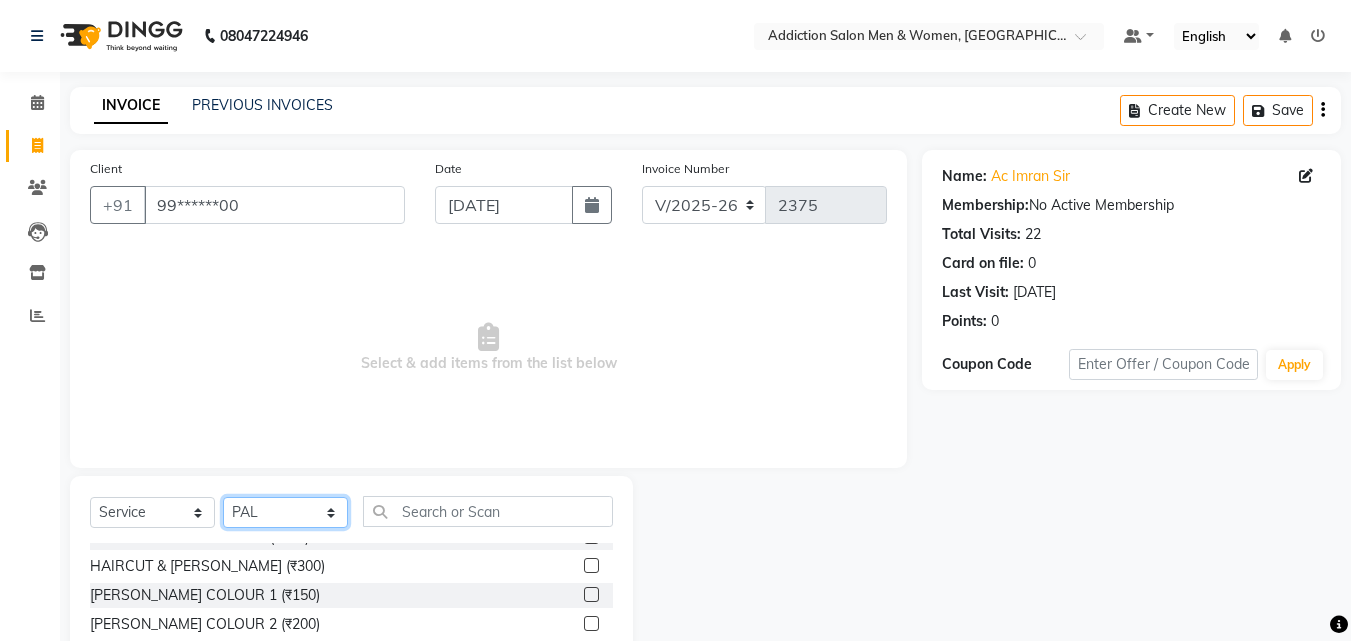 scroll, scrollTop: 100, scrollLeft: 0, axis: vertical 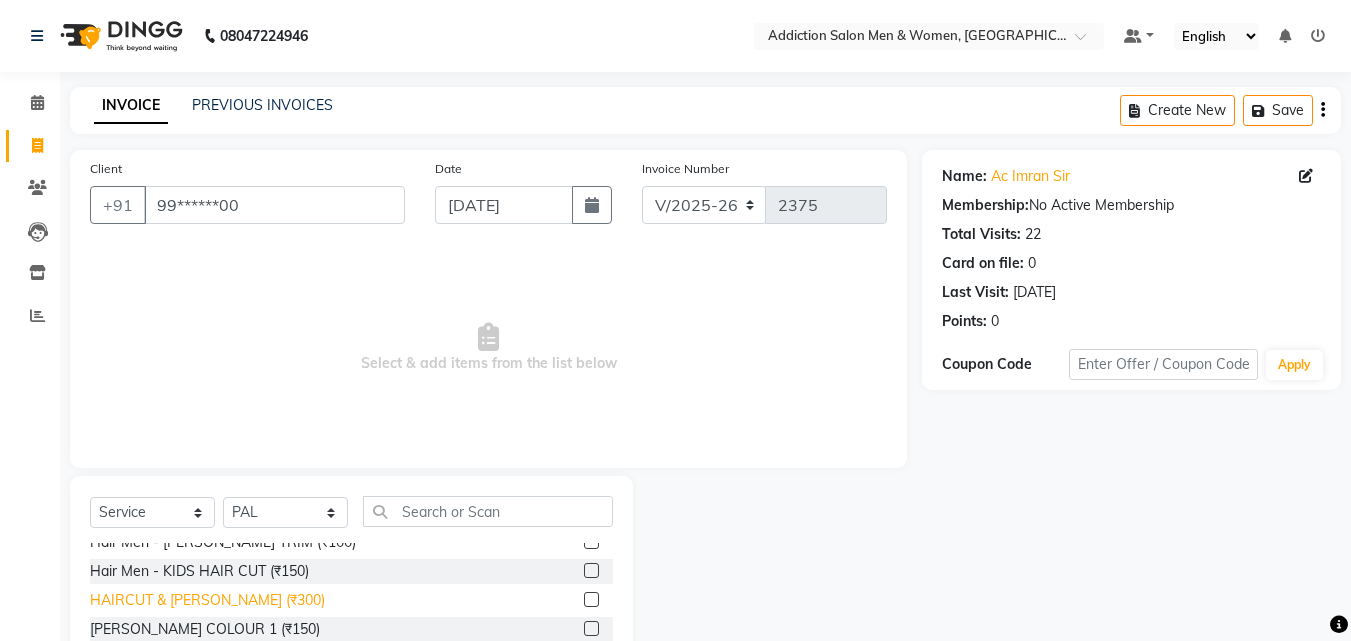 click on "HAIRCUT & [PERSON_NAME] (₹300)" 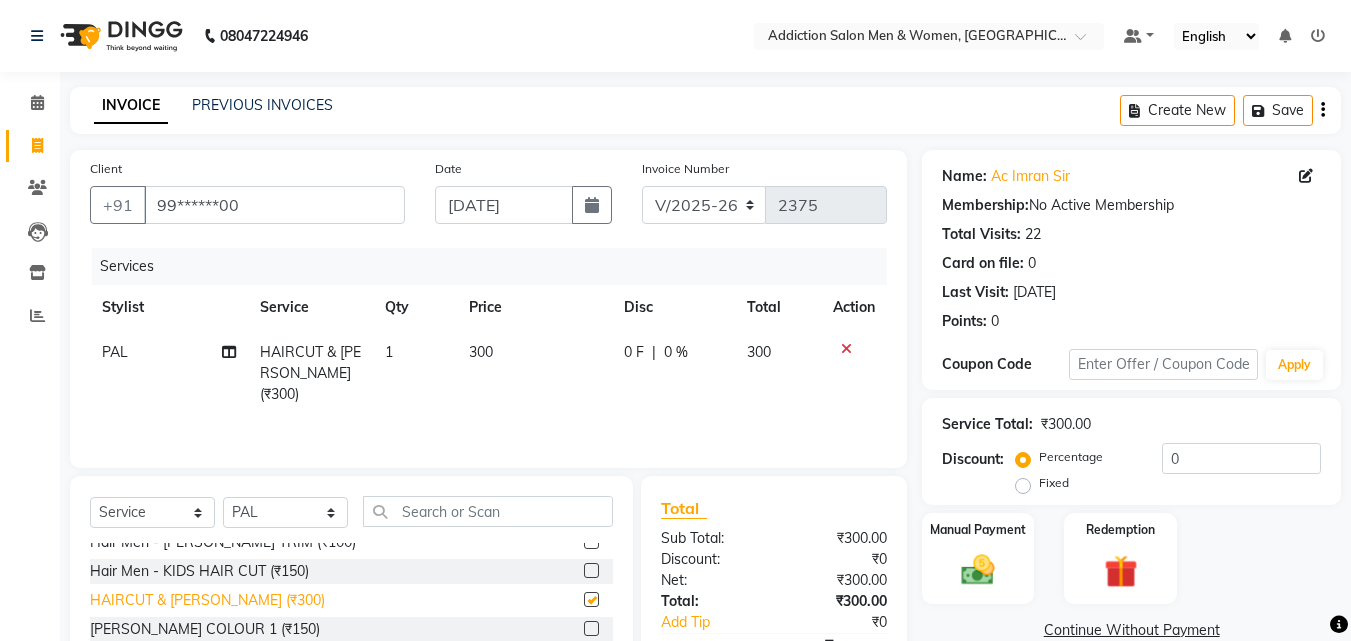 checkbox on "false" 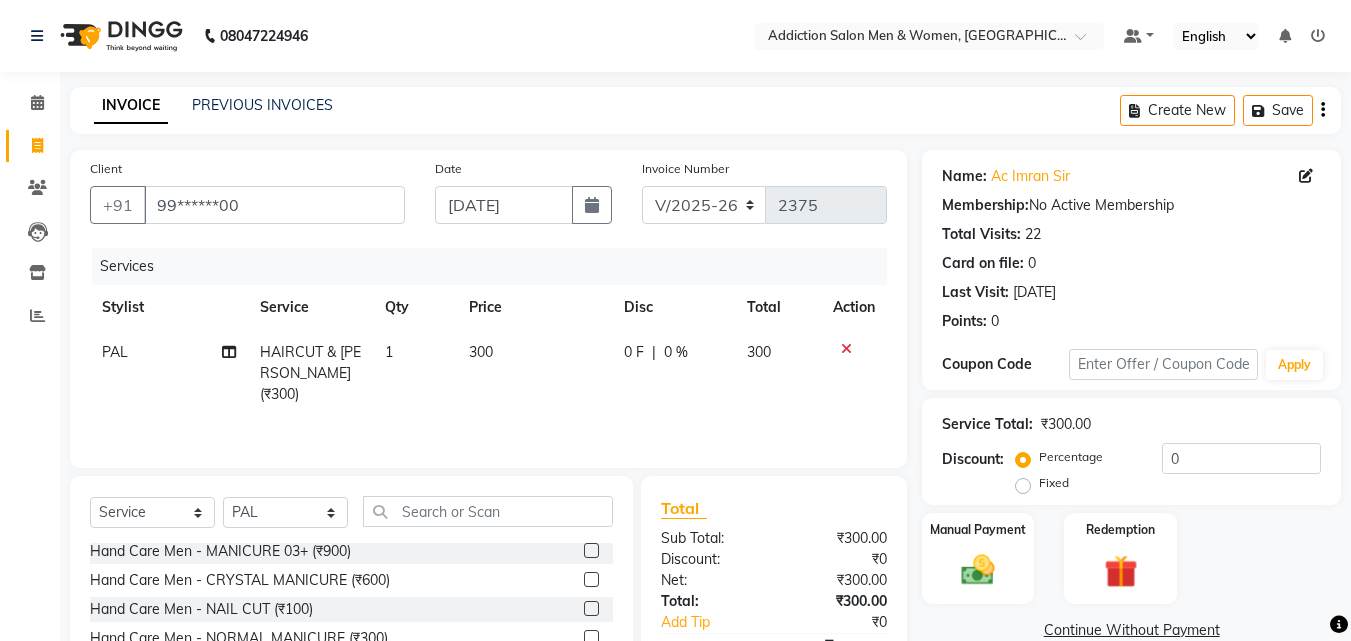 scroll, scrollTop: 600, scrollLeft: 0, axis: vertical 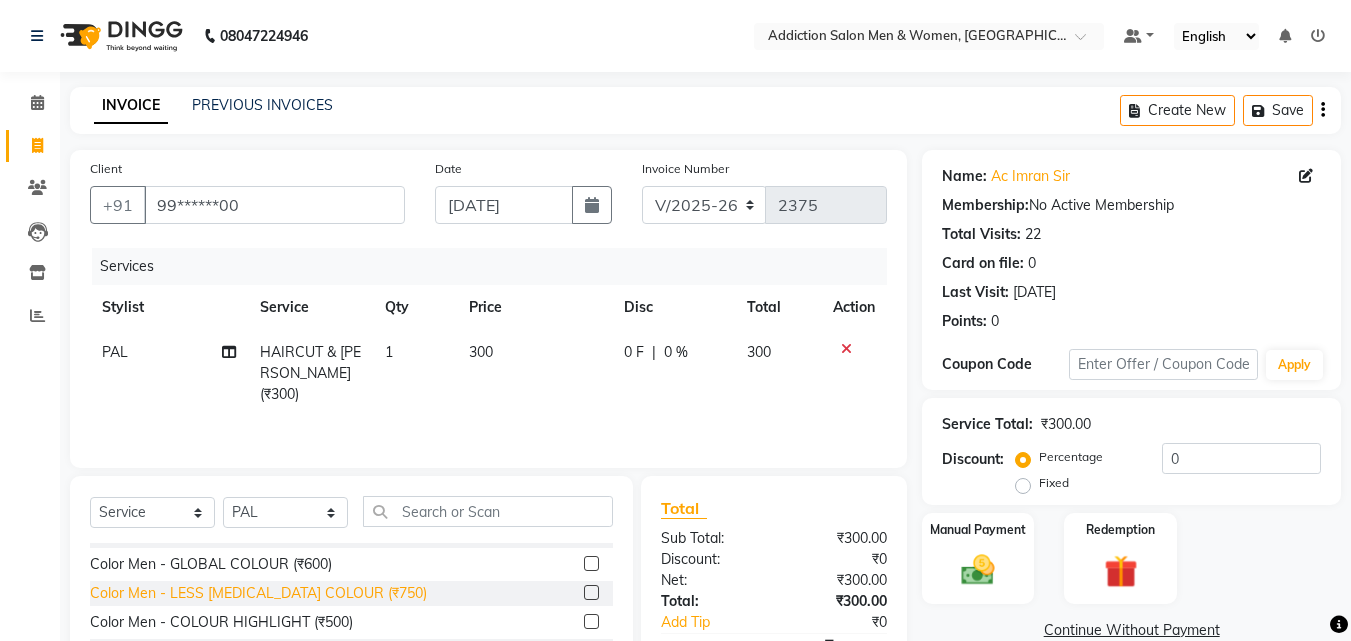 click on "Color Men - LESS [MEDICAL_DATA] COLOUR (₹750)" 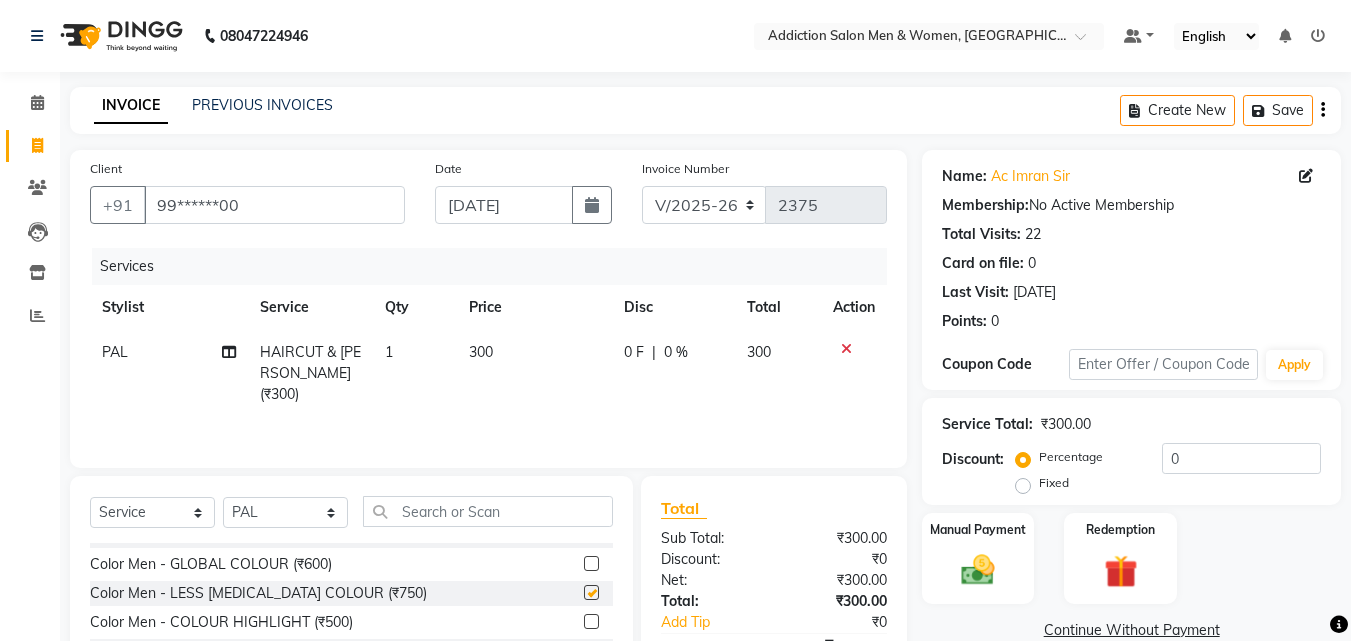 checkbox on "false" 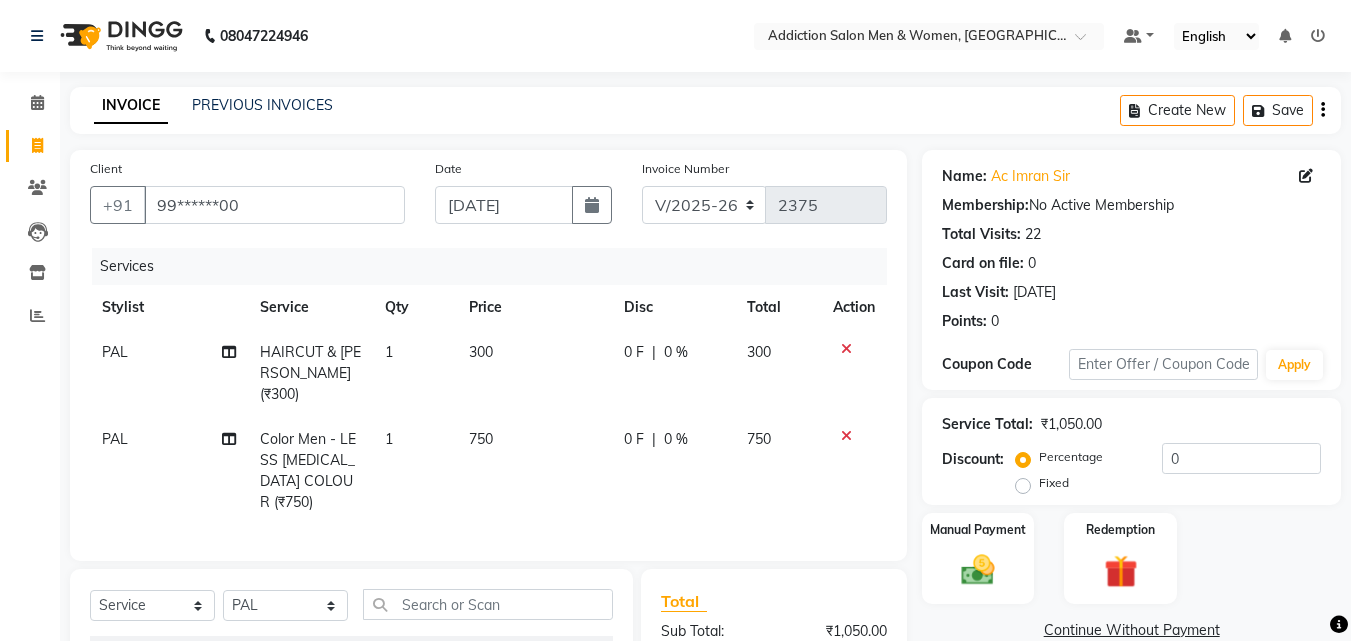 click on "750" 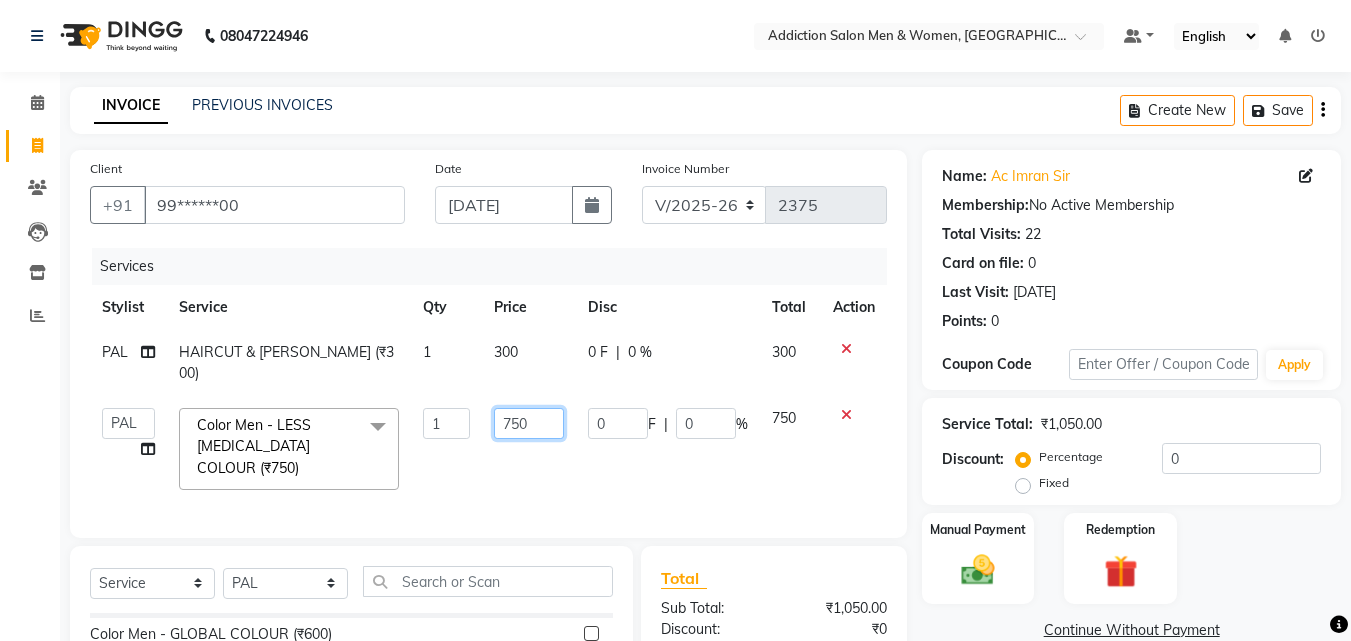 click on "750" 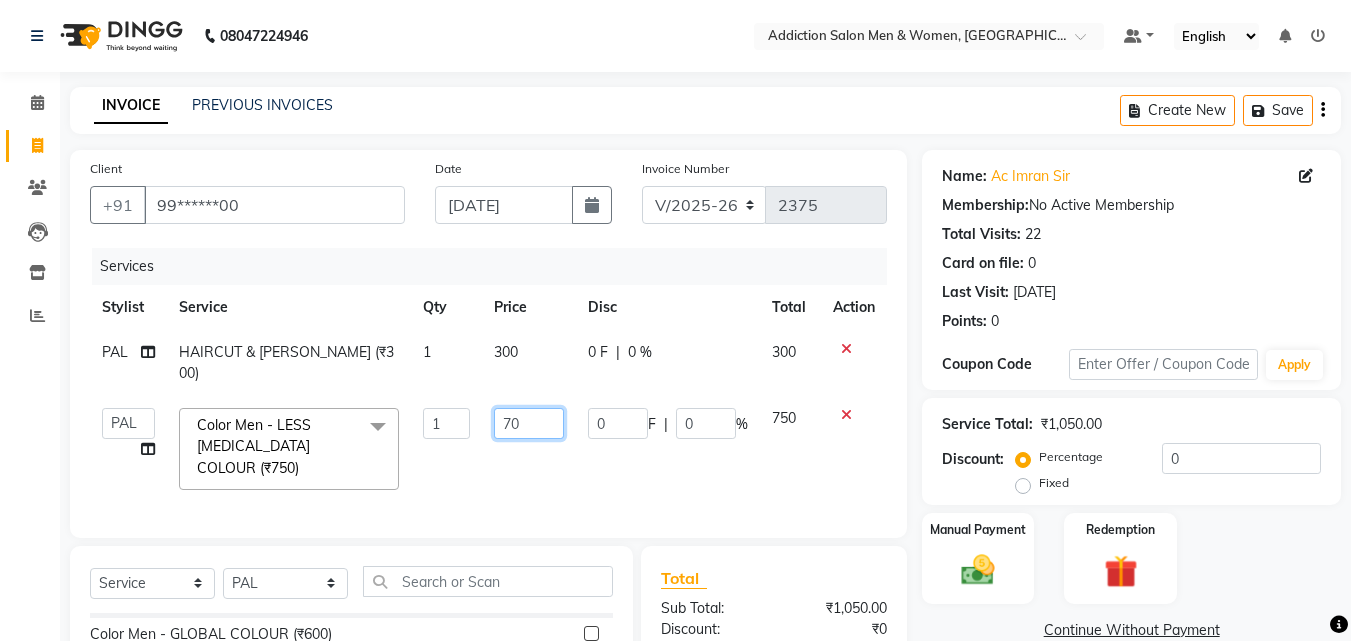 type on "700" 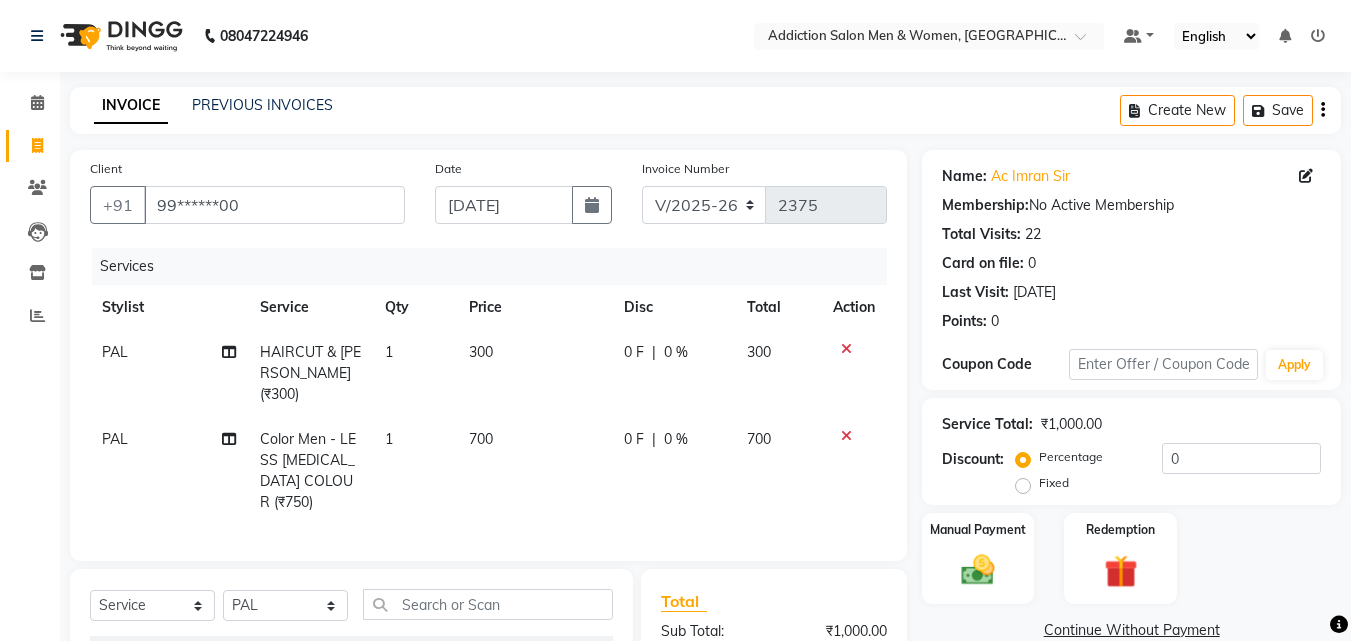 click on "Services Stylist Service Qty Price Disc Total Action PAL HAIRCUT & [PERSON_NAME] (₹300) 1 300 0 F | 0 % 300 PAL Color Men - LESS [MEDICAL_DATA] COLOUR (₹750) 1 700 0 F | 0 % 700" 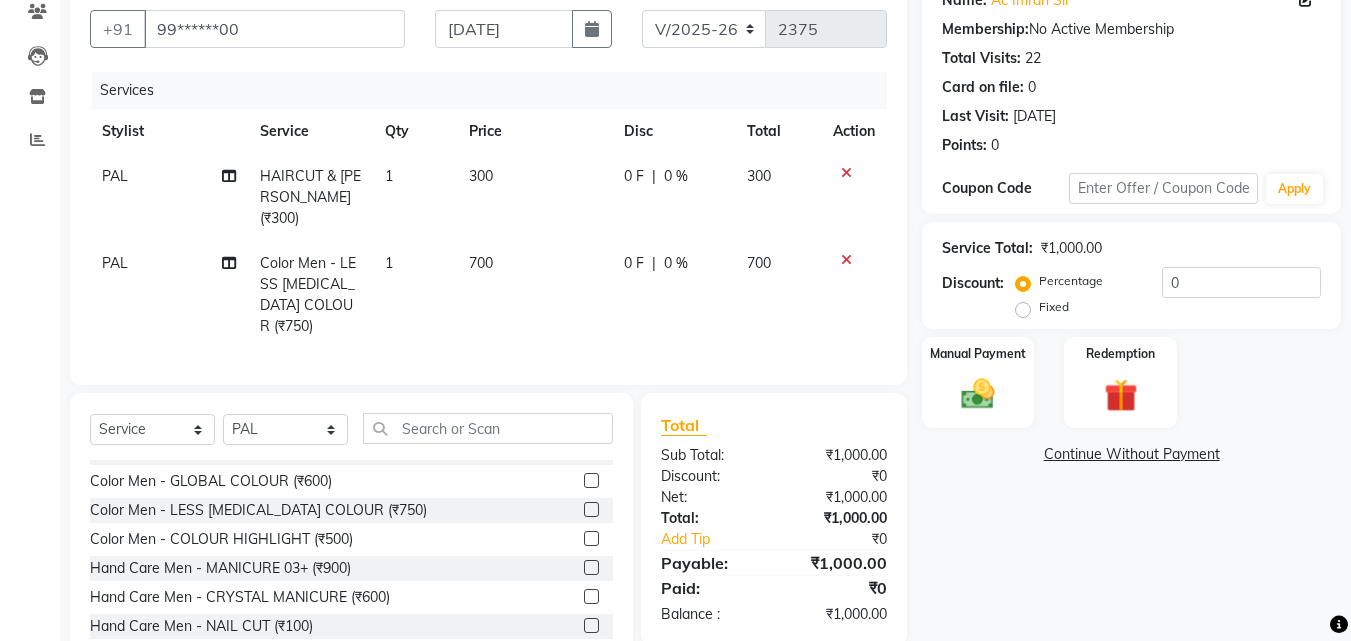 scroll, scrollTop: 200, scrollLeft: 0, axis: vertical 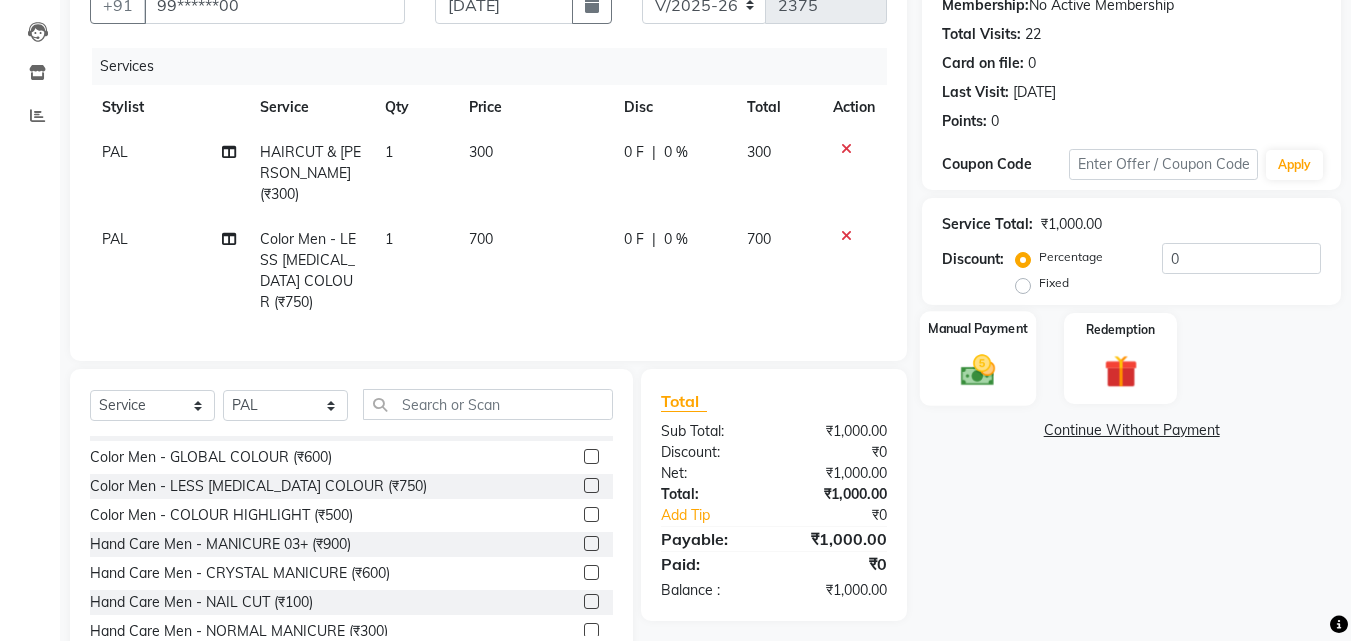 click 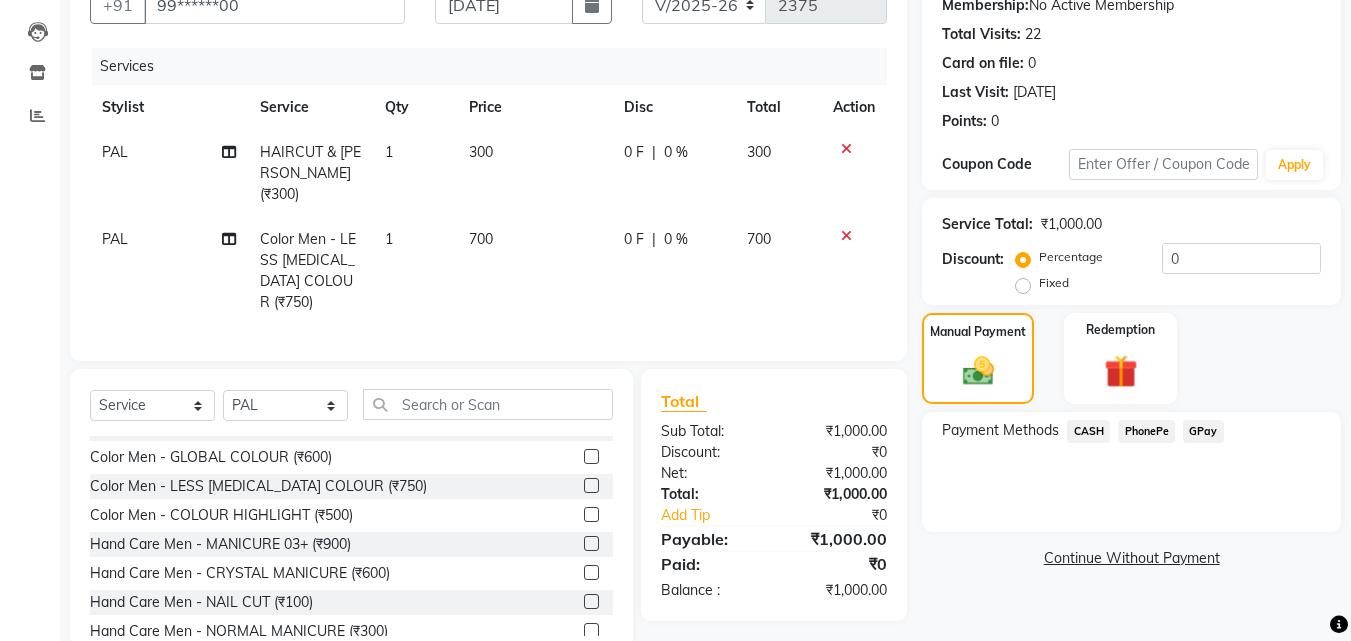 drag, startPoint x: 1144, startPoint y: 430, endPoint x: 1160, endPoint y: 524, distance: 95.35198 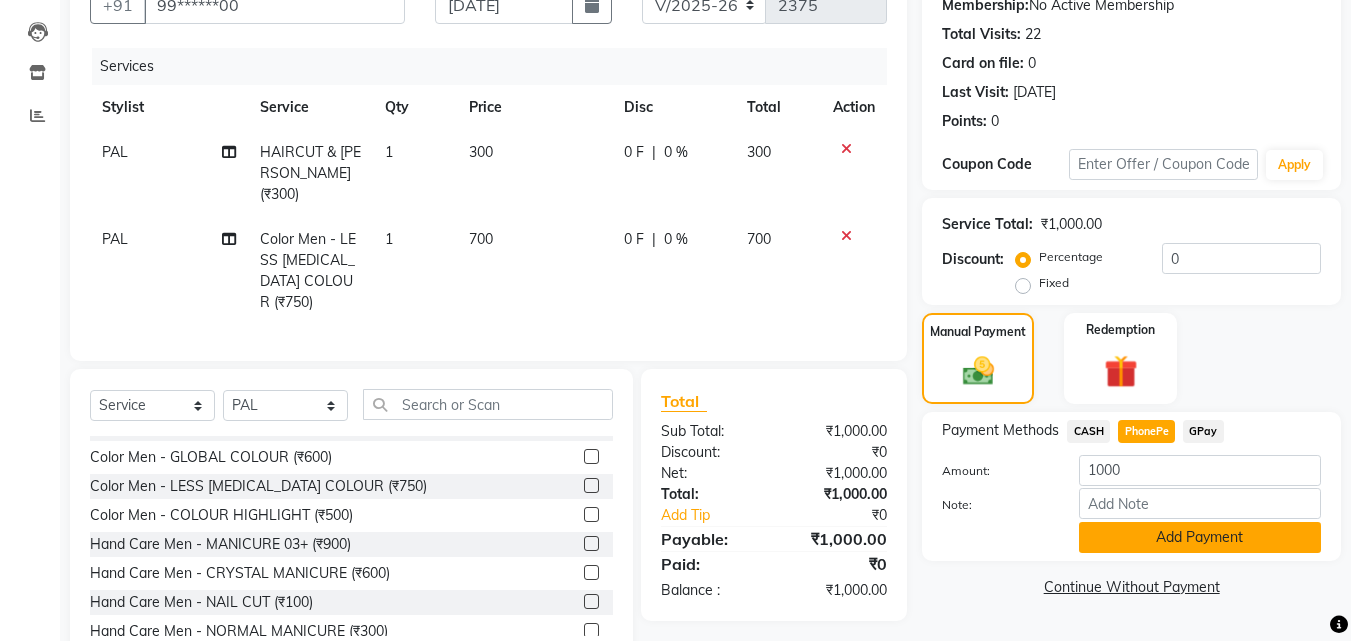 click on "Add Payment" 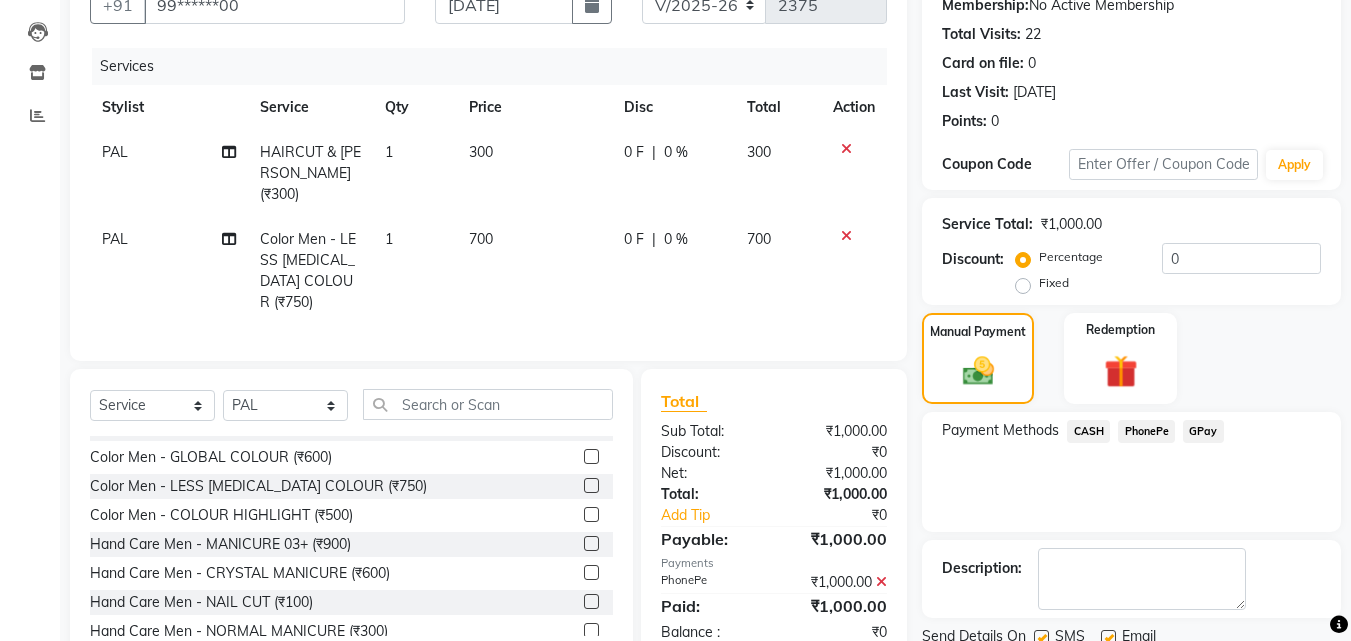 scroll, scrollTop: 275, scrollLeft: 0, axis: vertical 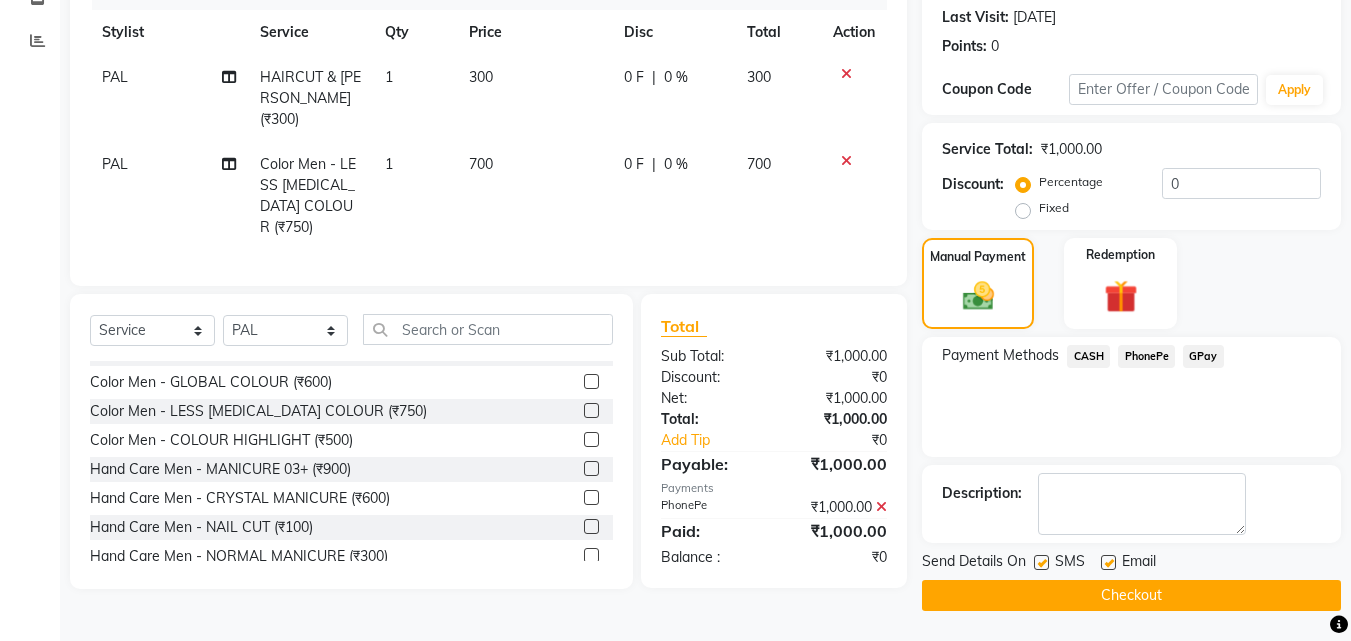 click on "Checkout" 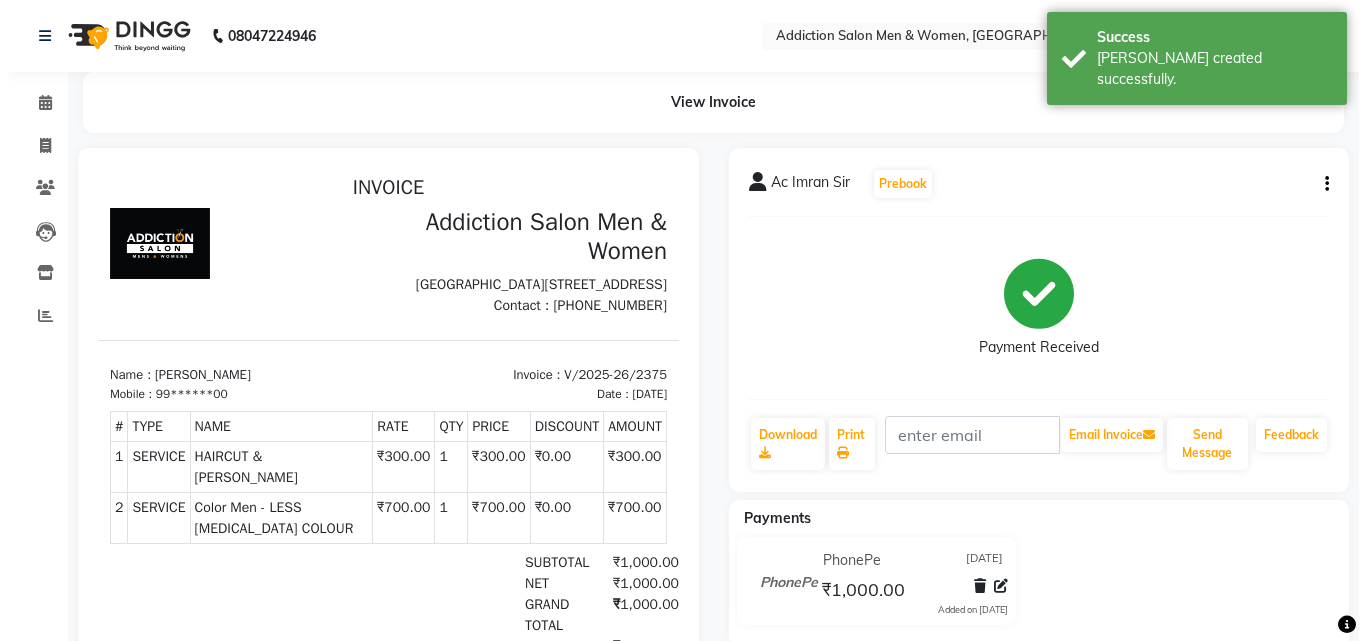 scroll, scrollTop: 0, scrollLeft: 0, axis: both 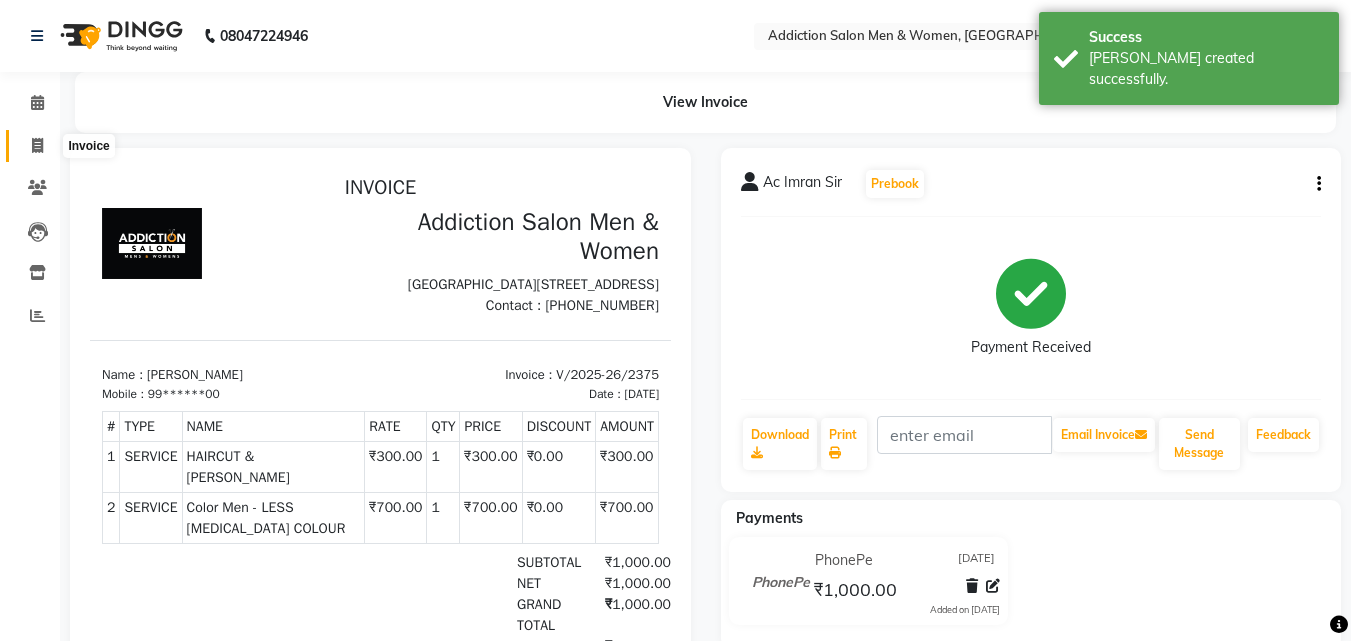 click 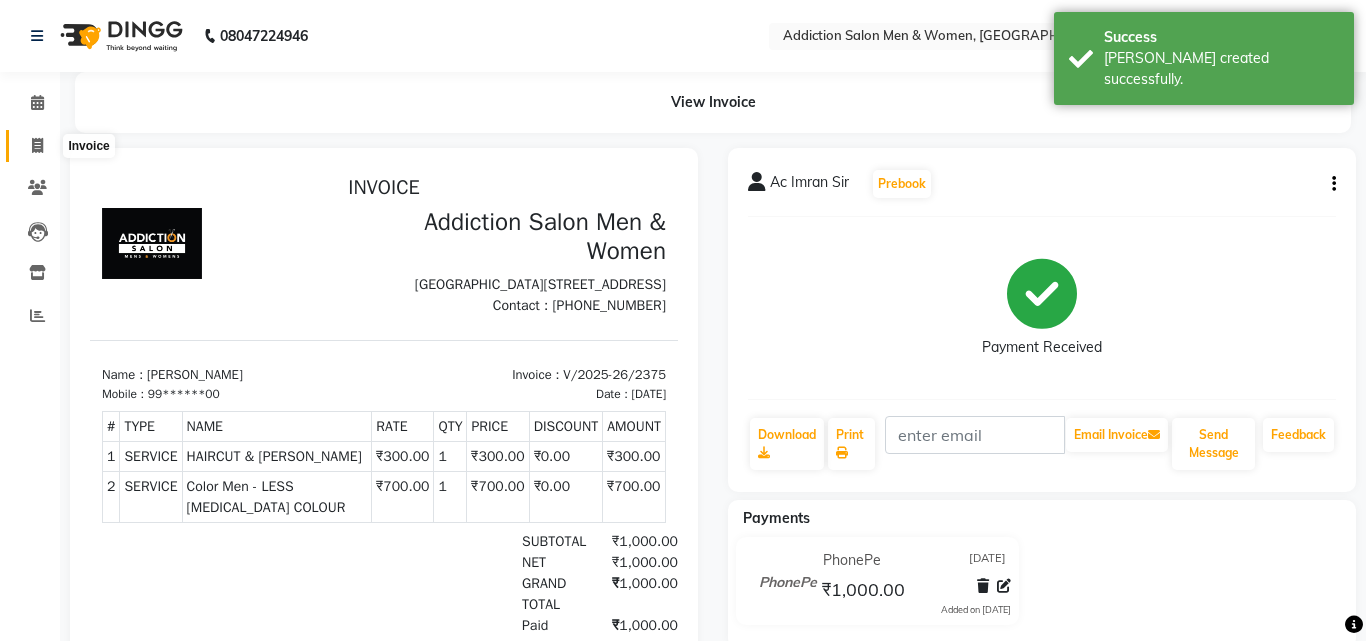 select on "service" 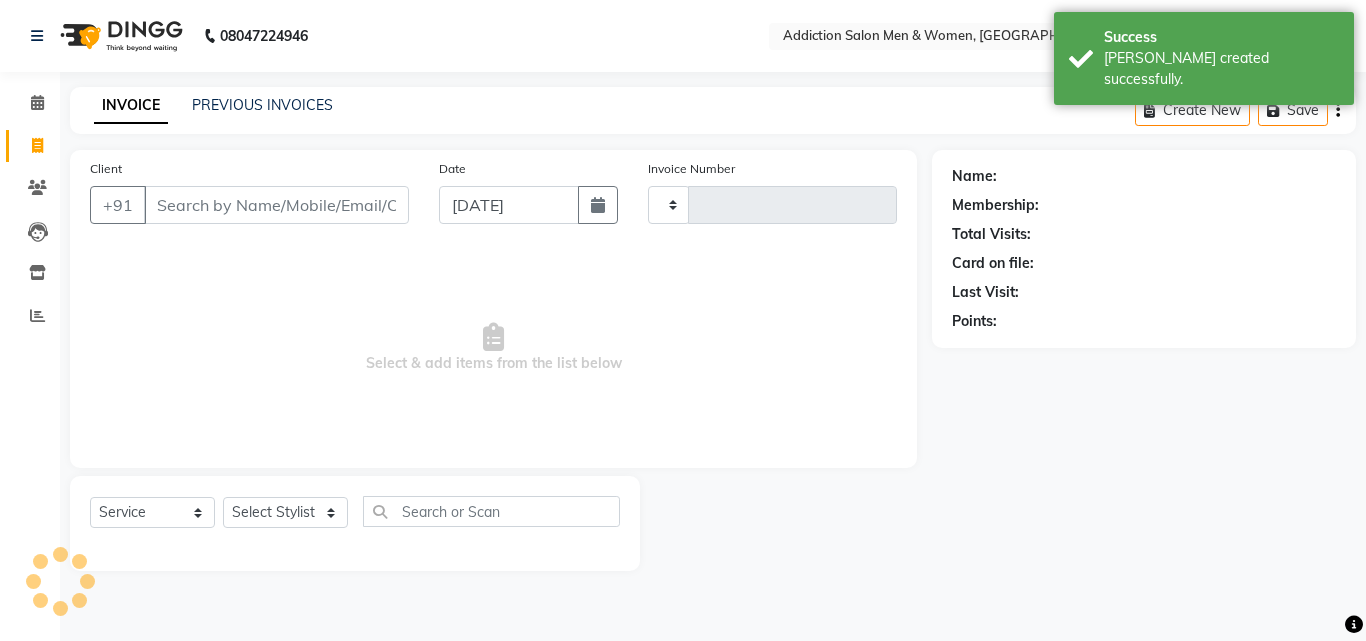 type on "2376" 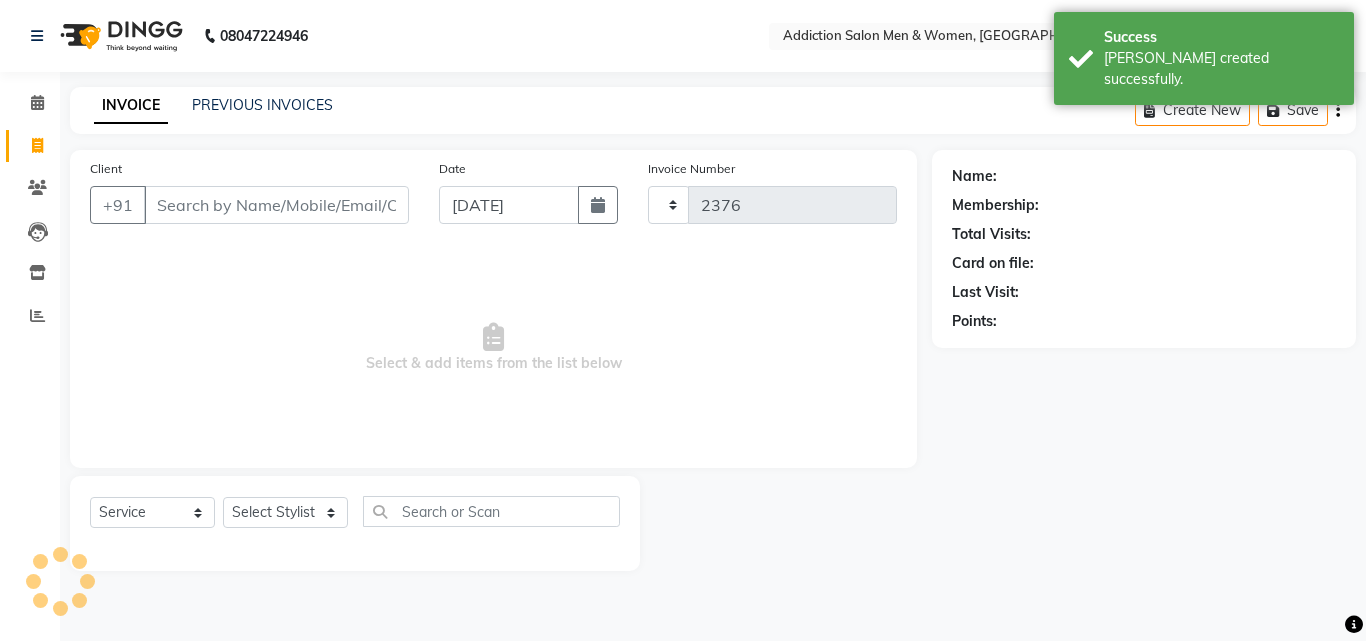 select on "6595" 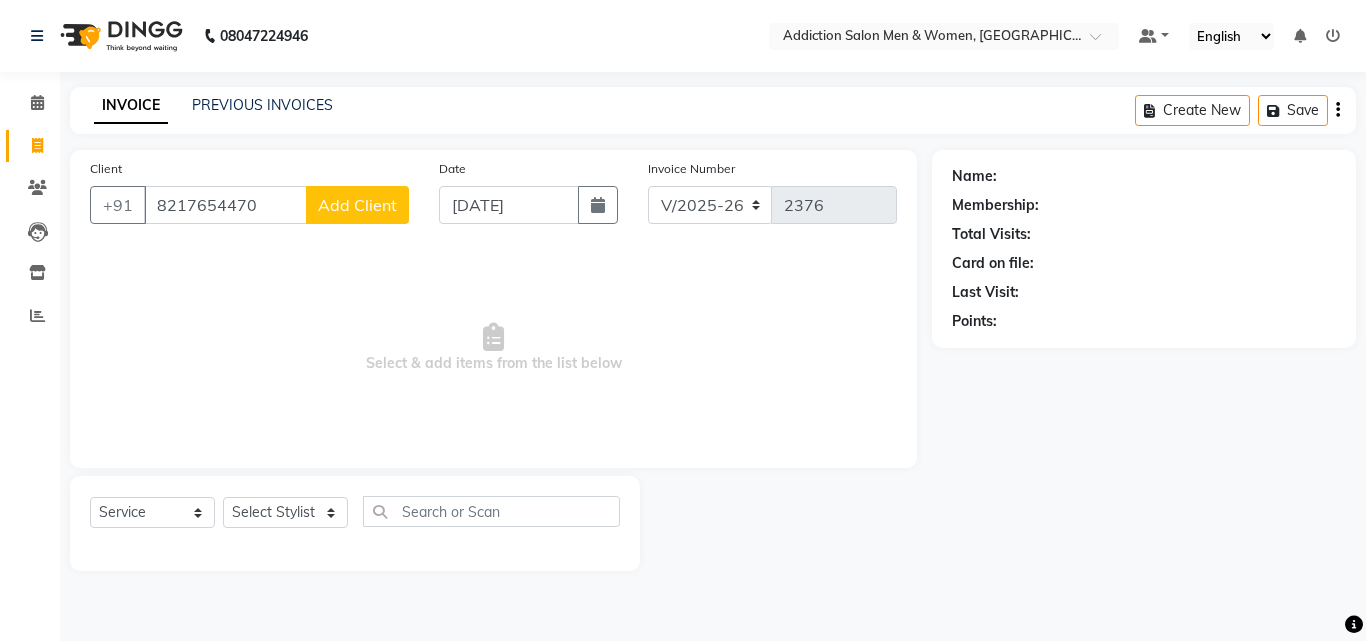 type on "8217654470" 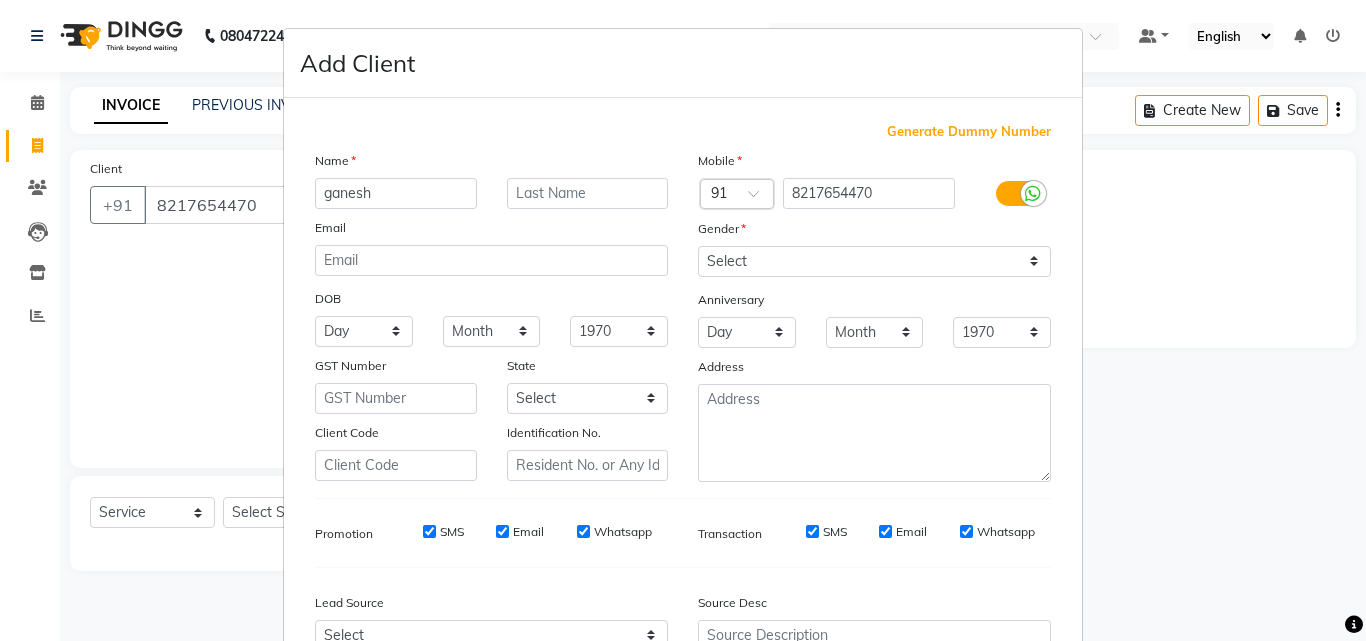 type on "ganesh" 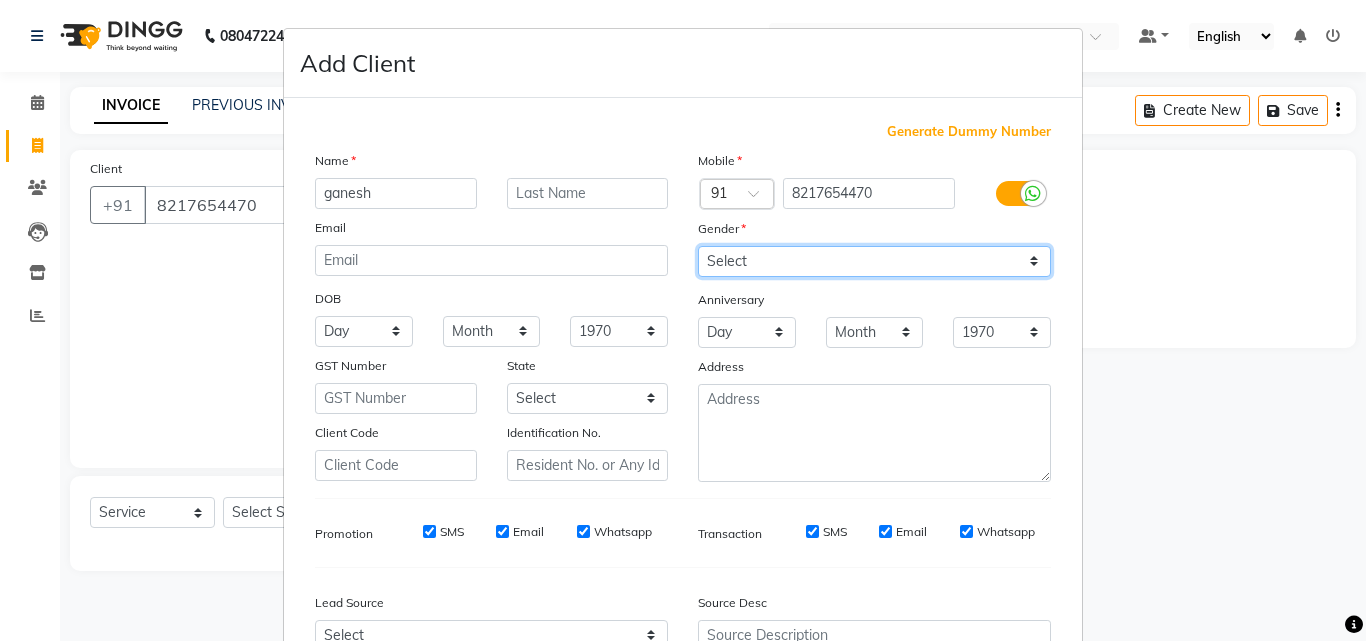 click on "Select [DEMOGRAPHIC_DATA] [DEMOGRAPHIC_DATA] Other Prefer Not To Say" at bounding box center [874, 261] 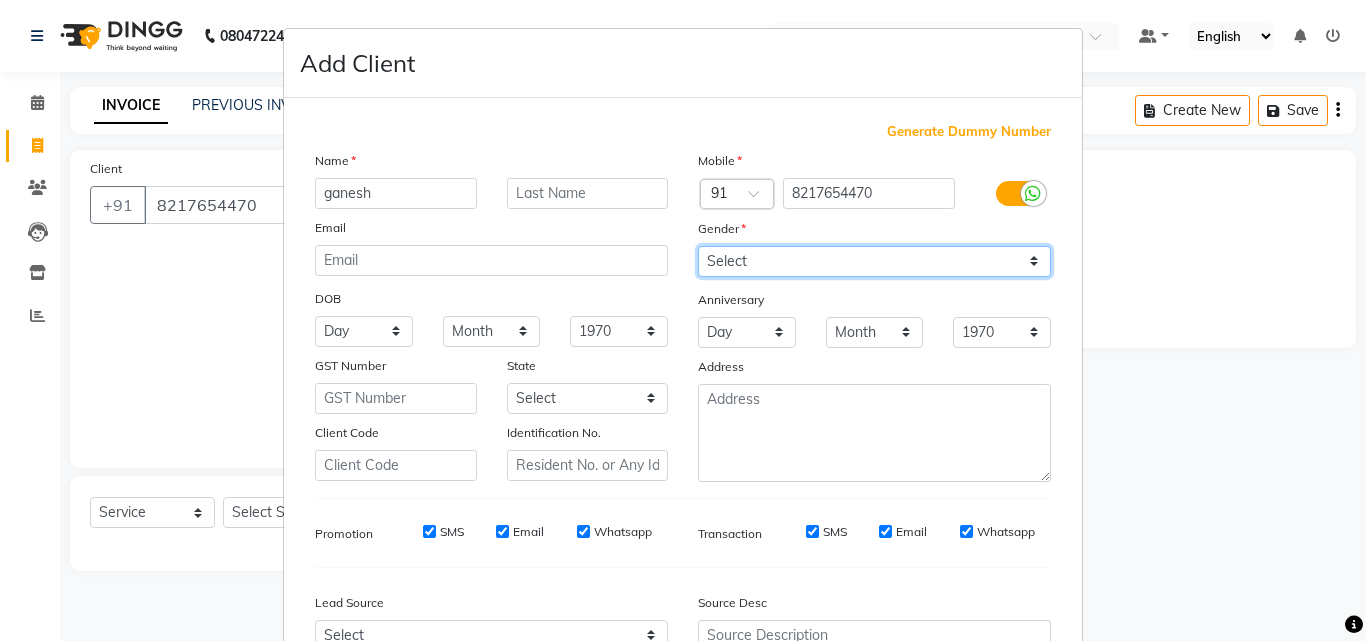 select on "[DEMOGRAPHIC_DATA]" 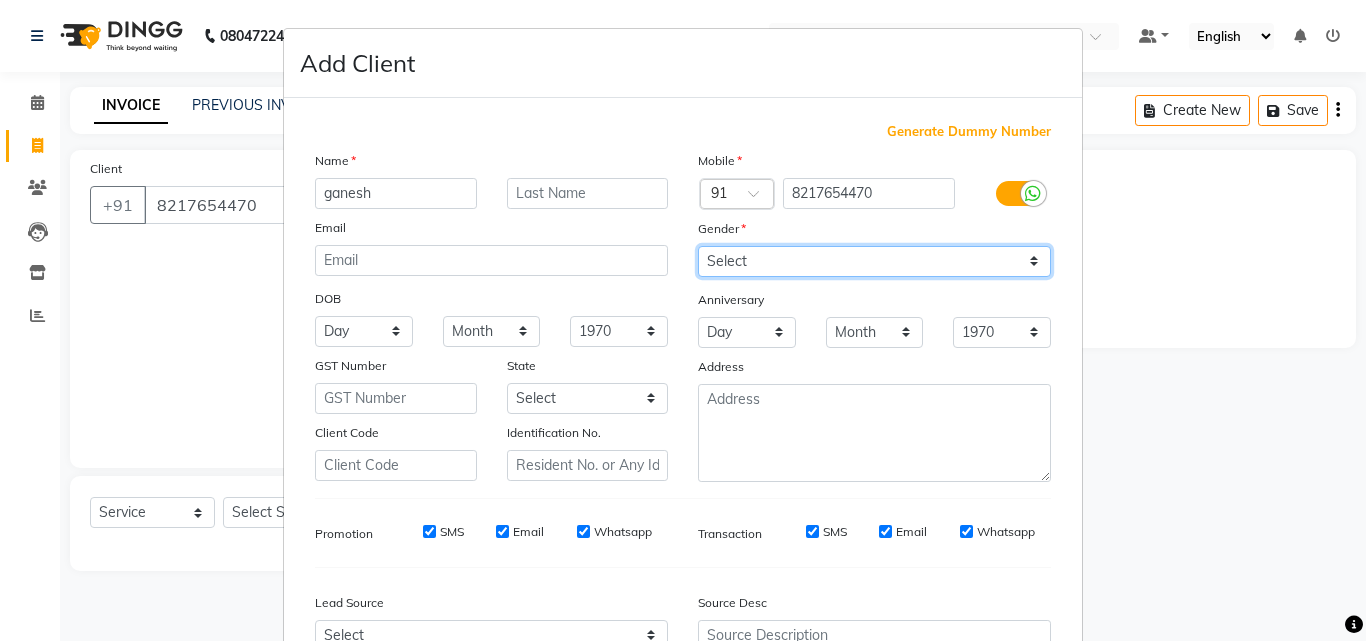 click on "Select [DEMOGRAPHIC_DATA] [DEMOGRAPHIC_DATA] Other Prefer Not To Say" at bounding box center (874, 261) 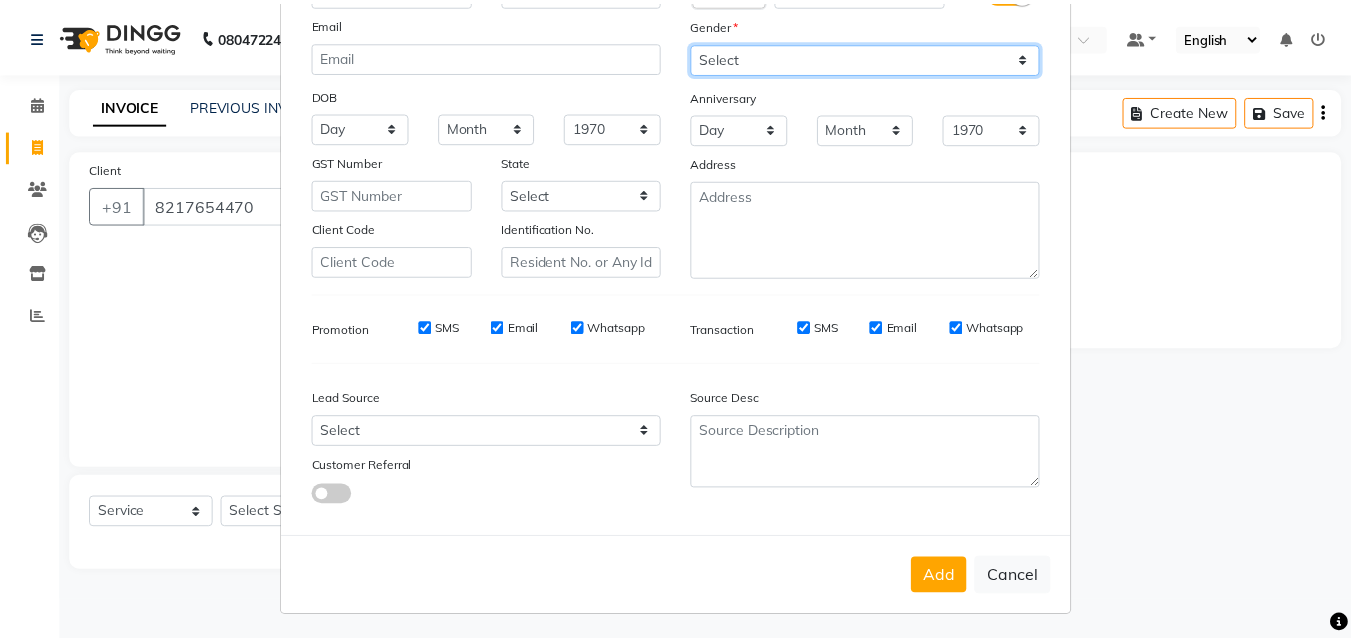 scroll, scrollTop: 208, scrollLeft: 0, axis: vertical 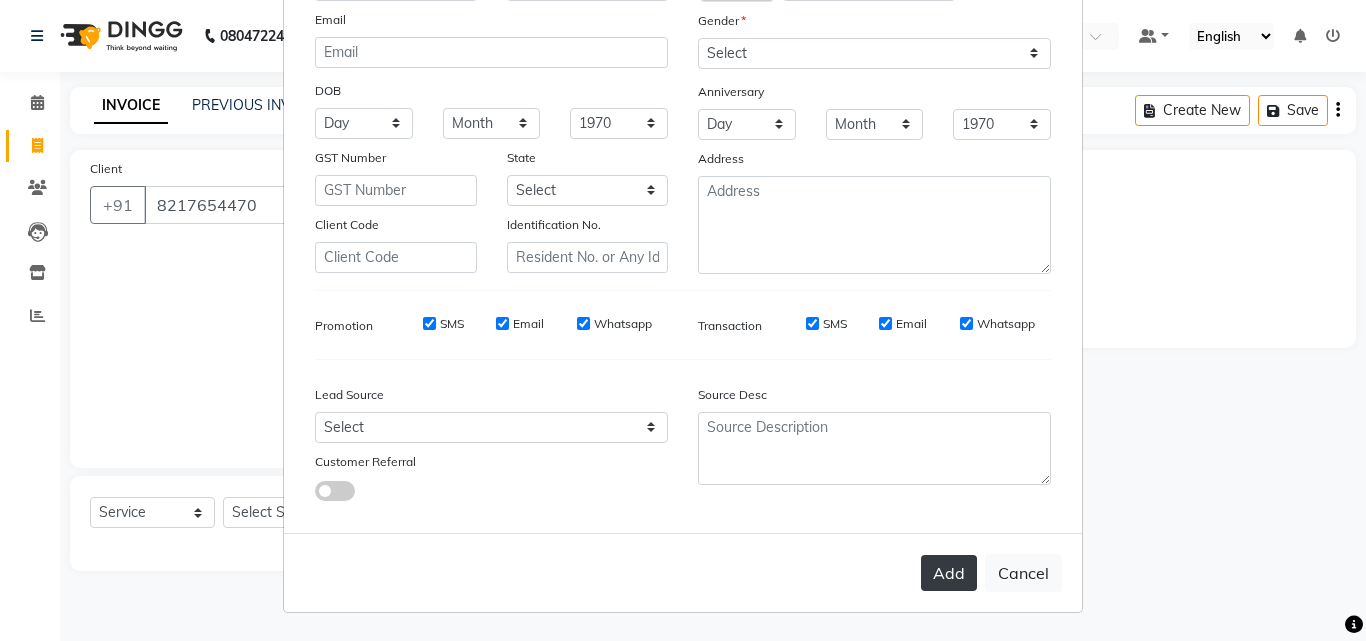 click on "Add" at bounding box center [949, 573] 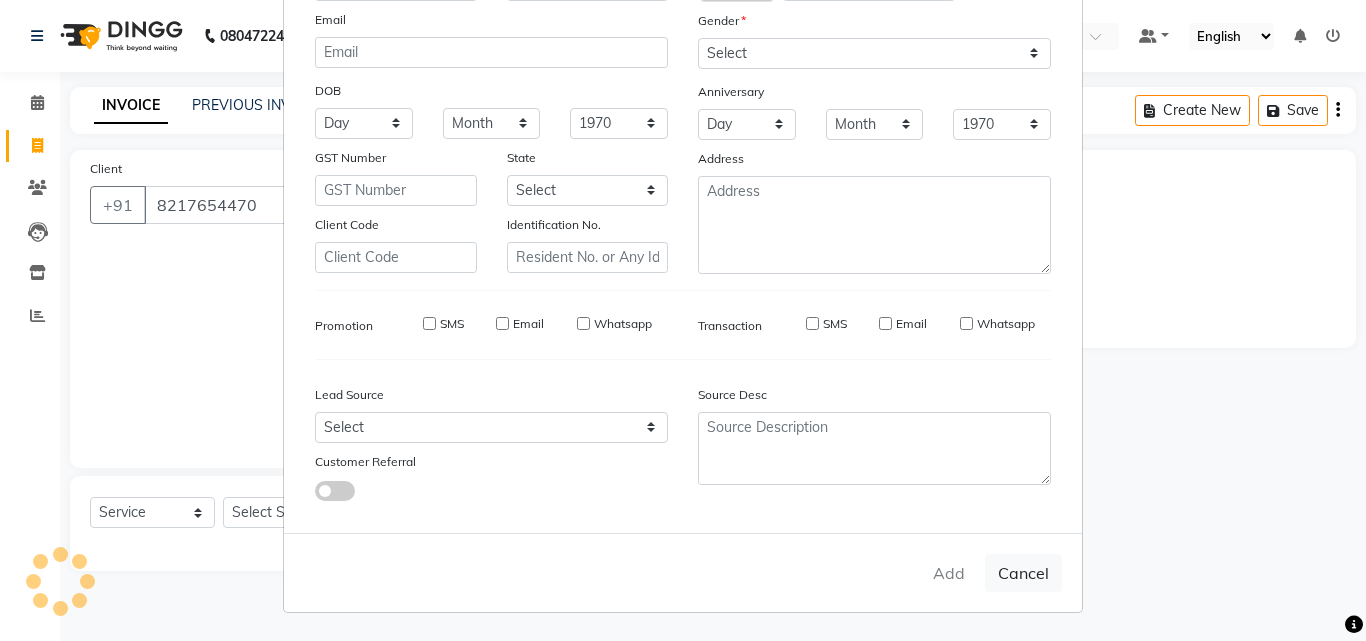 type on "82******70" 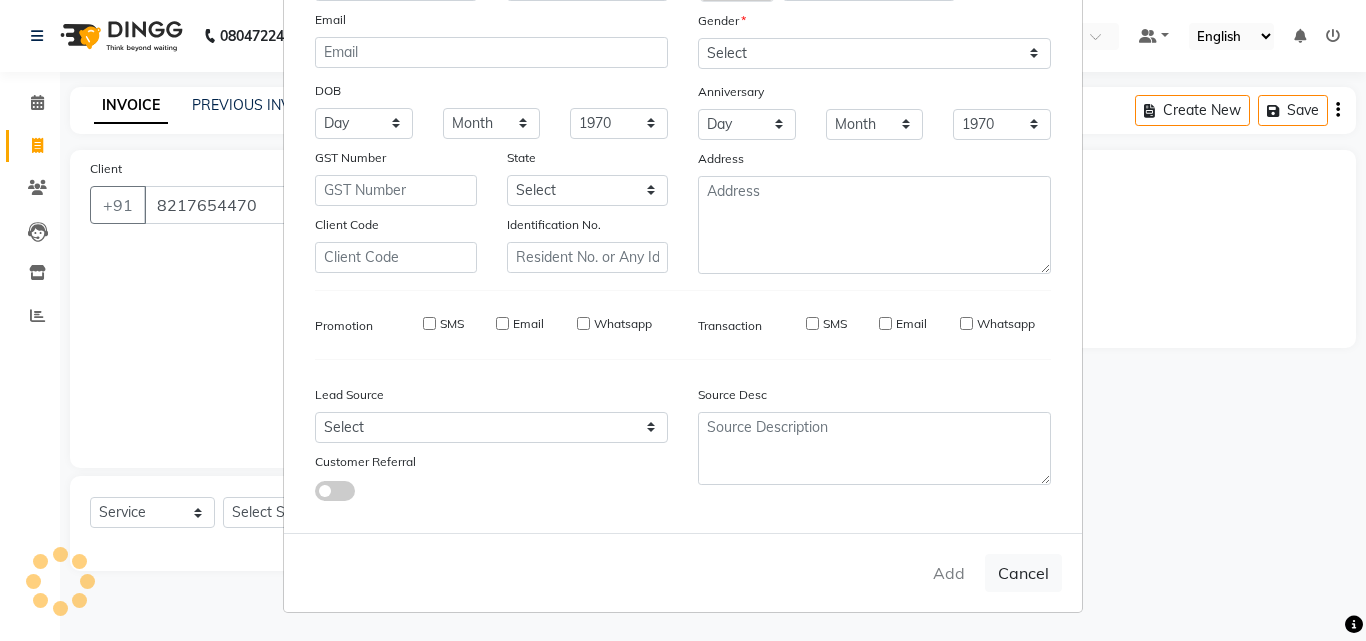 type 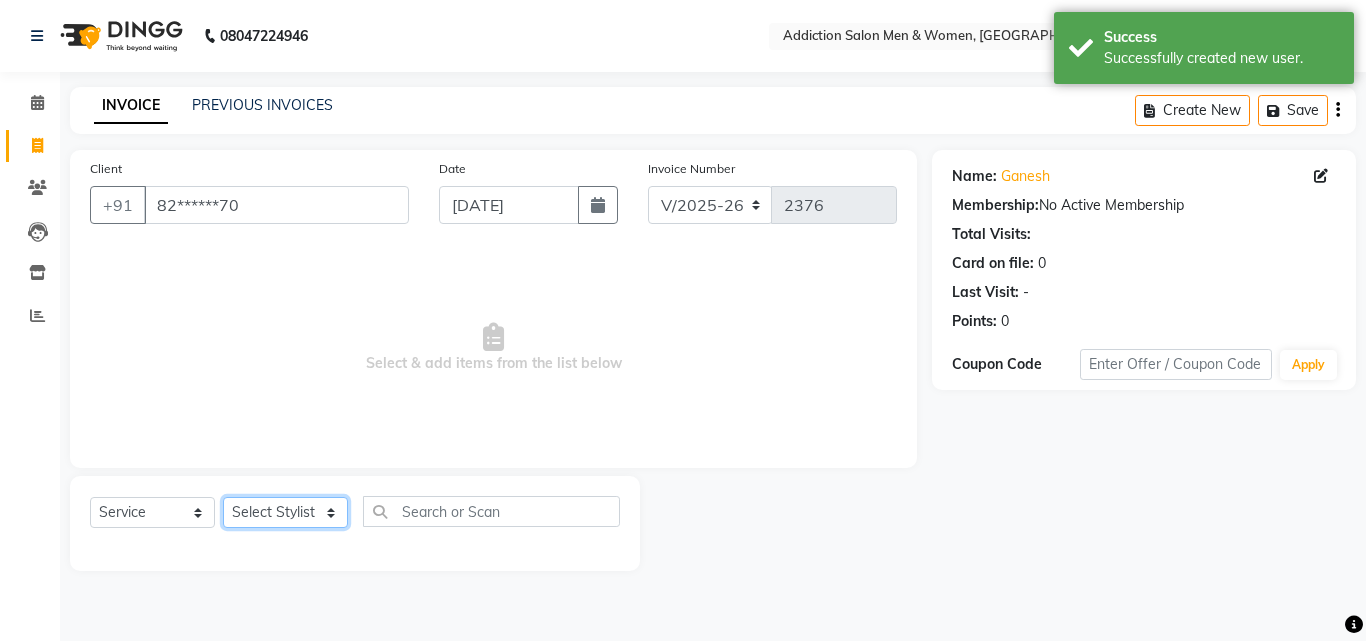 click on "Select Stylist Addiction Salon ALI ANJALI BANSIKA [PERSON_NAME] DEEP  [PERSON_NAME] [PERSON_NAME]  [PERSON_NAME] REKHA [PERSON_NAME]" 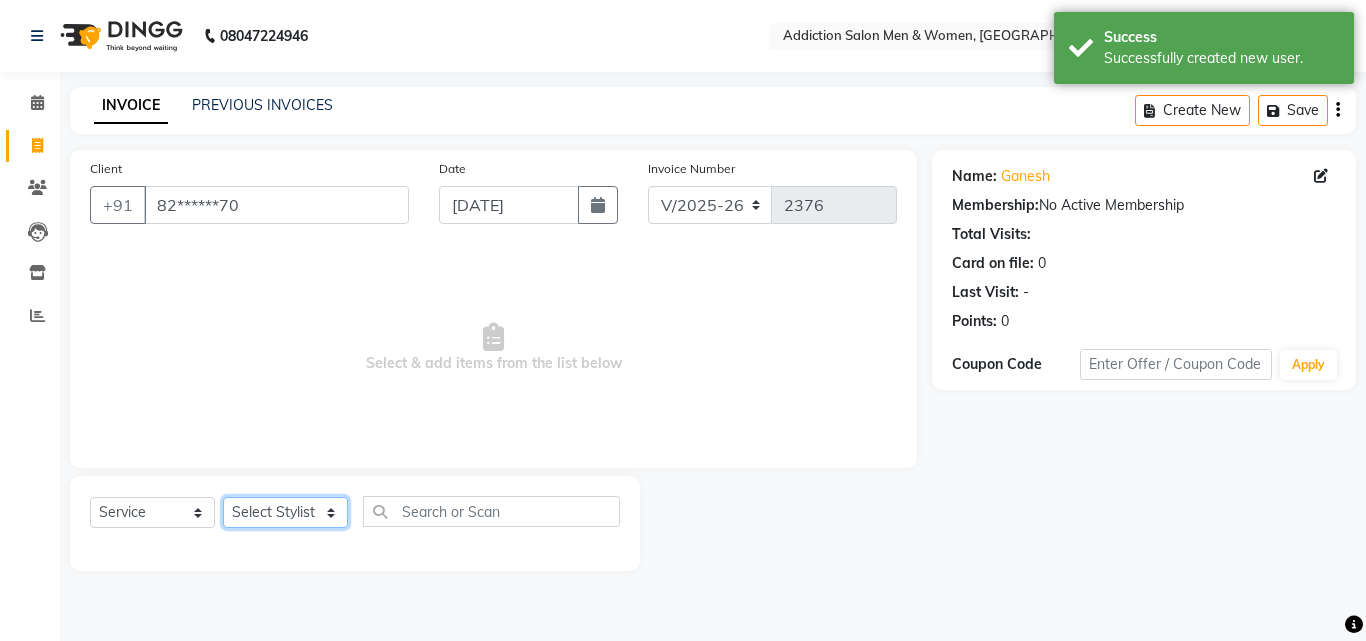 select on "61697" 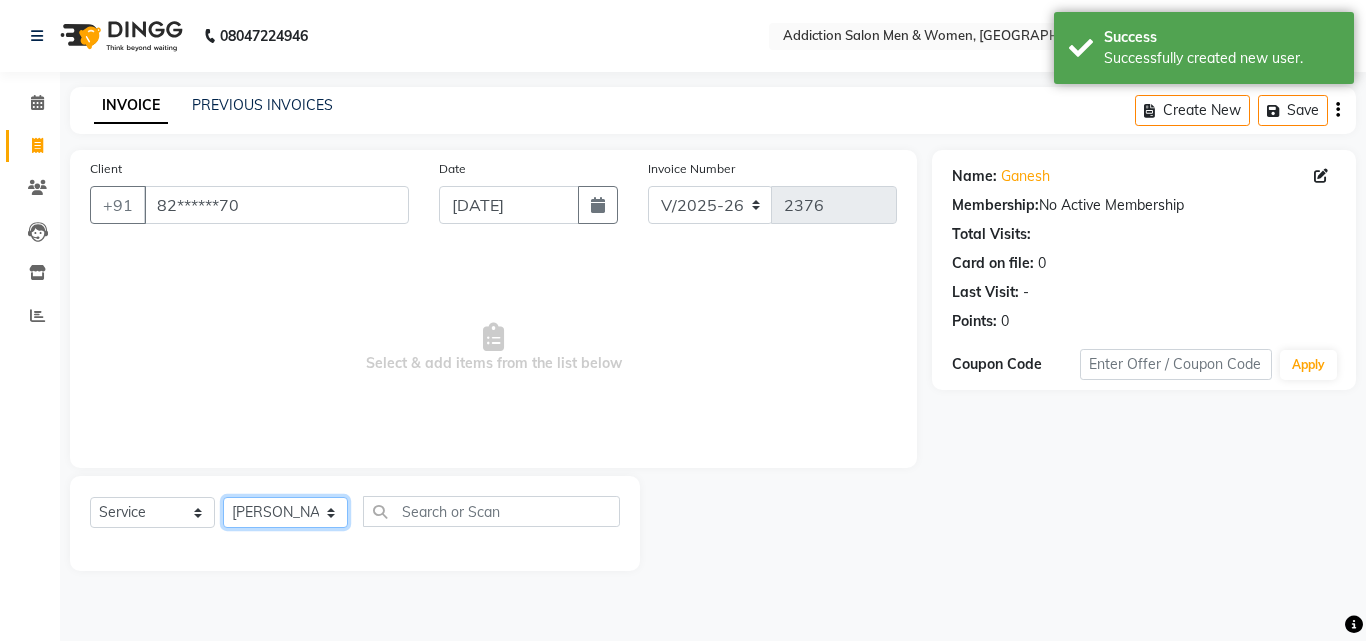 click on "Select Stylist Addiction Salon ALI ANJALI BANSIKA [PERSON_NAME] DEEP  [PERSON_NAME] [PERSON_NAME]  [PERSON_NAME] REKHA [PERSON_NAME]" 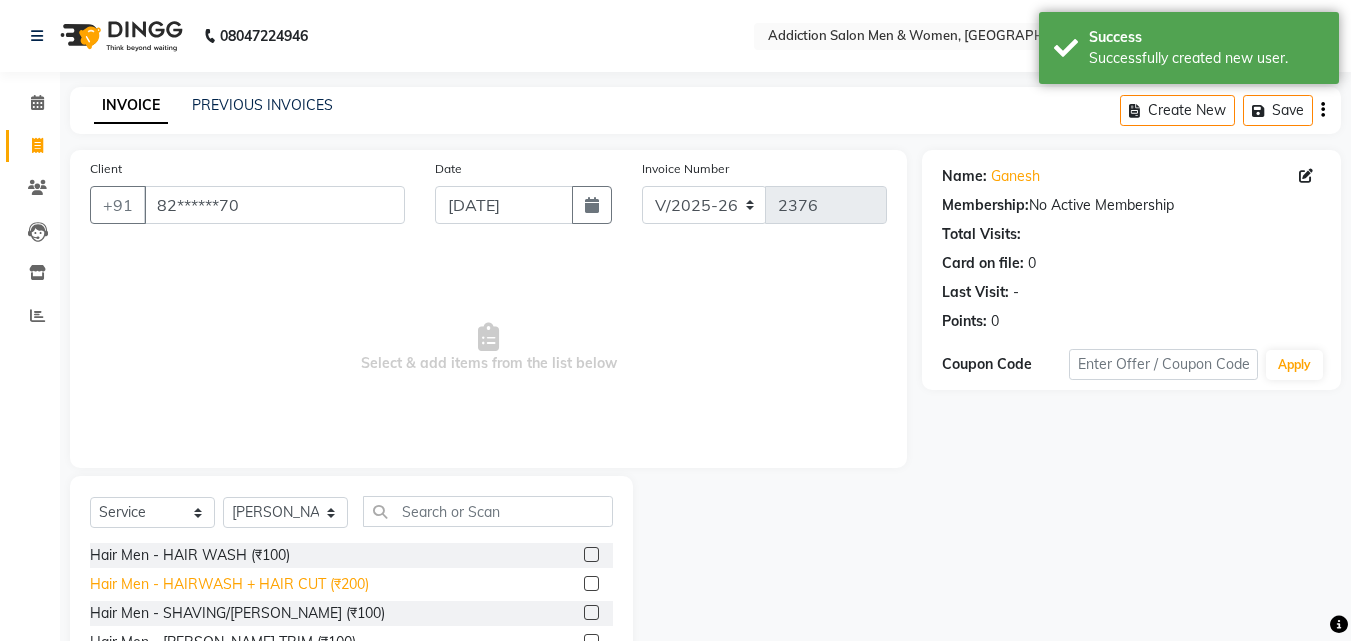 click on "Hair Men - HAIRWASH + HAIR CUT (₹200)" 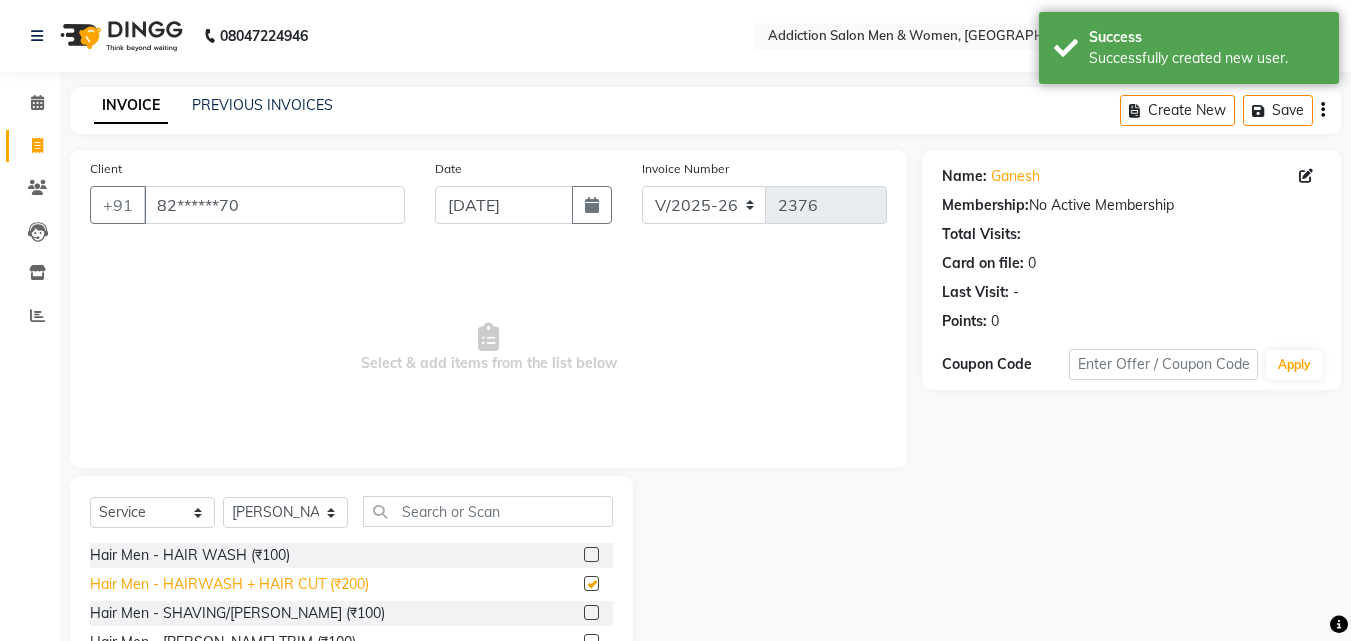checkbox on "false" 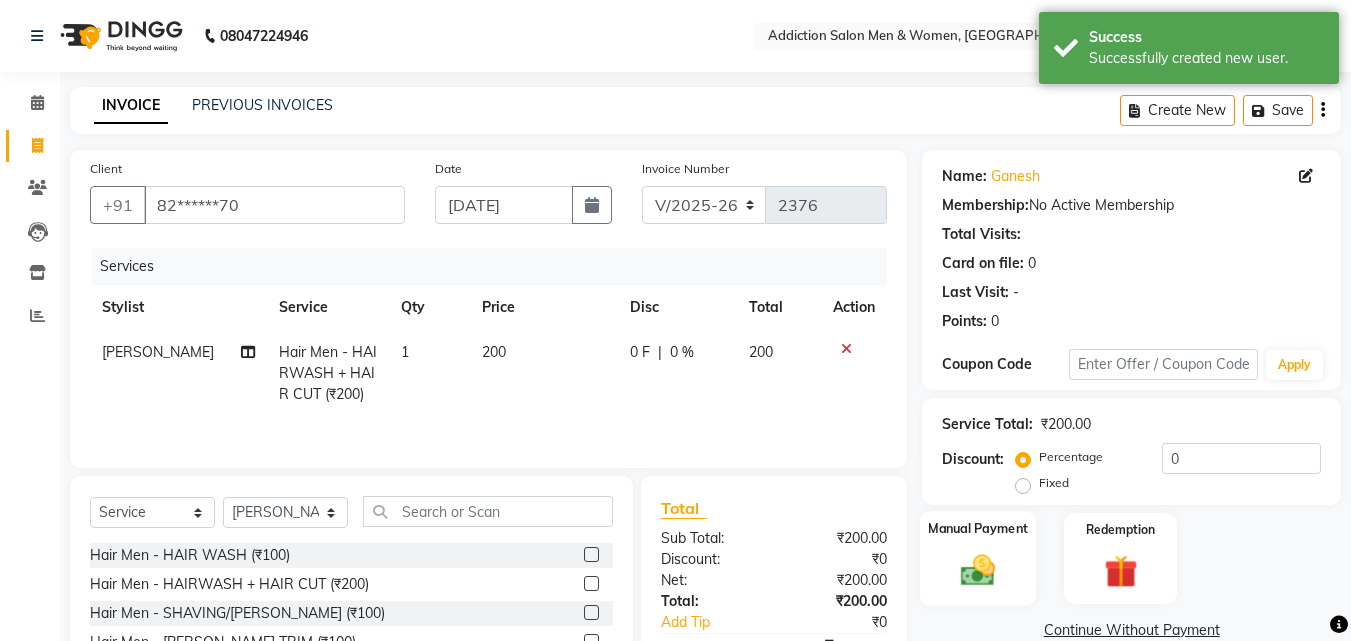 click 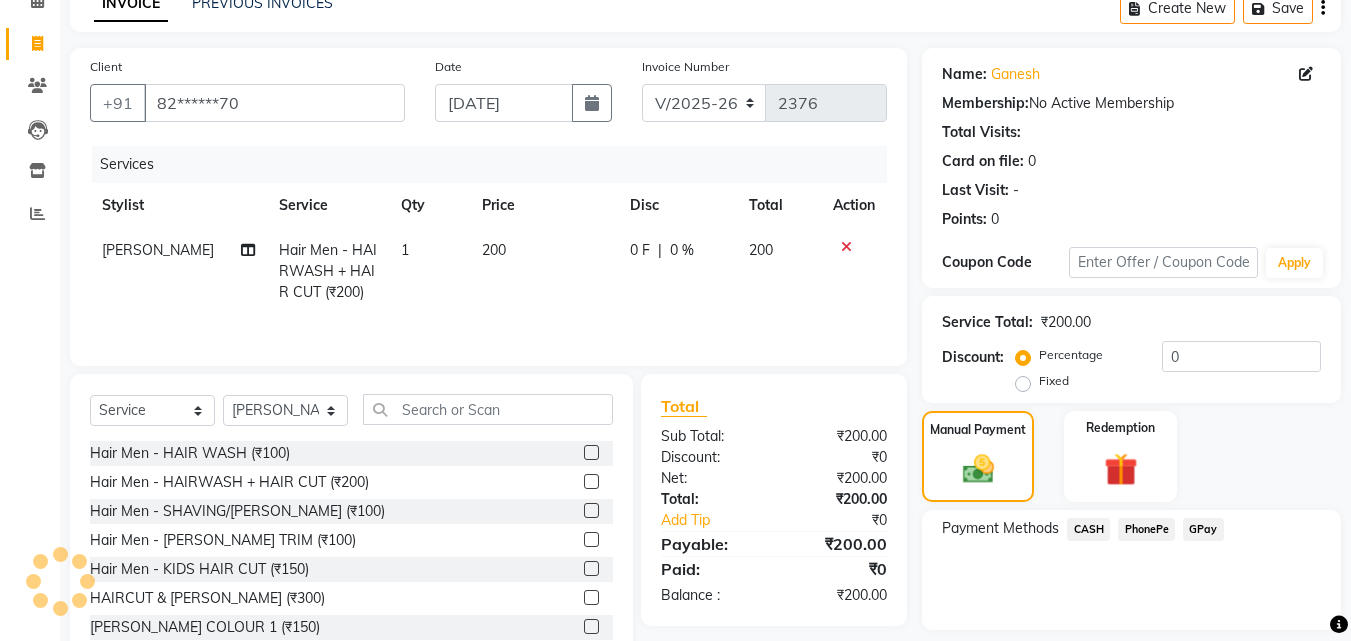 scroll, scrollTop: 162, scrollLeft: 0, axis: vertical 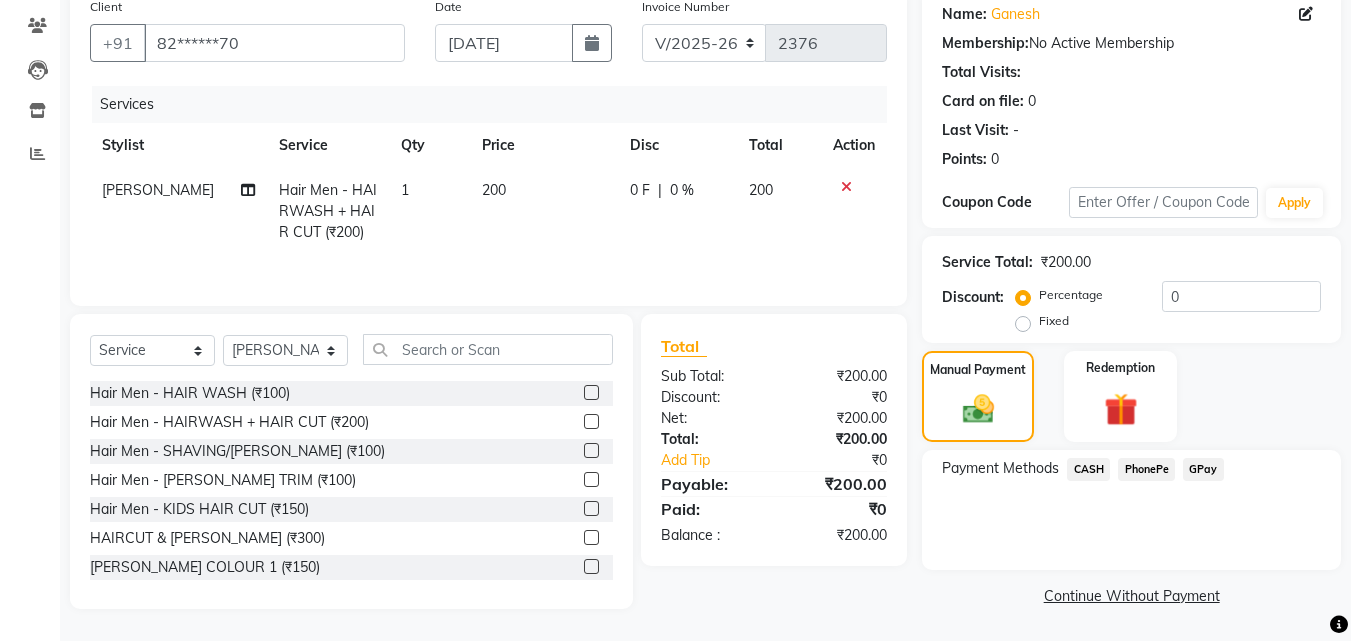 click on "CASH" 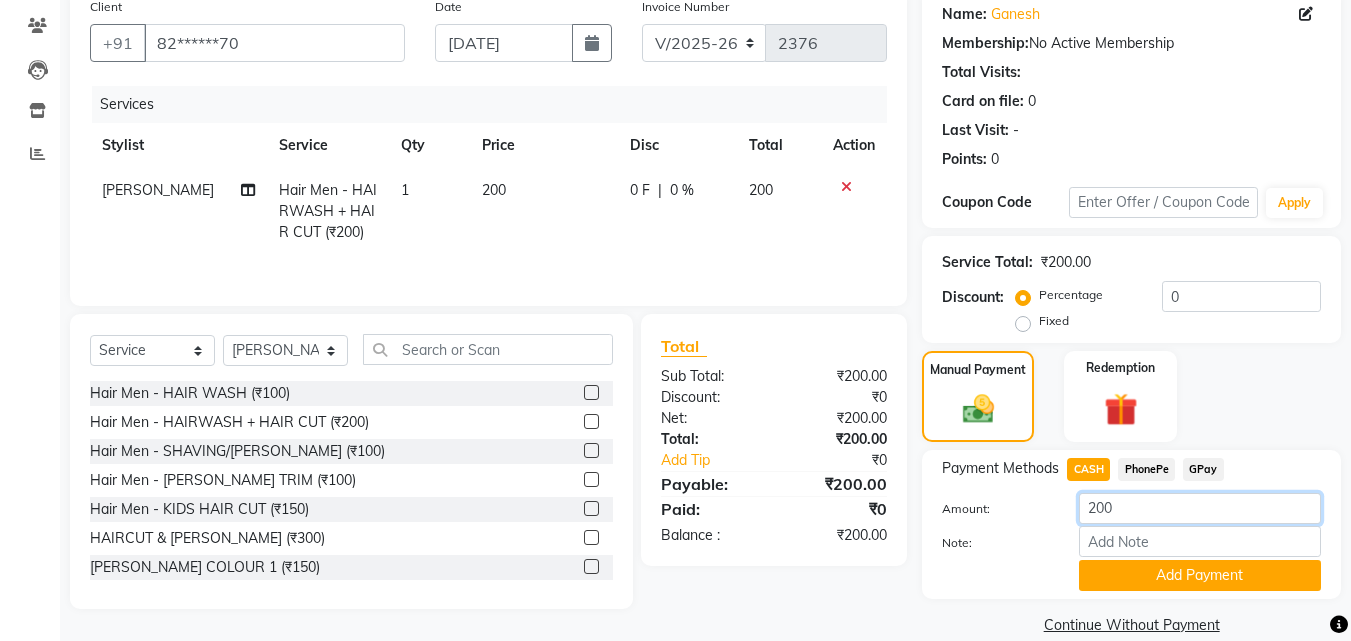 click on "200" 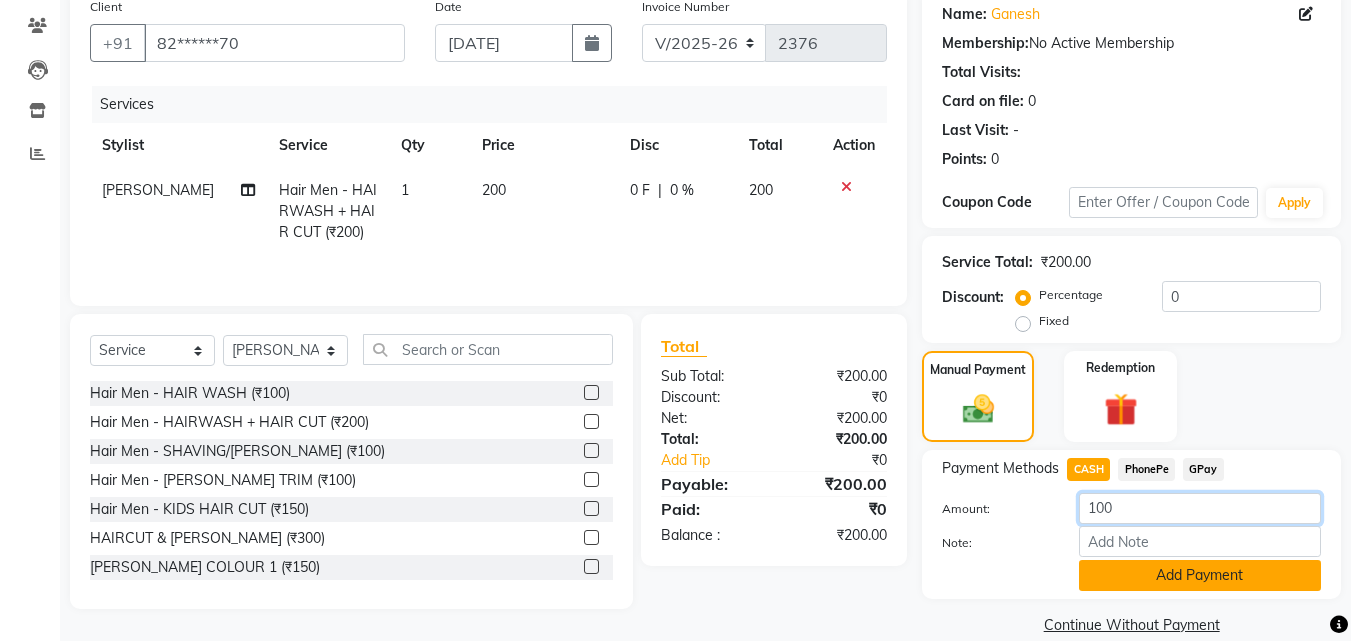 type on "100" 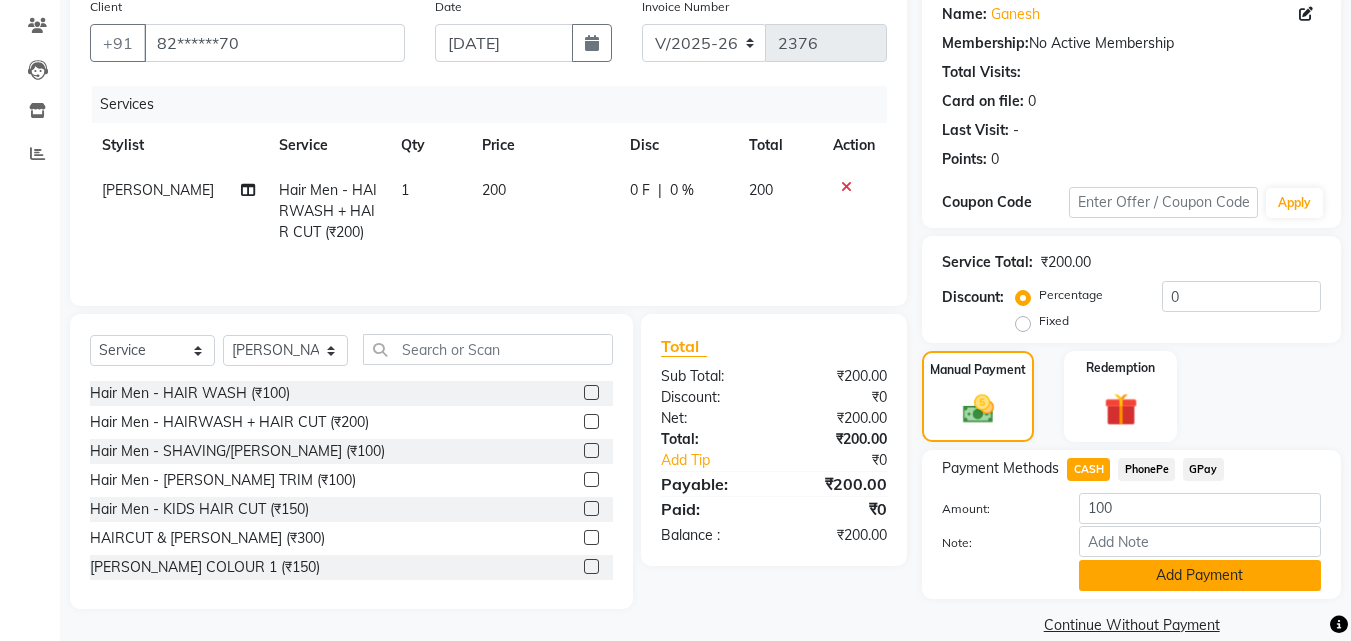 click on "Add Payment" 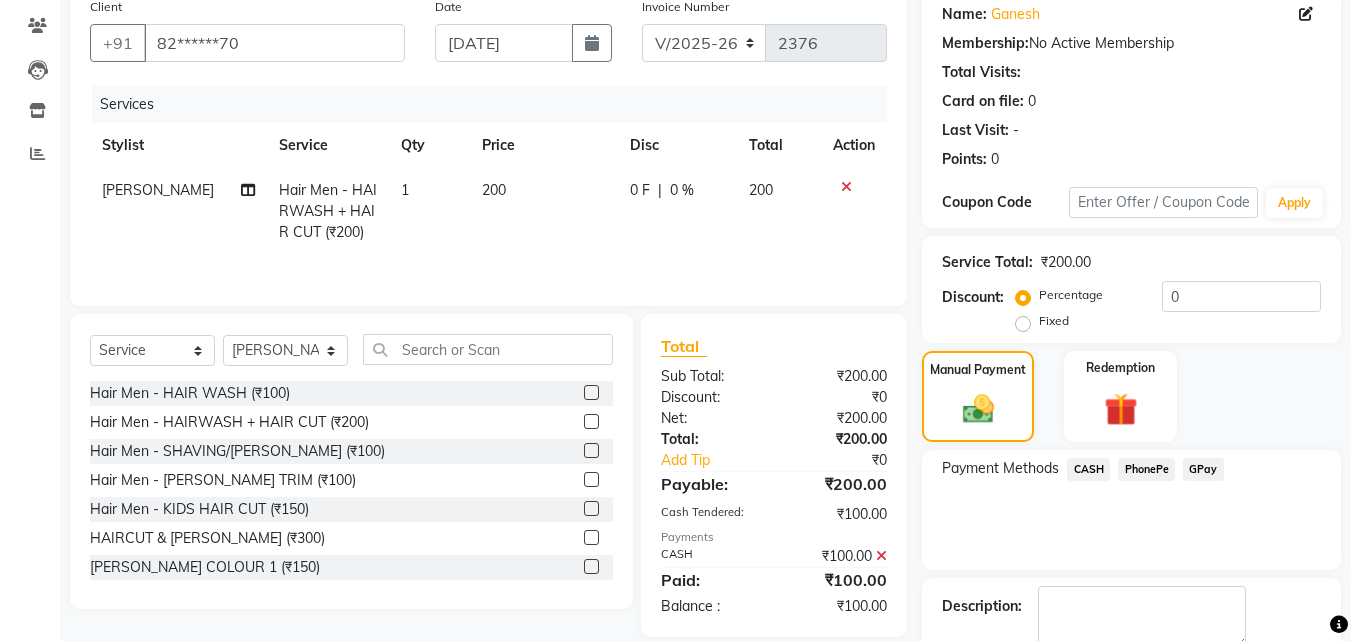 click on "PhonePe" 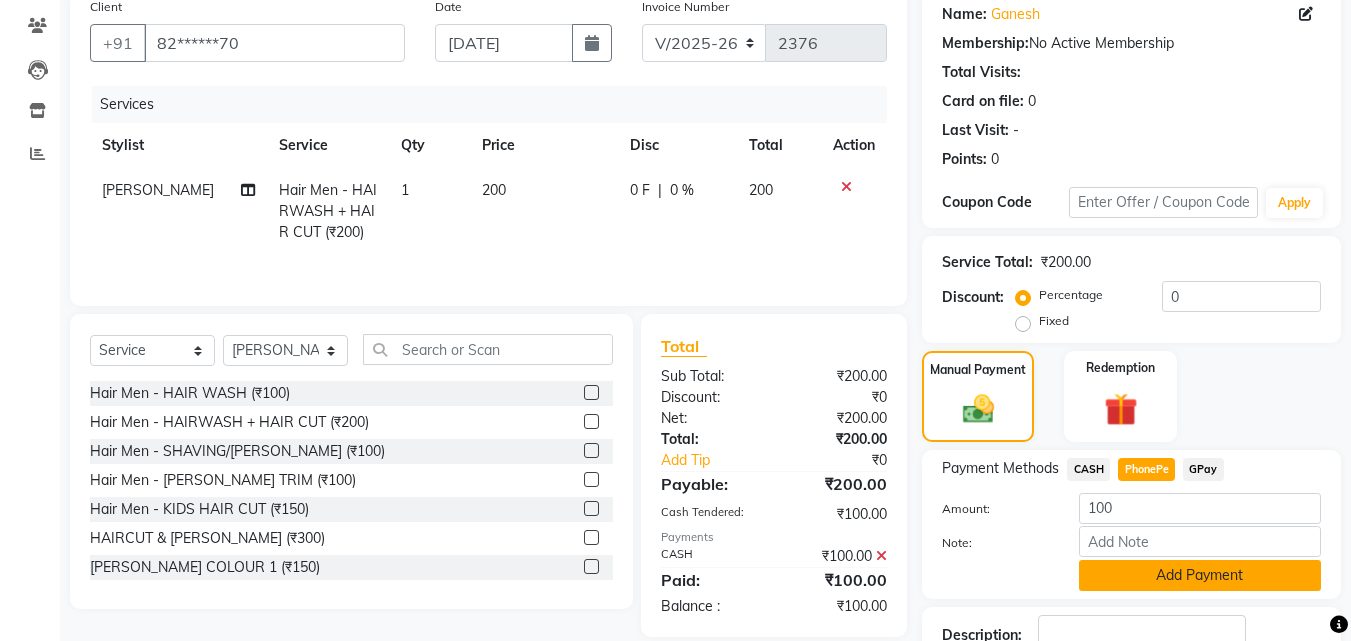 click on "Add Payment" 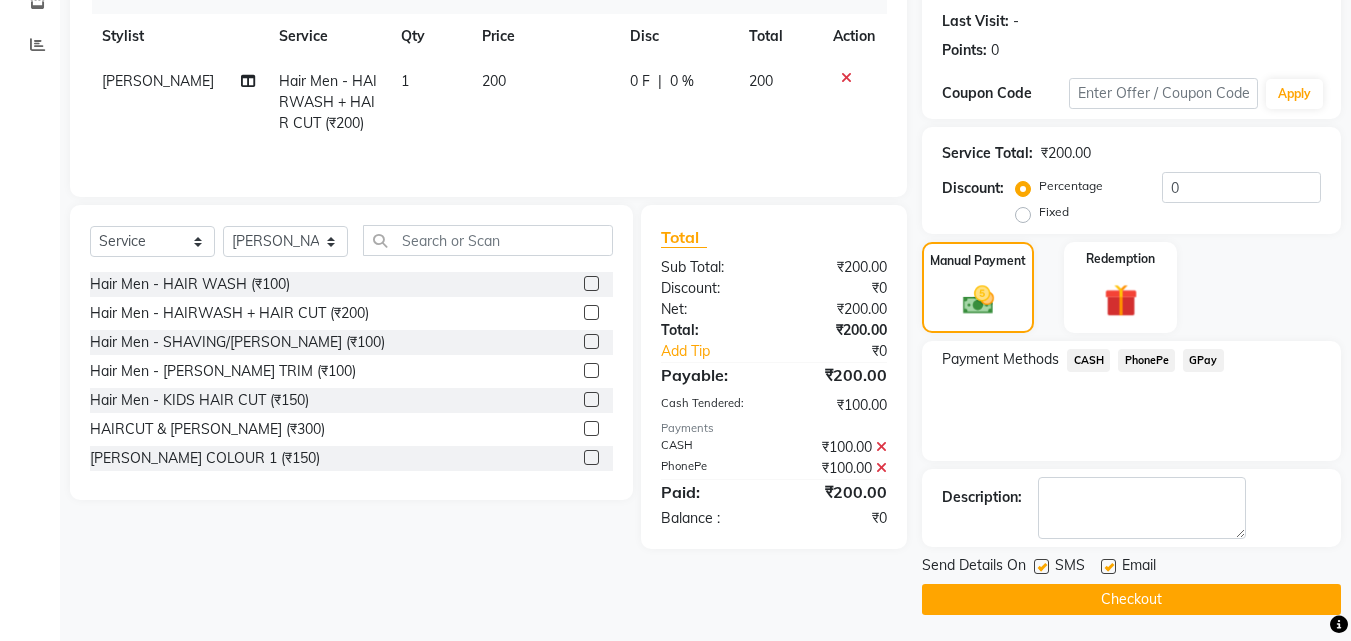 scroll, scrollTop: 275, scrollLeft: 0, axis: vertical 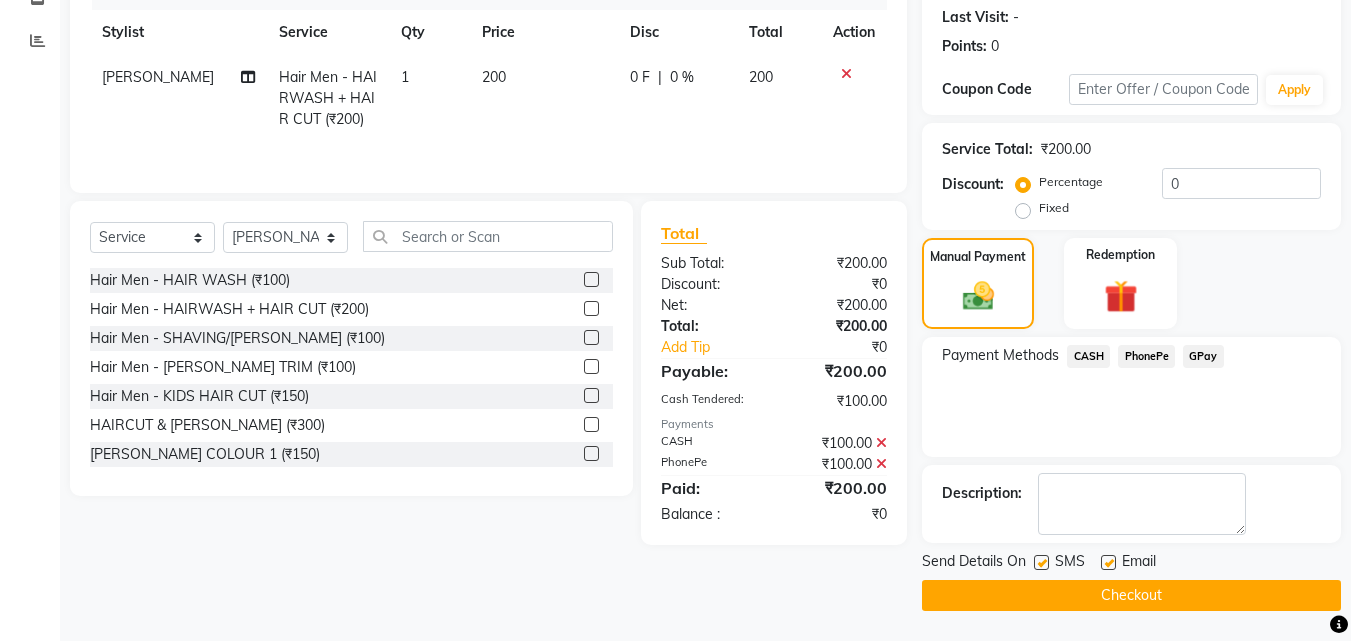 click on "Checkout" 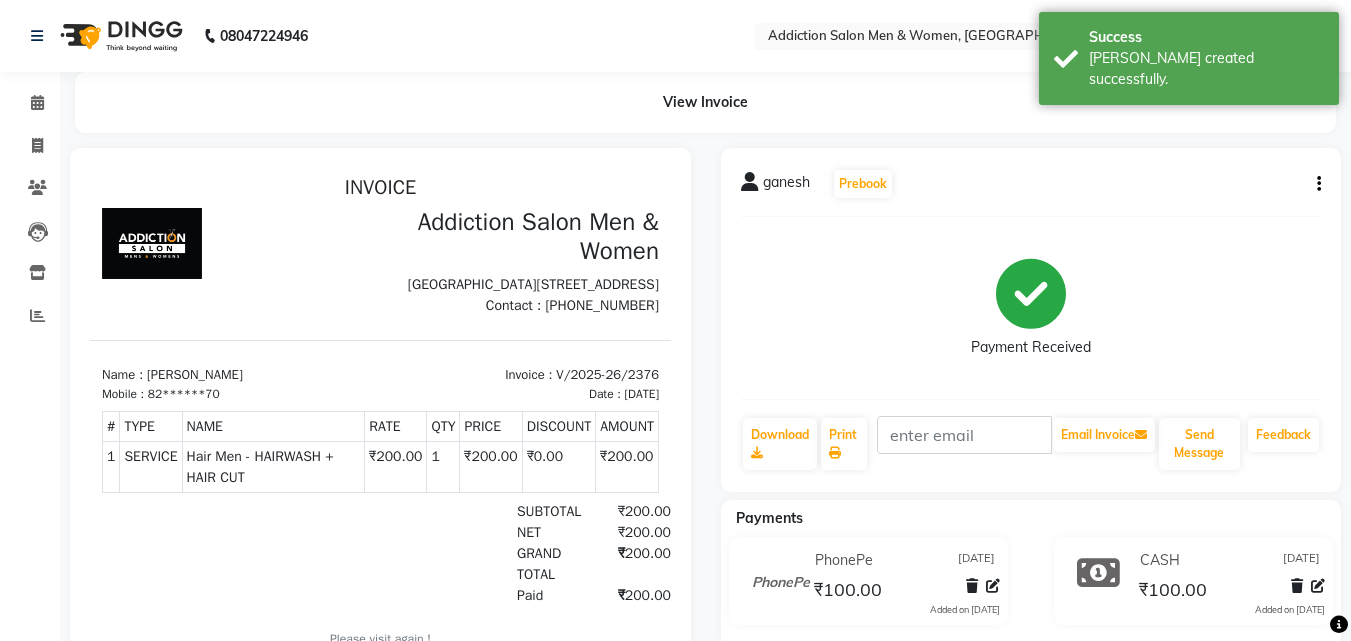 scroll, scrollTop: 0, scrollLeft: 0, axis: both 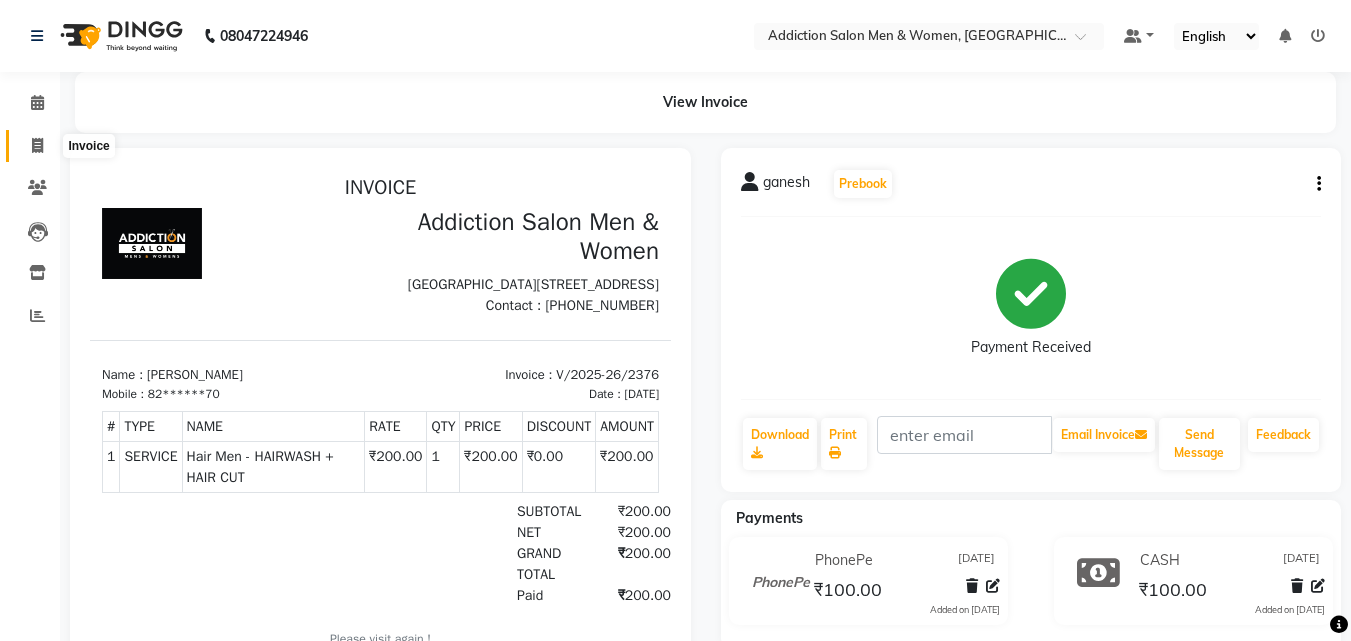 click 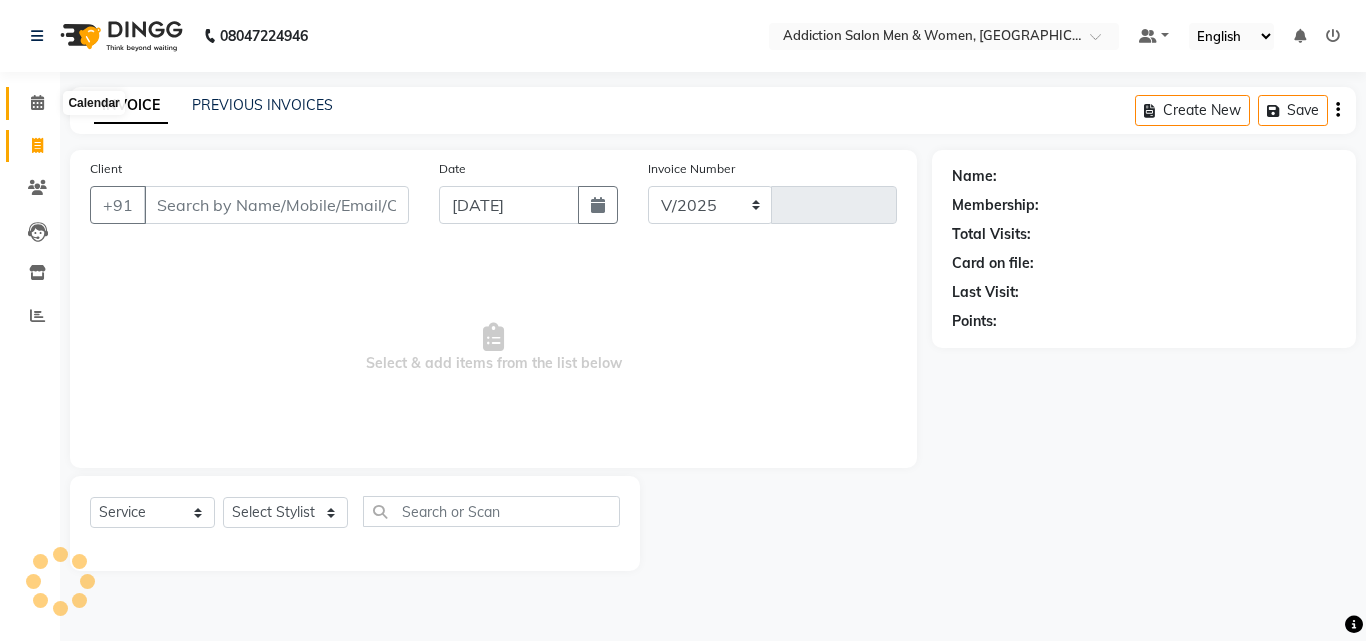 select on "6595" 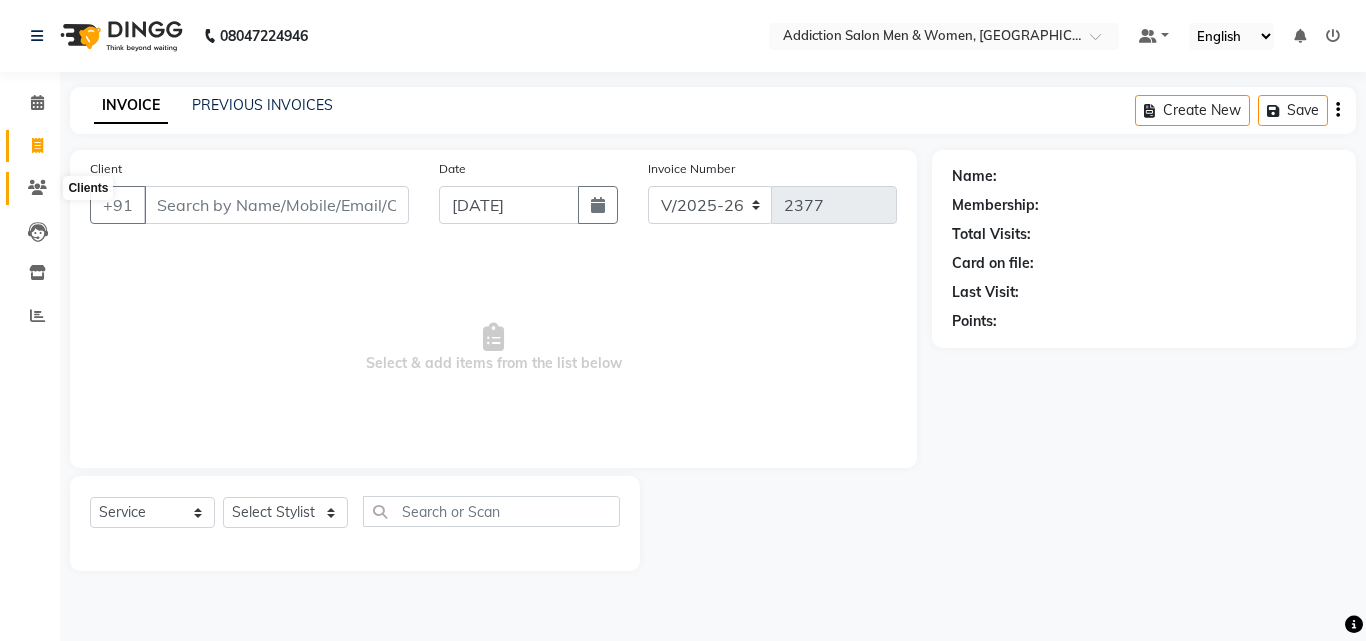 click 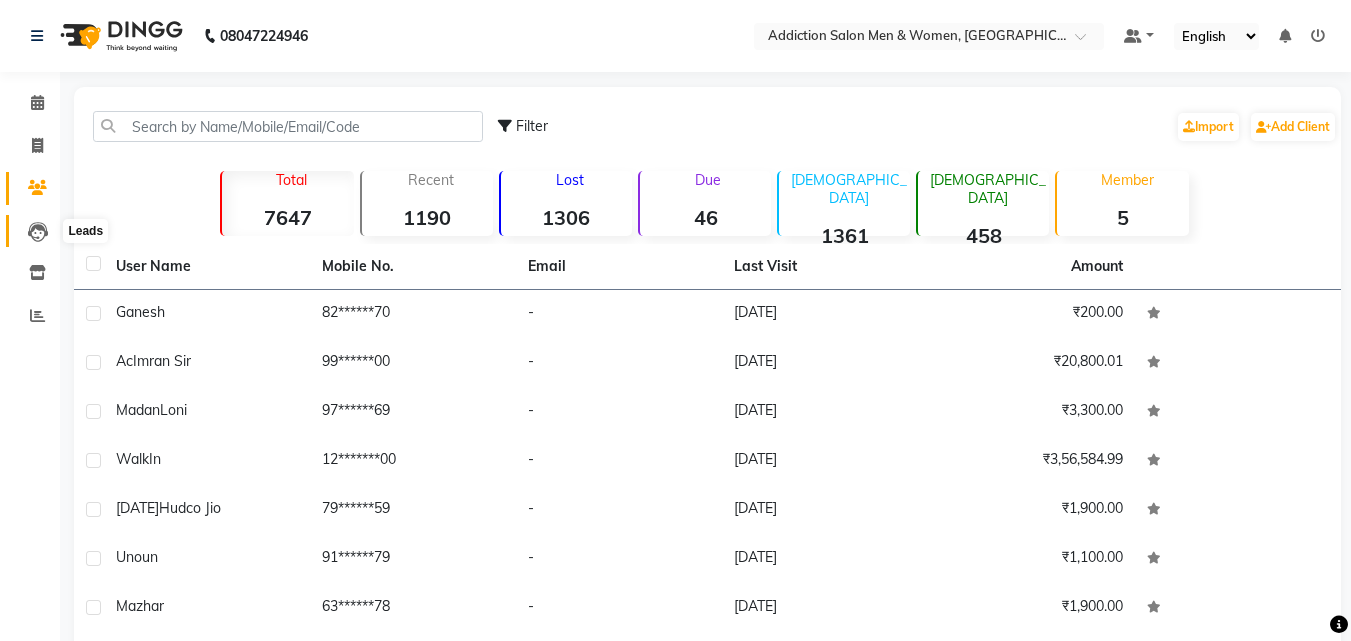 click 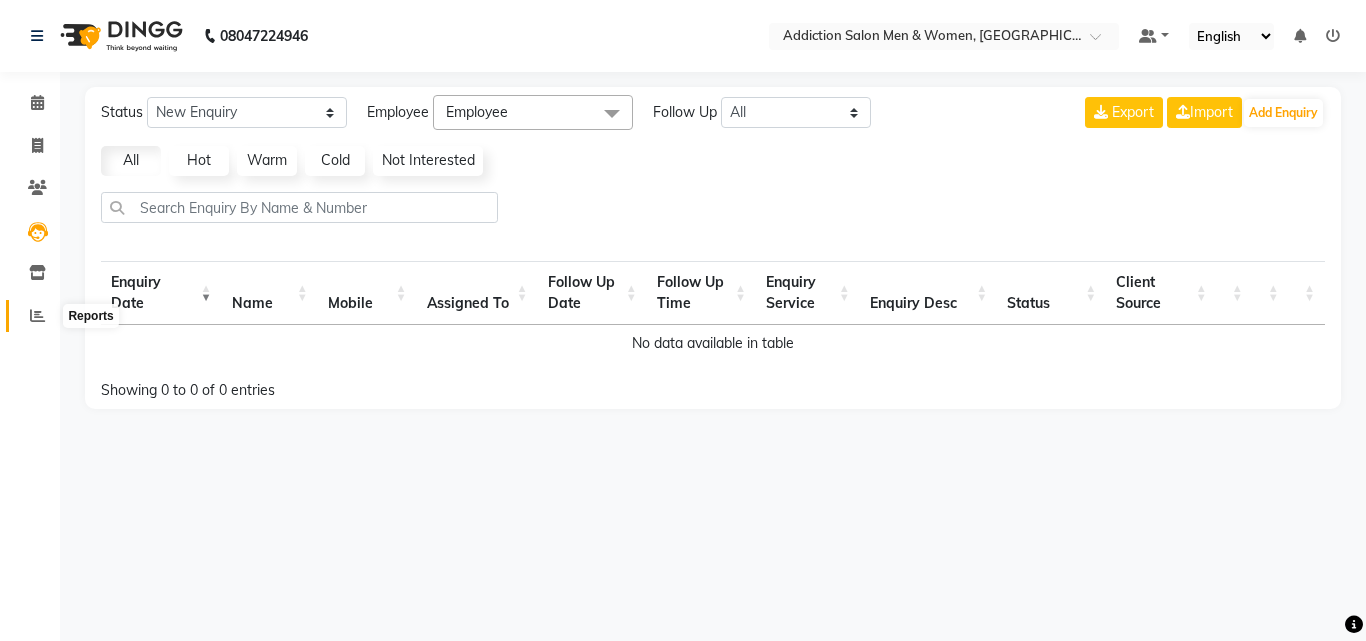click 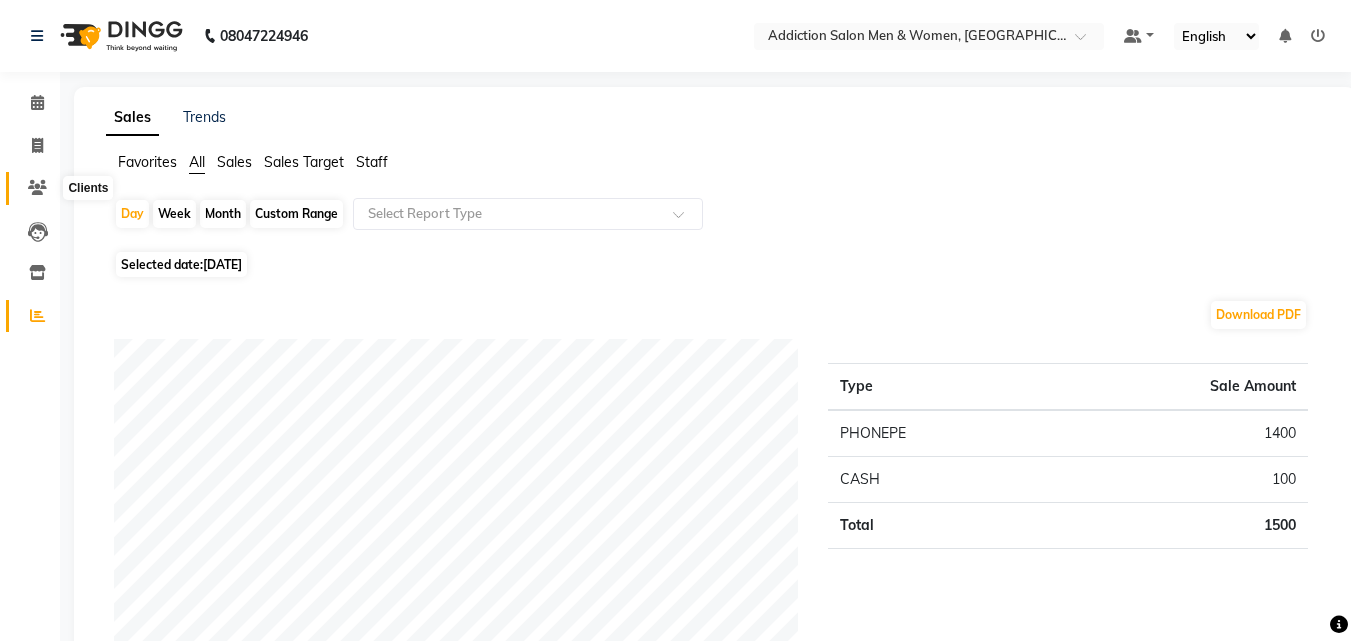 click 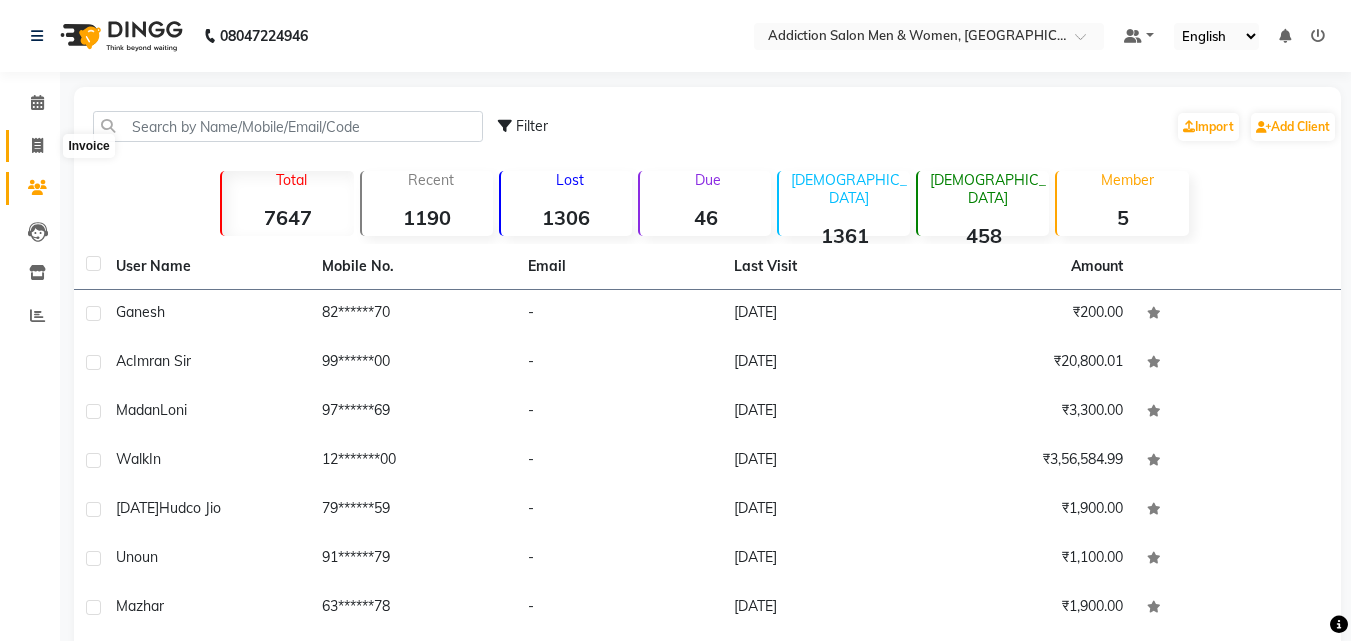 click 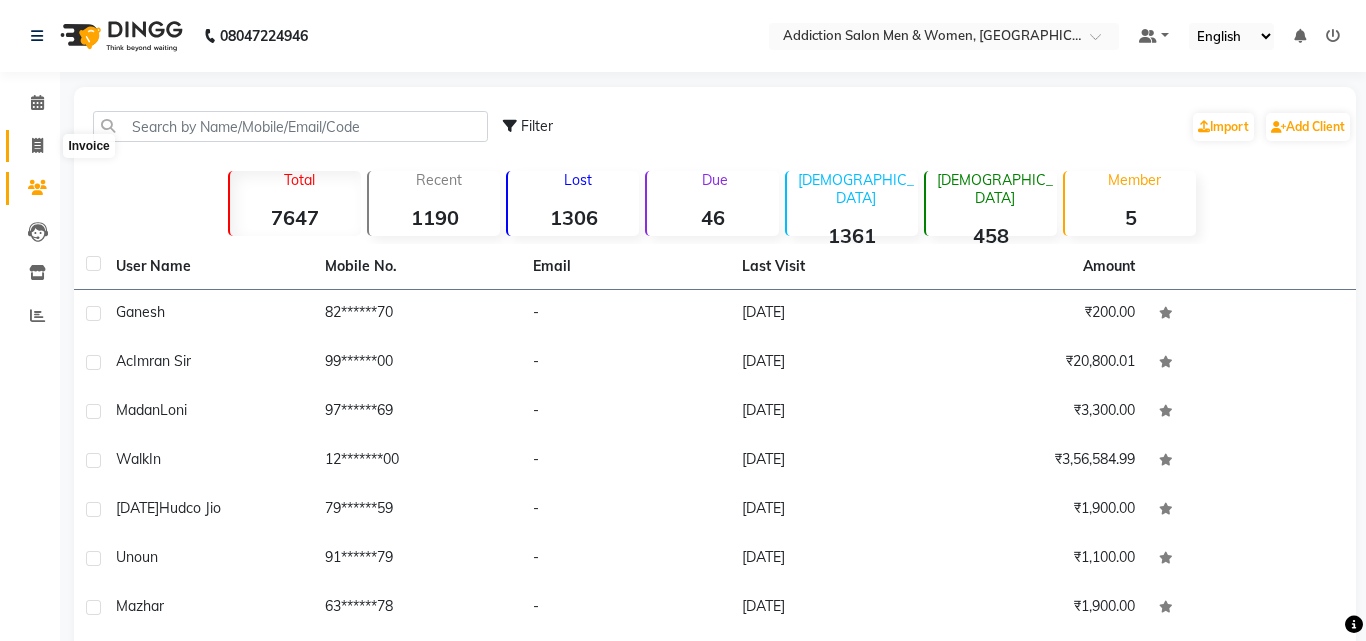select on "service" 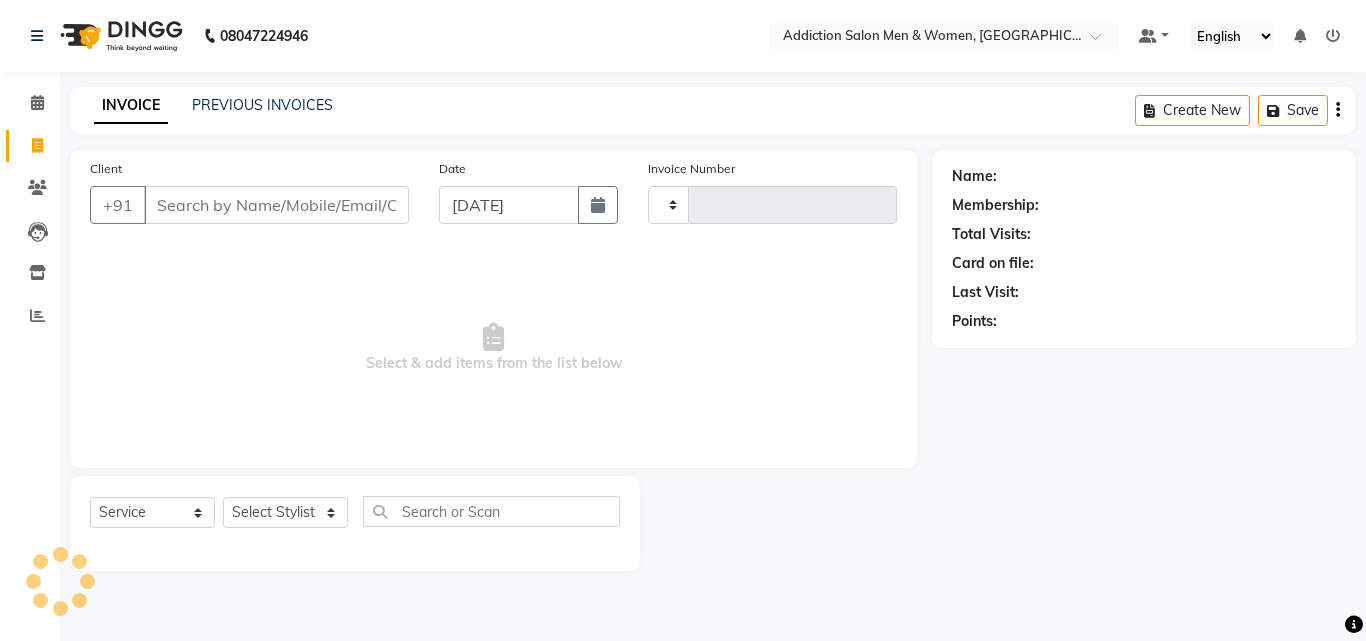 type on "2377" 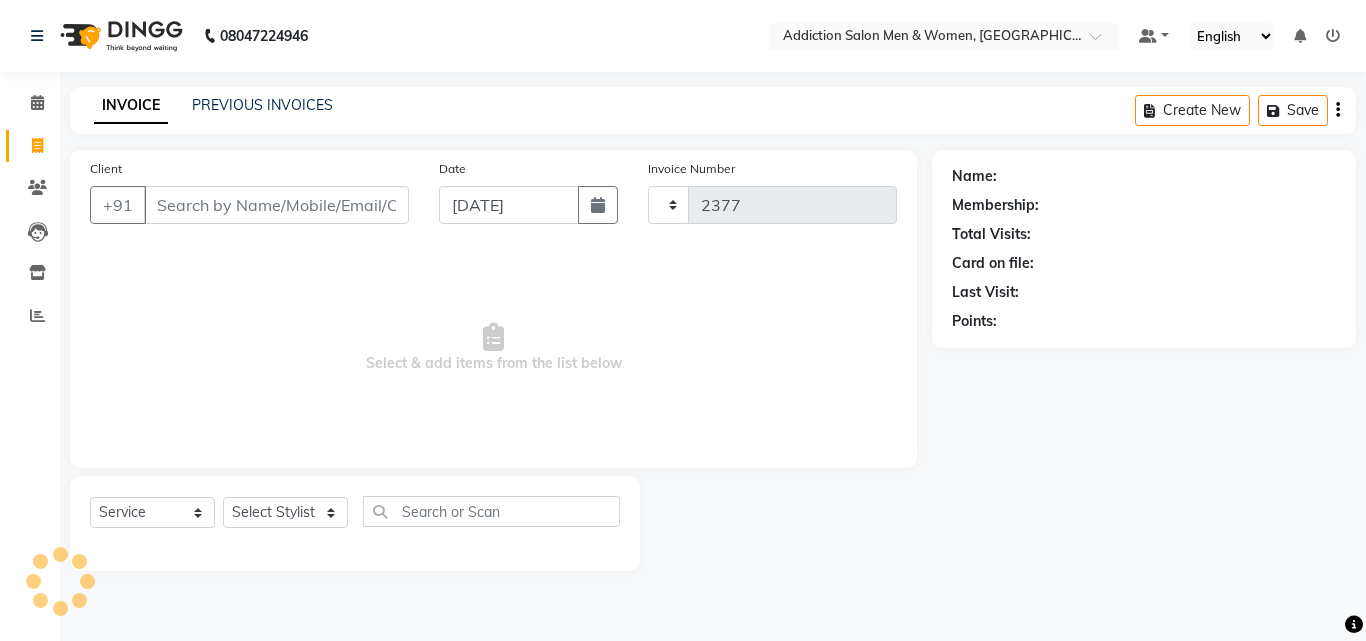 select on "6595" 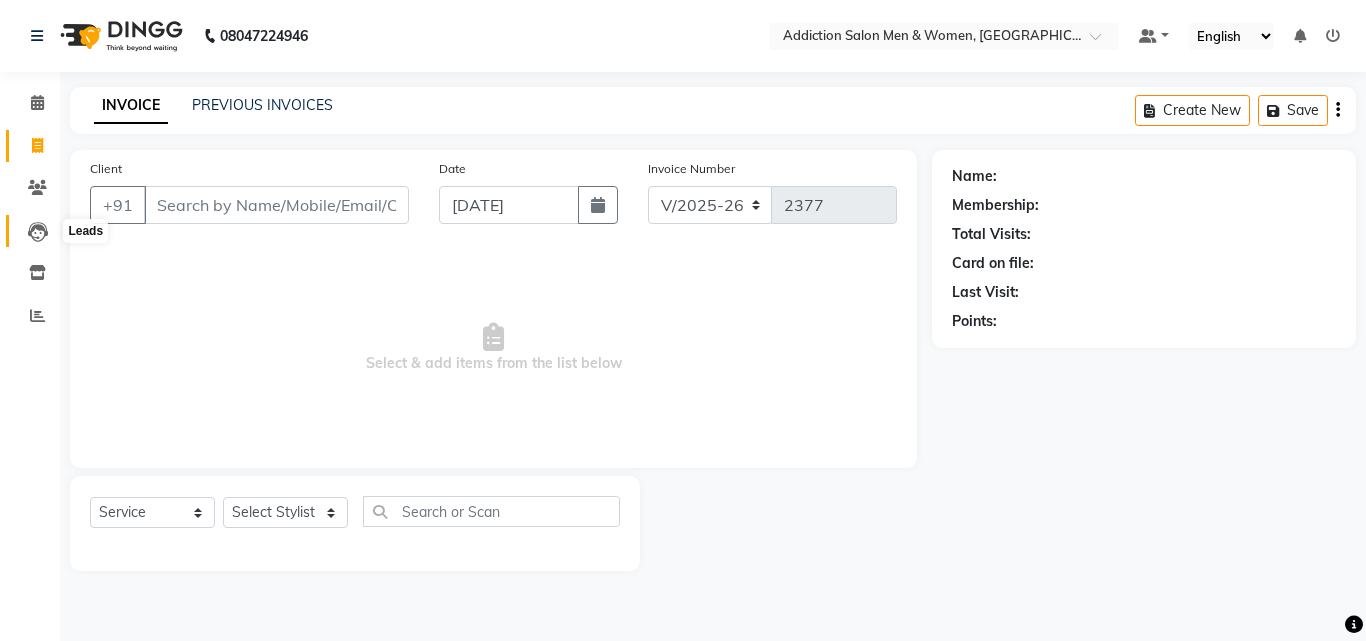 click 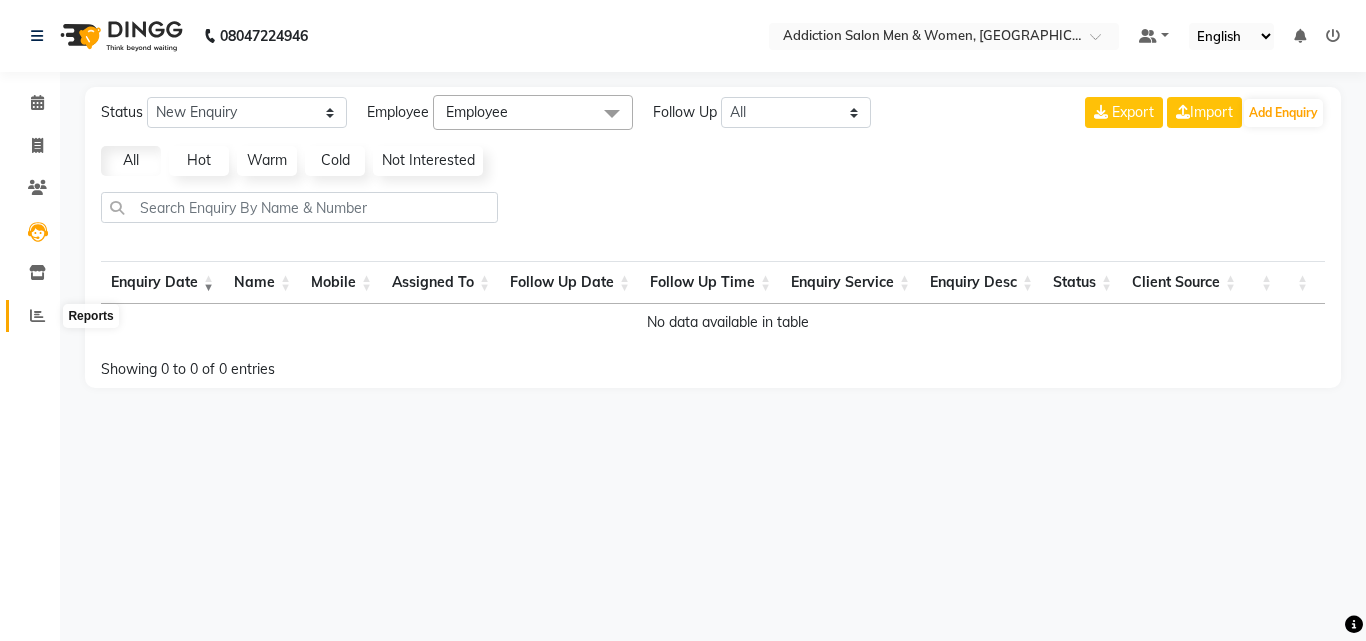 click 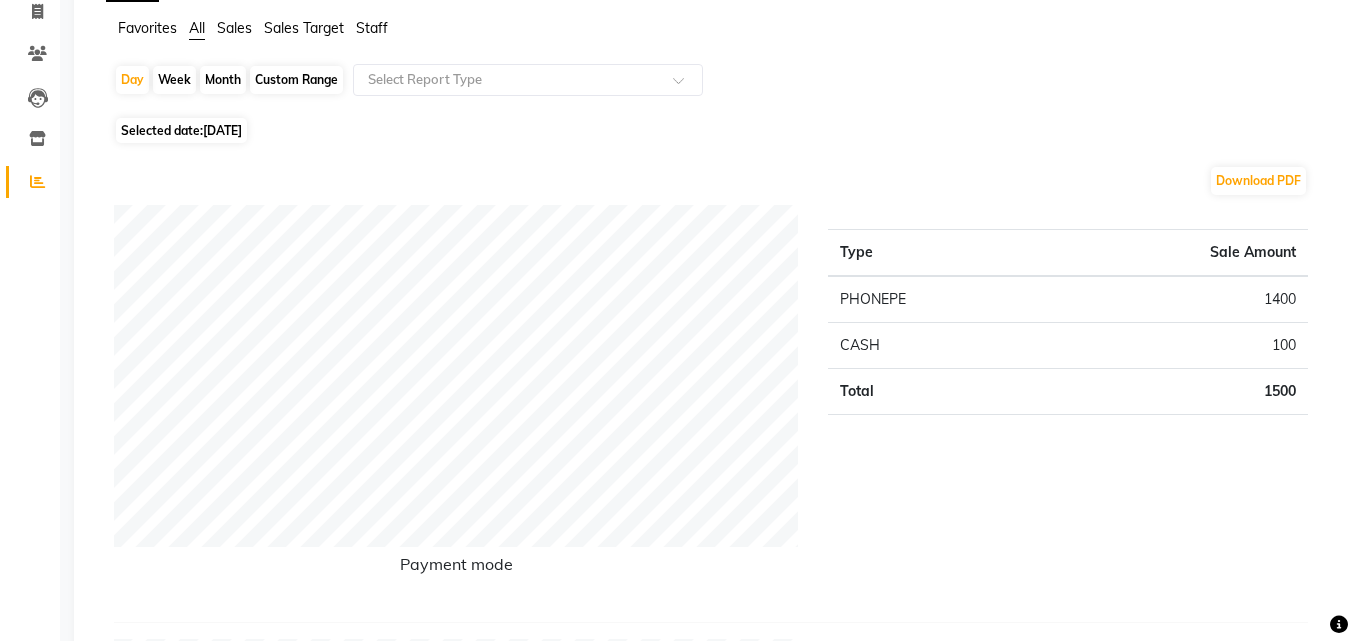 scroll, scrollTop: 0, scrollLeft: 0, axis: both 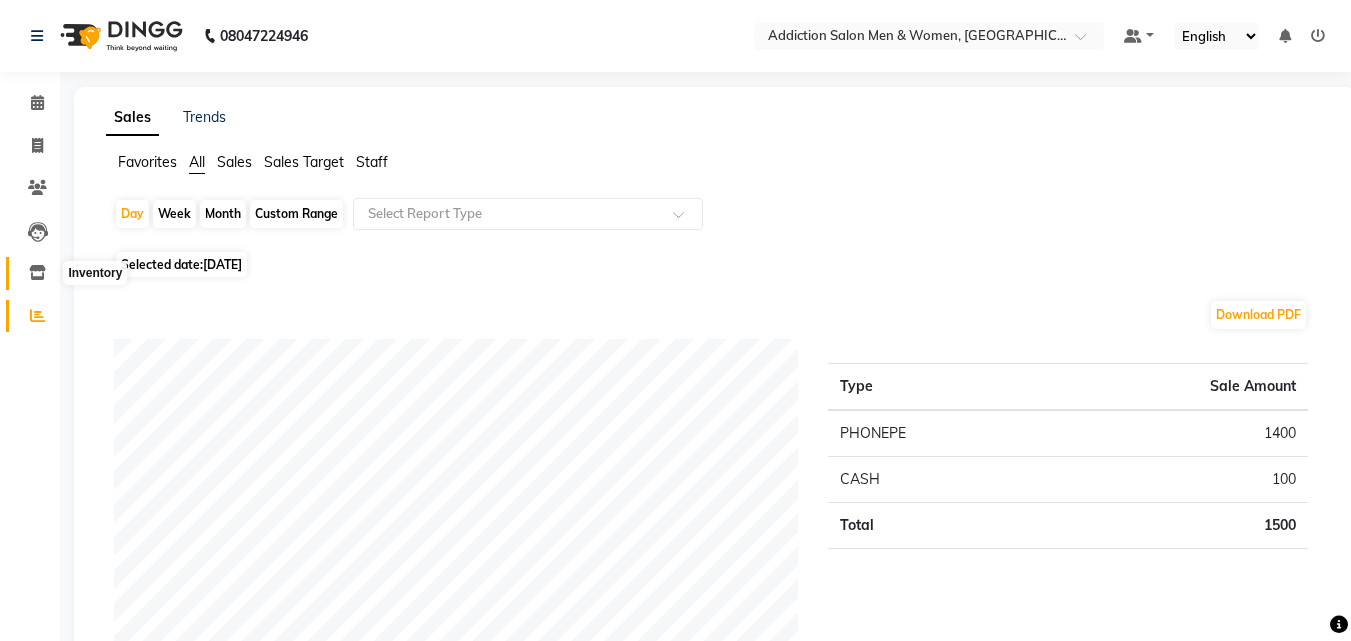 click 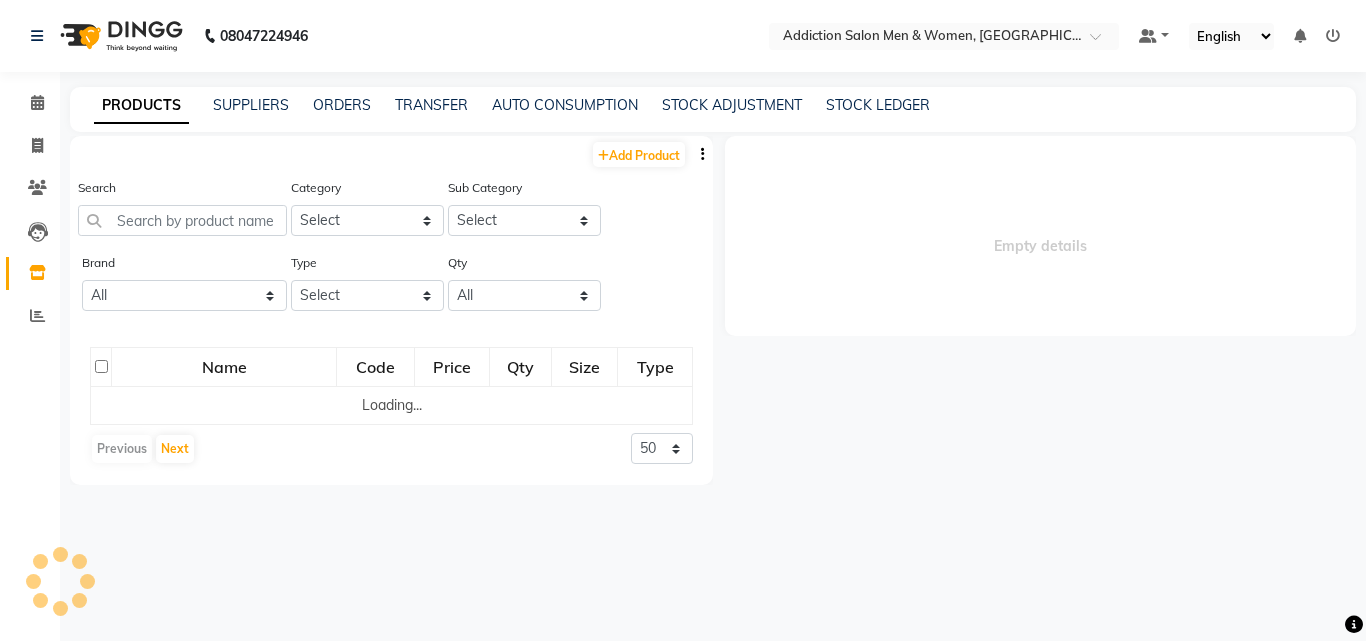 select 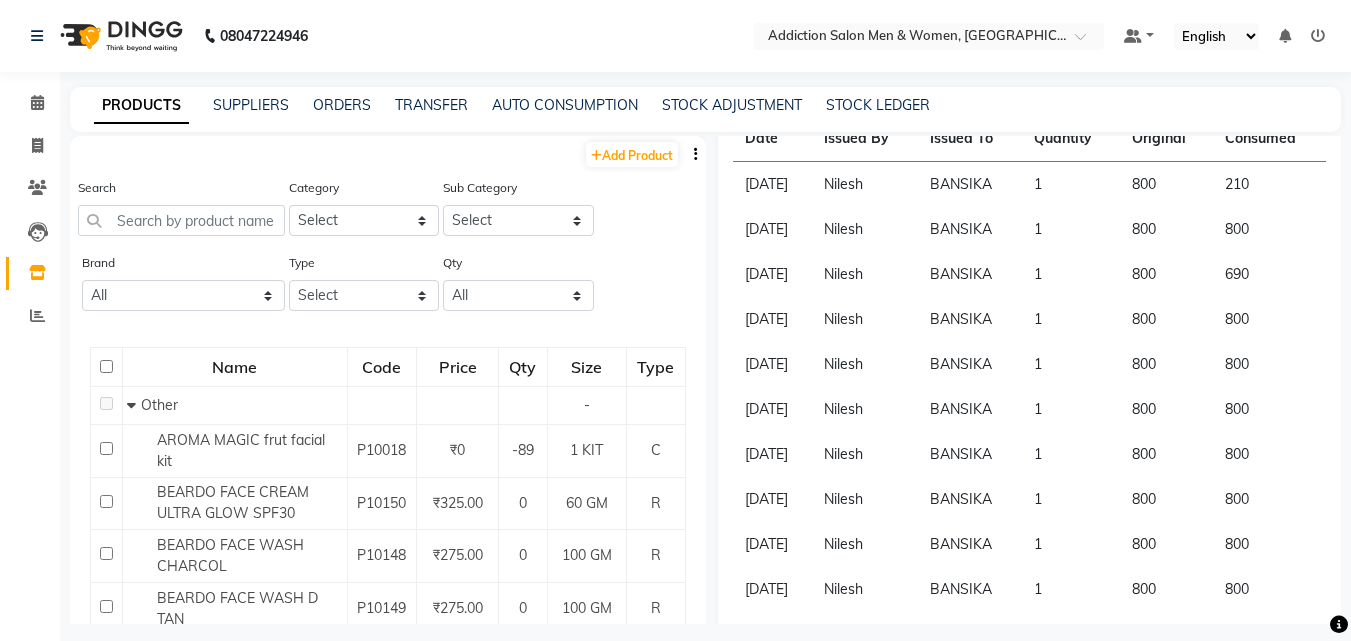 scroll, scrollTop: 430, scrollLeft: 0, axis: vertical 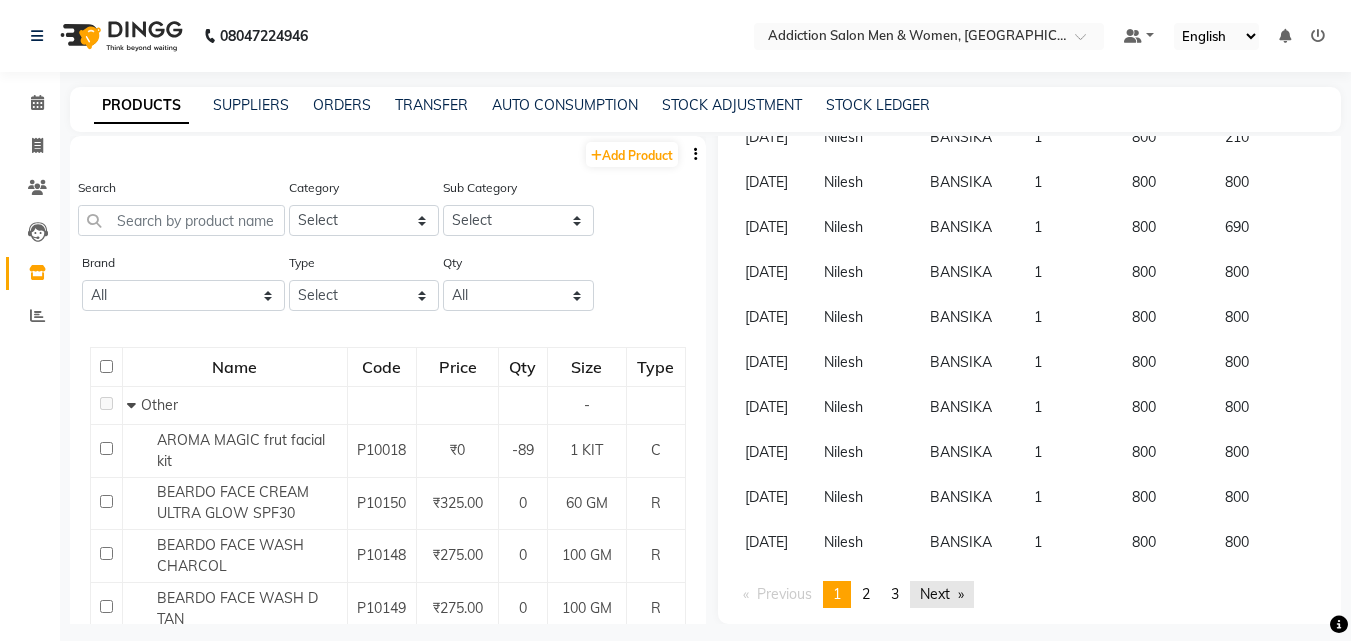 click on "Next  page" at bounding box center [942, 594] 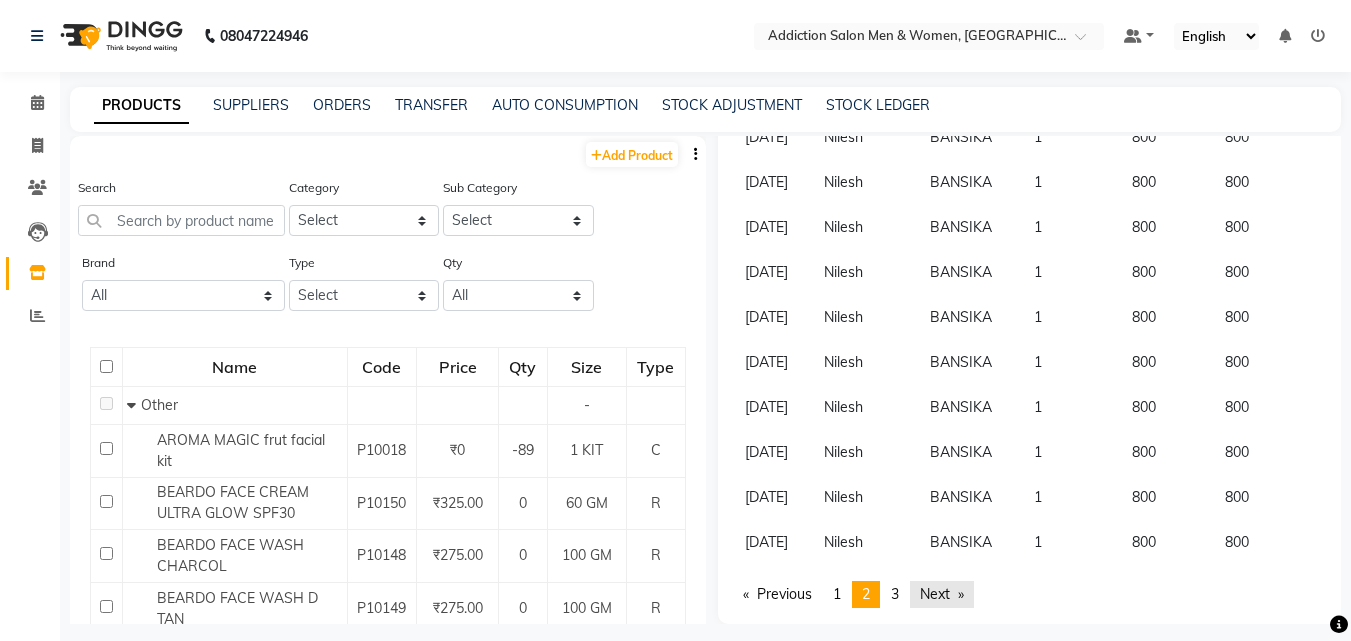 click on "Next  page" at bounding box center [942, 594] 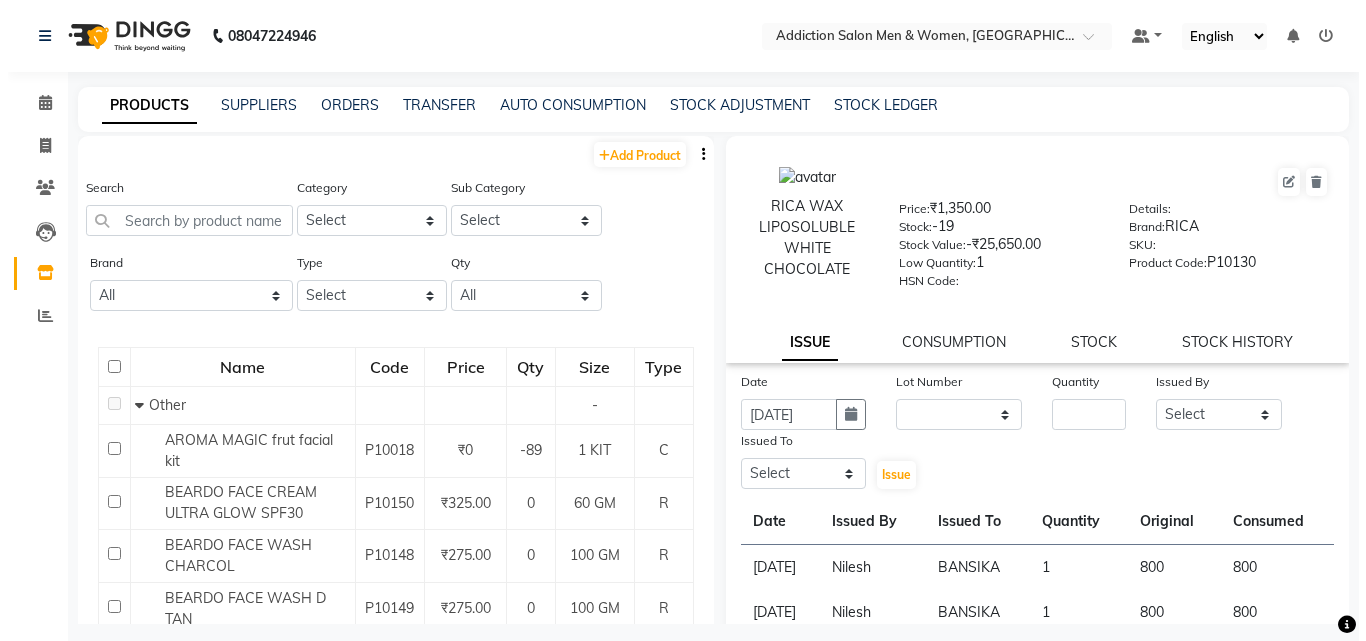 scroll, scrollTop: 147, scrollLeft: 0, axis: vertical 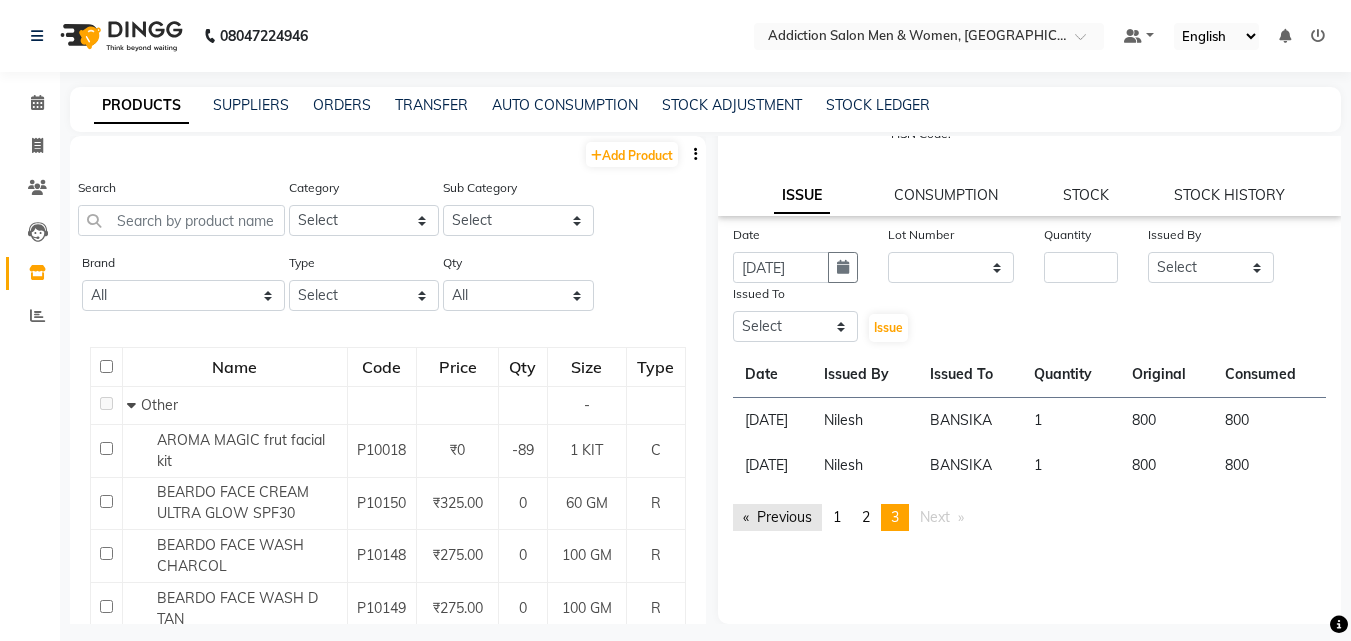 click on "Previous  page" at bounding box center (777, 517) 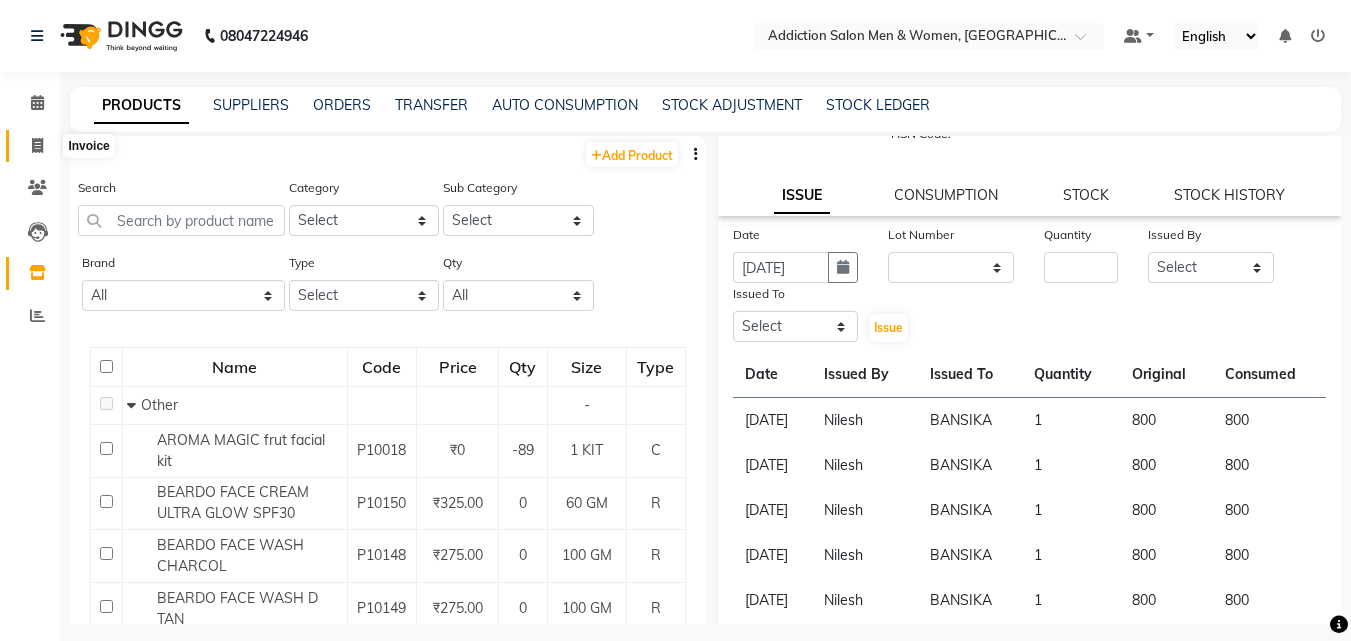 click 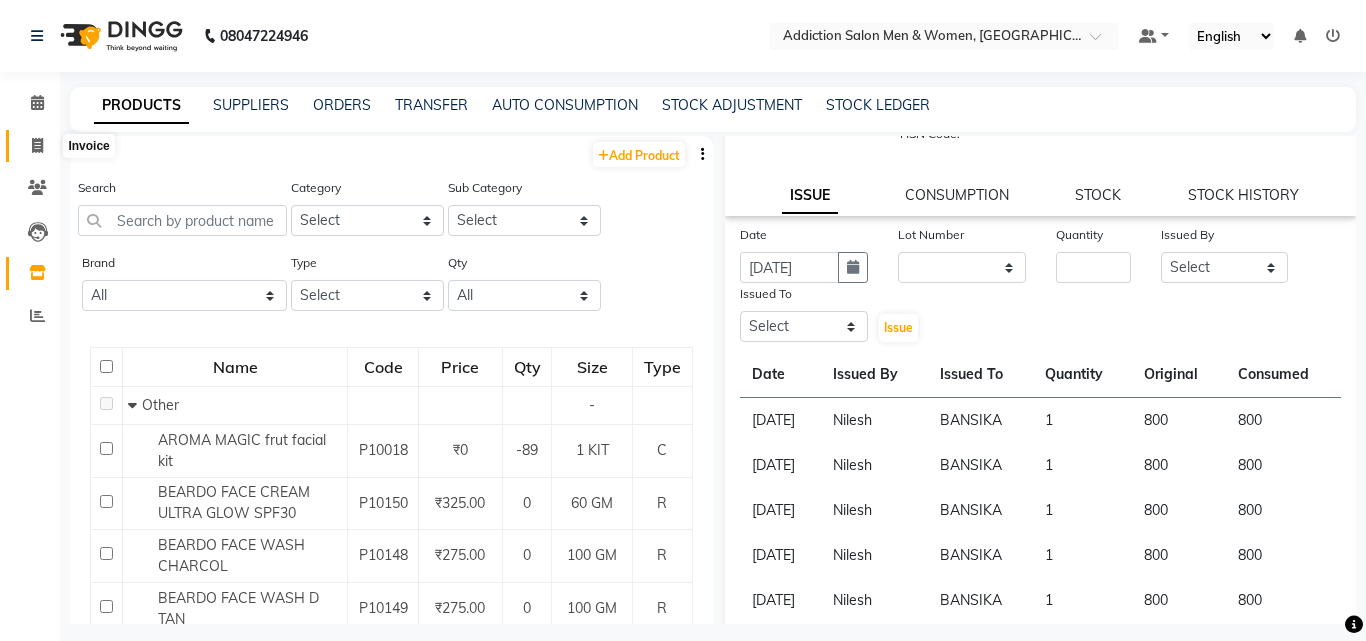 select on "service" 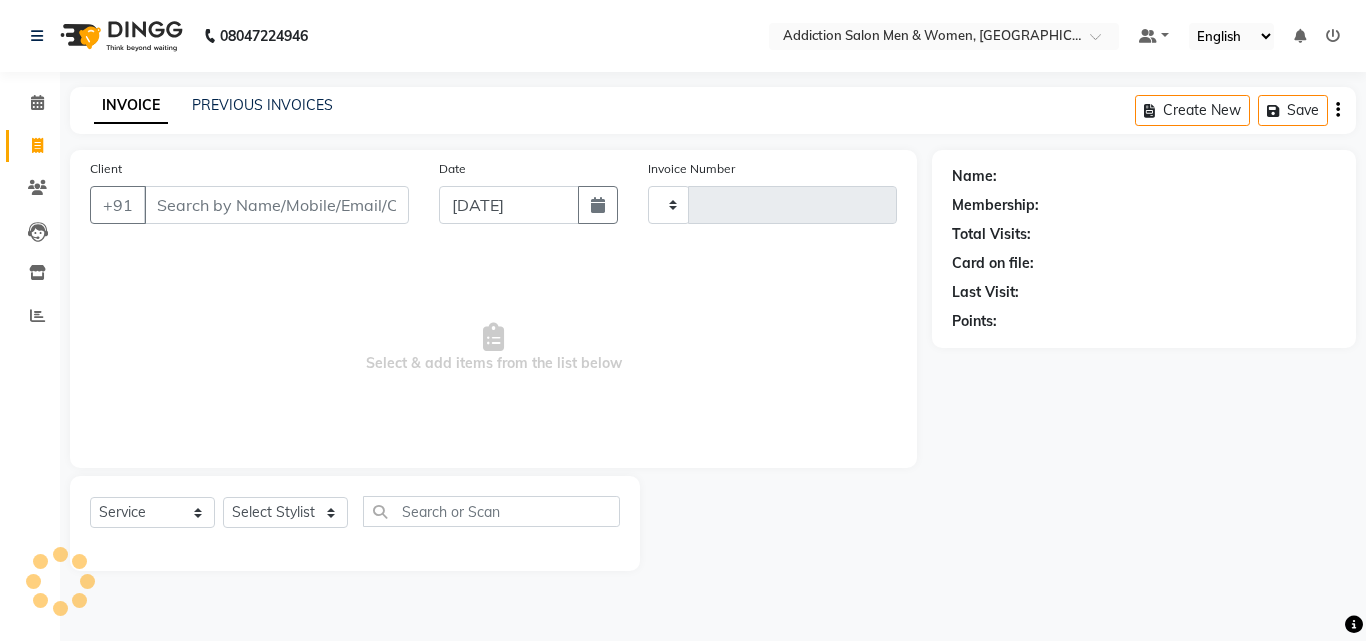 type on "2377" 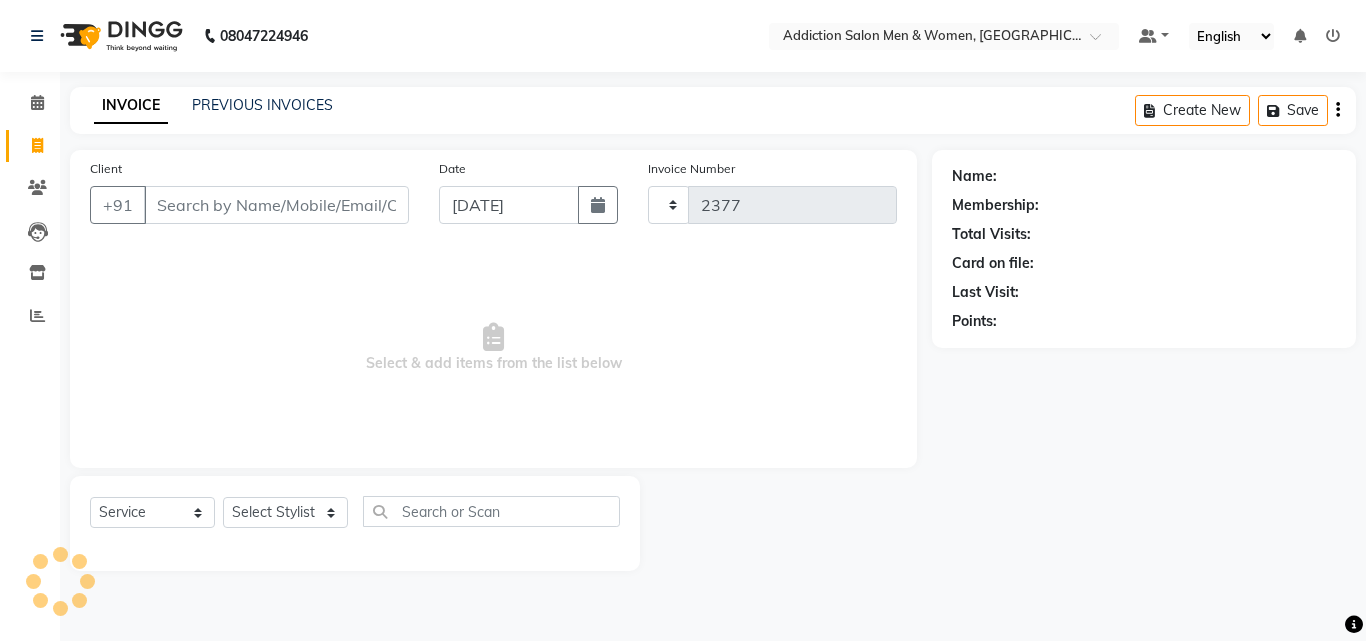 select on "6595" 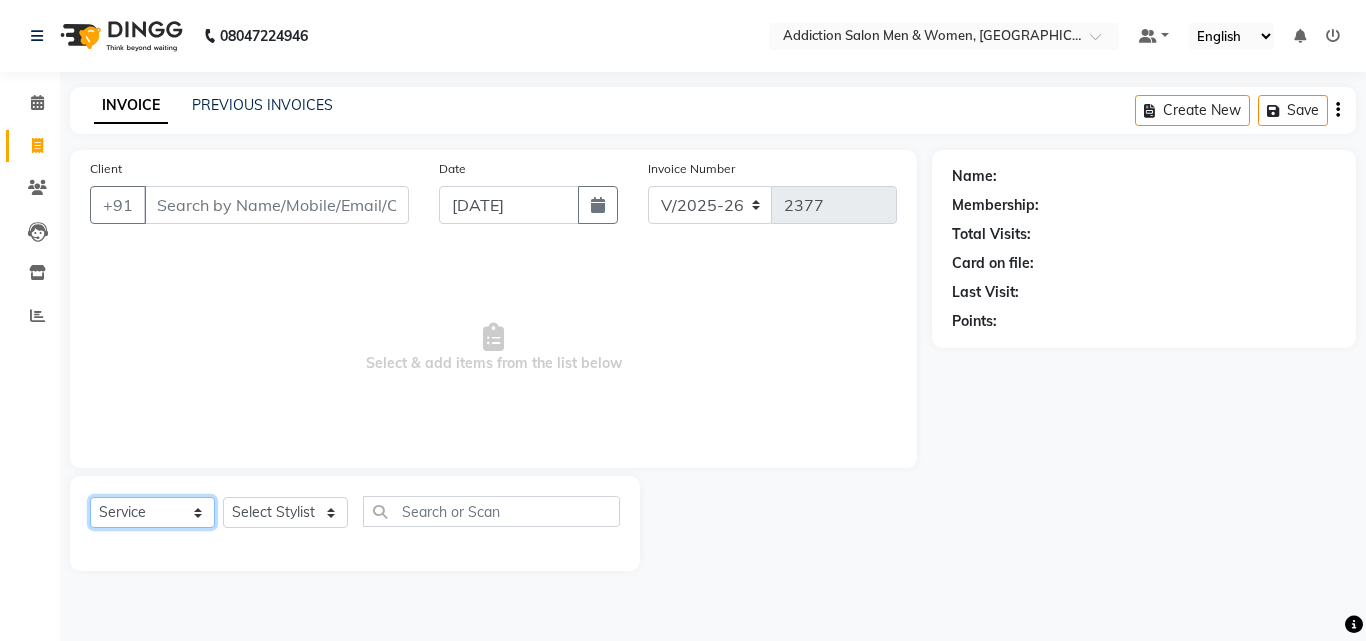 click on "Select  Service  Product  Membership  Package Voucher Prepaid Gift Card" 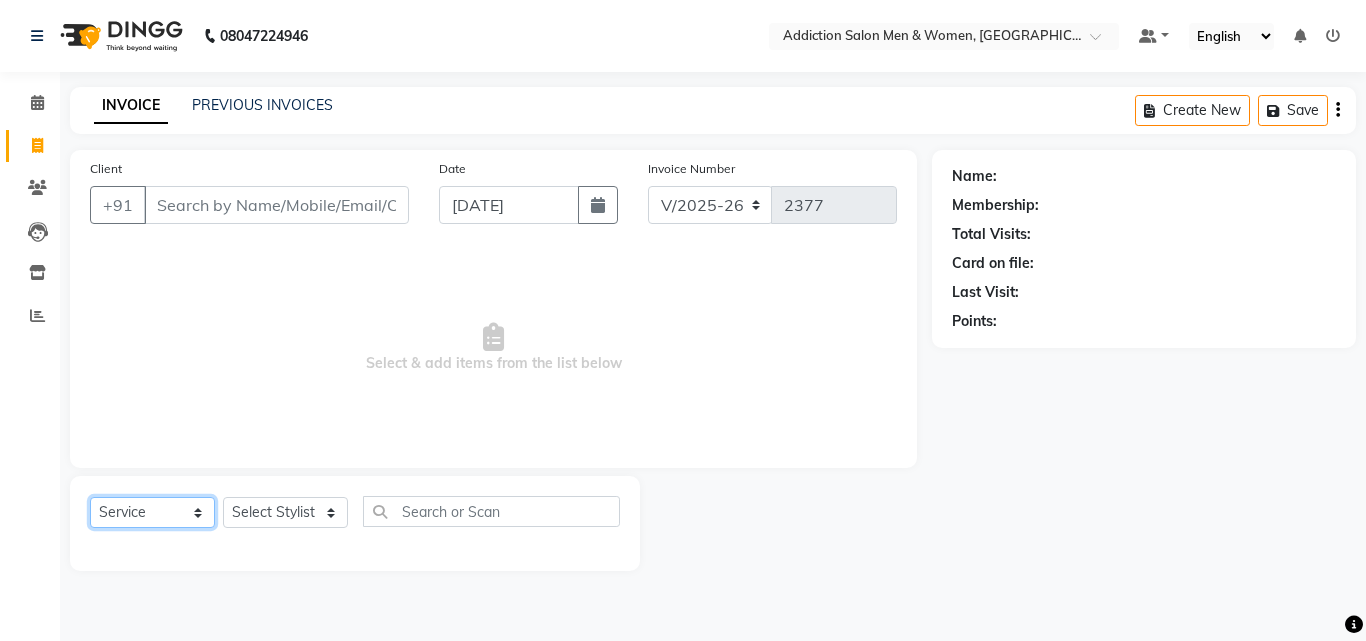 click on "Select  Service  Product  Membership  Package Voucher Prepaid Gift Card" 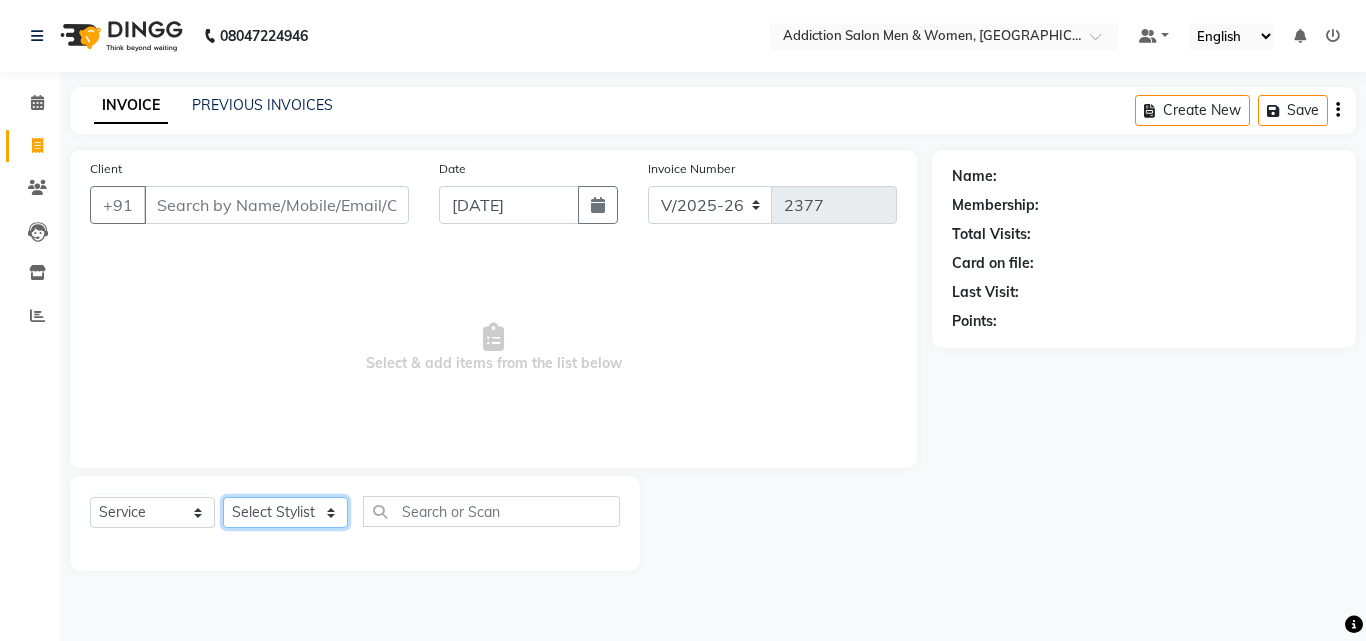 click on "Select Stylist Addiction Salon ALI ANJALI BANSIKA [PERSON_NAME] DEEP  [PERSON_NAME] [PERSON_NAME]  [PERSON_NAME] REKHA [PERSON_NAME]" 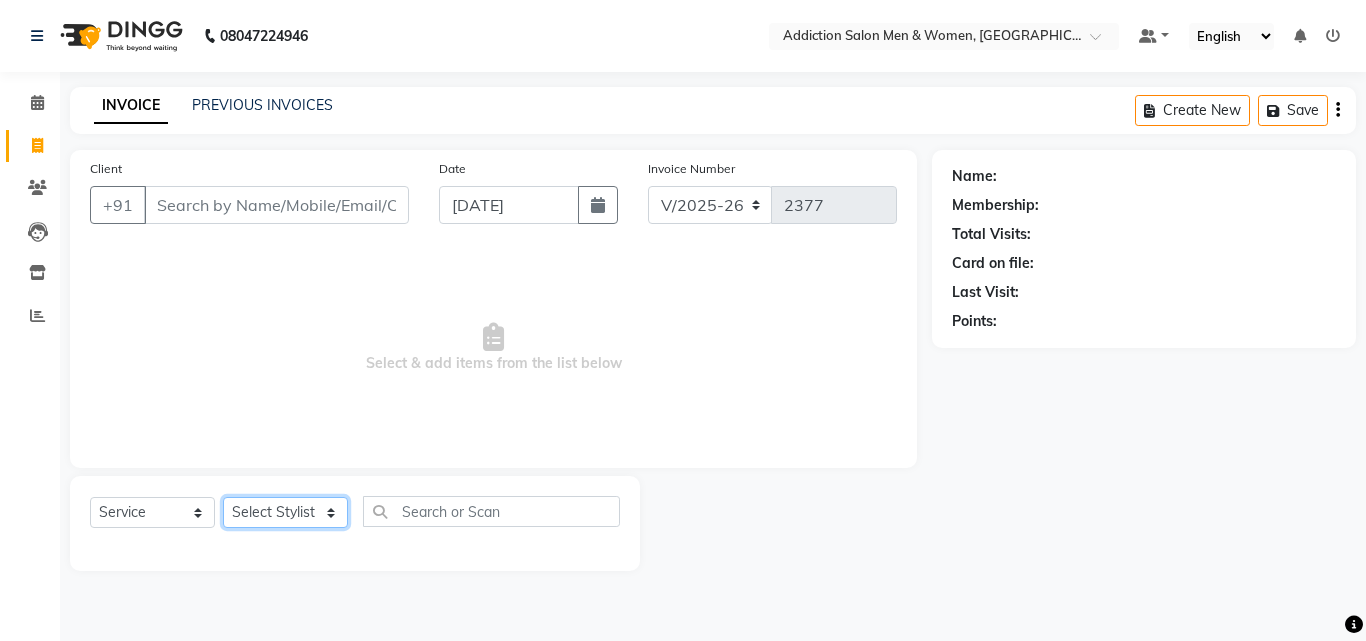 click on "Select Stylist Addiction Salon ALI ANJALI BANSIKA [PERSON_NAME] DEEP  [PERSON_NAME] [PERSON_NAME]  [PERSON_NAME] REKHA [PERSON_NAME]" 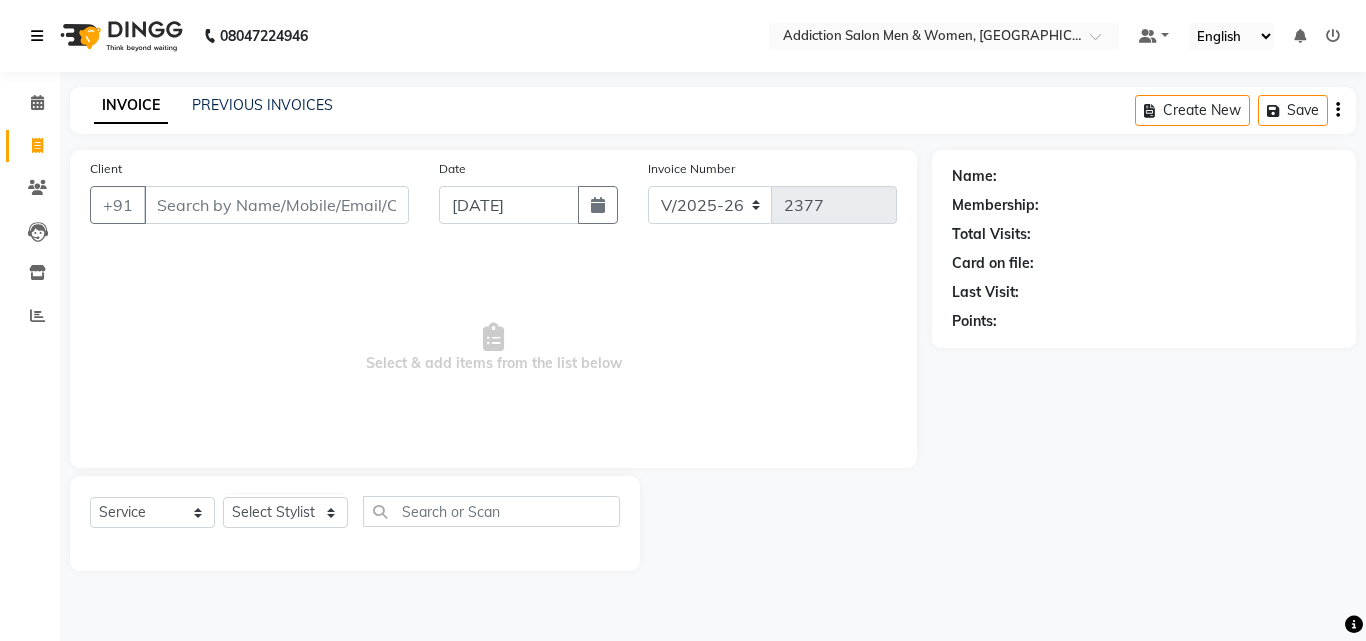 click at bounding box center [37, 36] 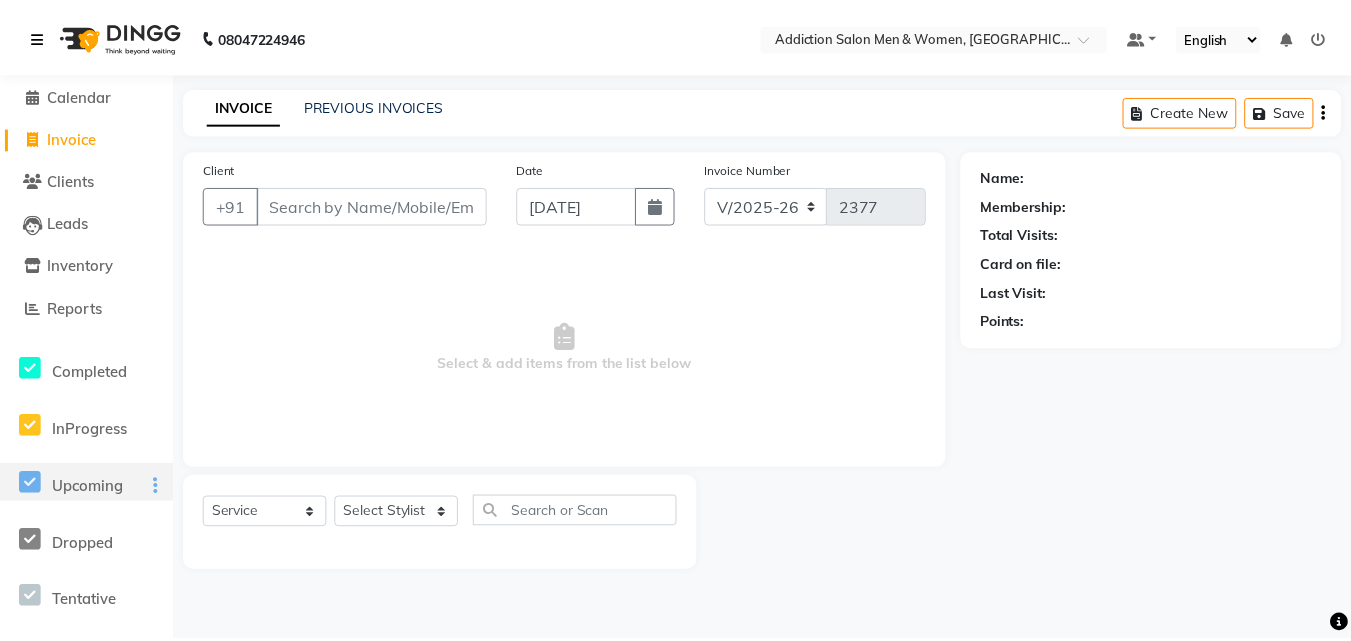 scroll, scrollTop: 0, scrollLeft: 0, axis: both 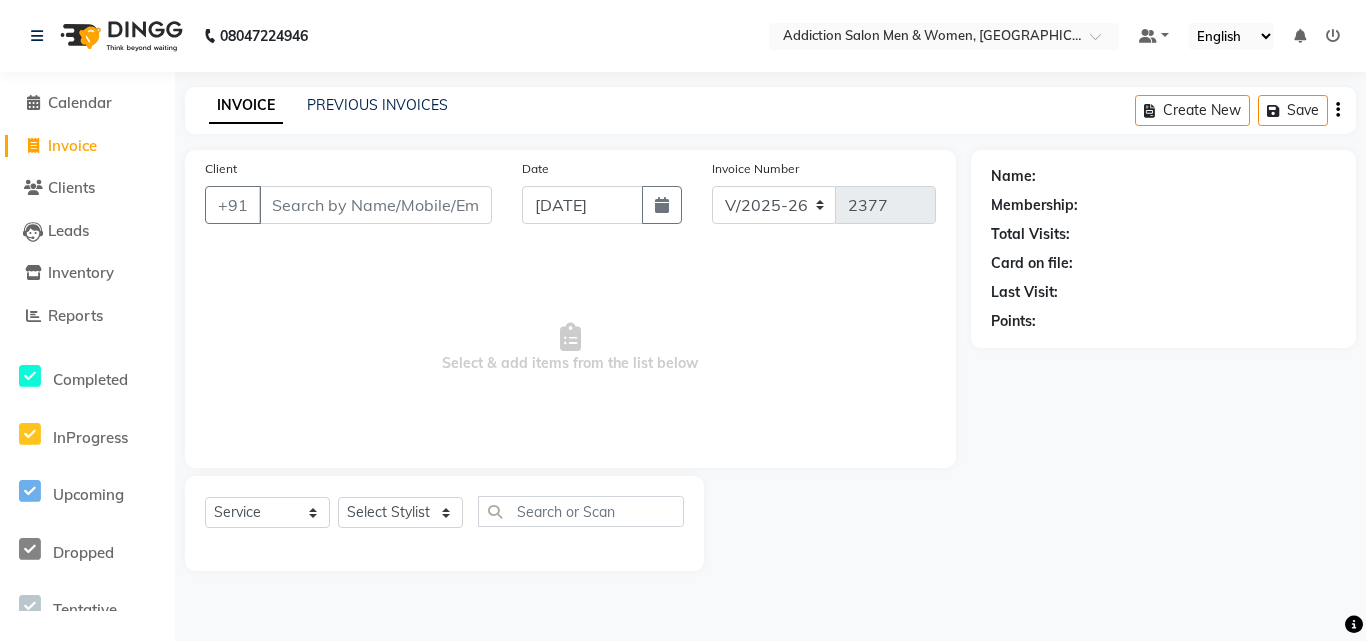 click on "08047224946" 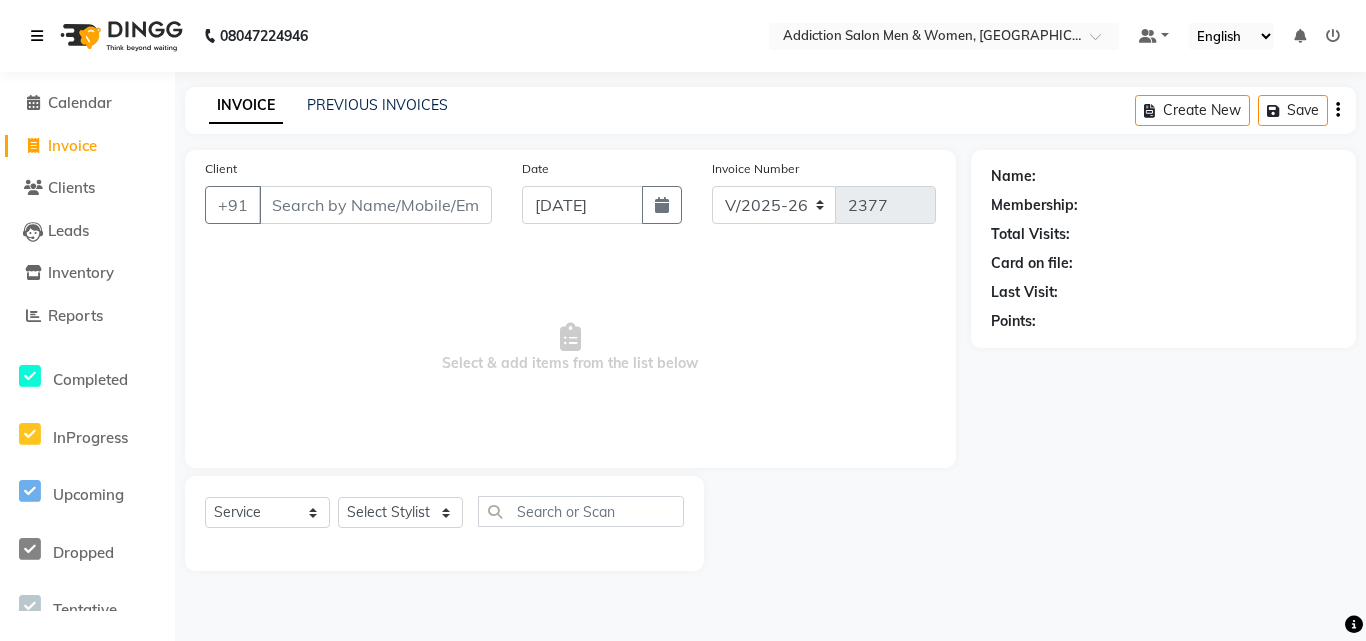 click at bounding box center [41, 36] 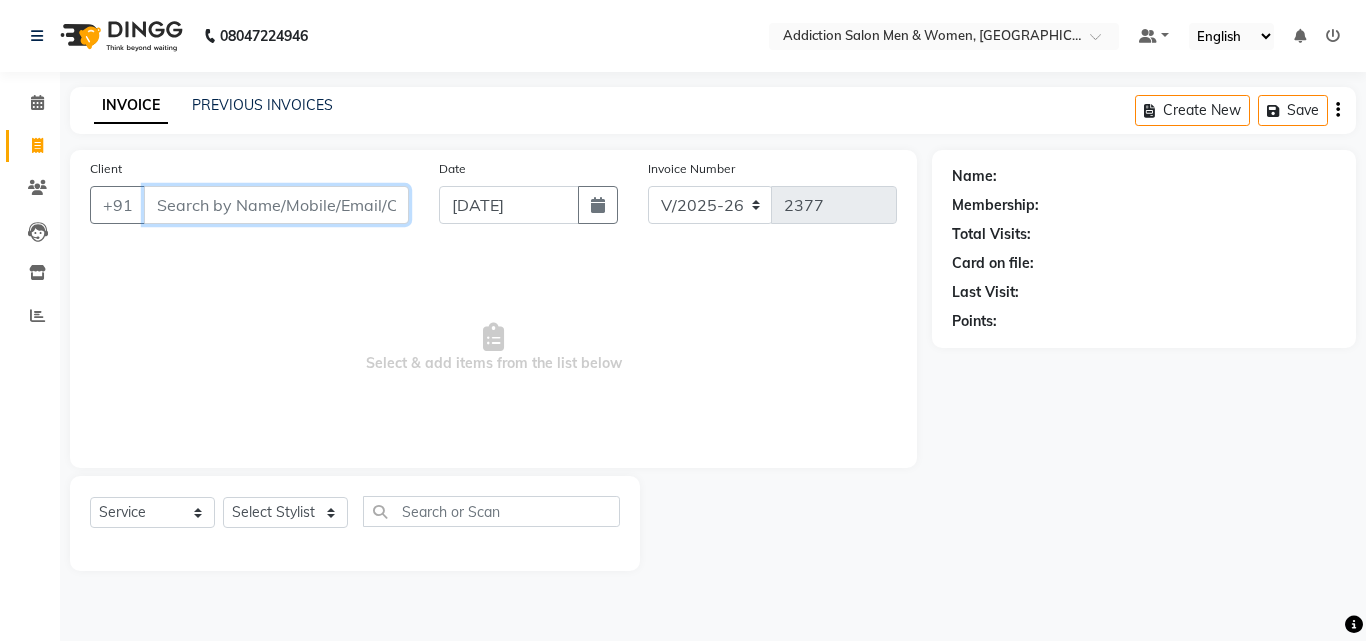 click on "Client" at bounding box center [276, 205] 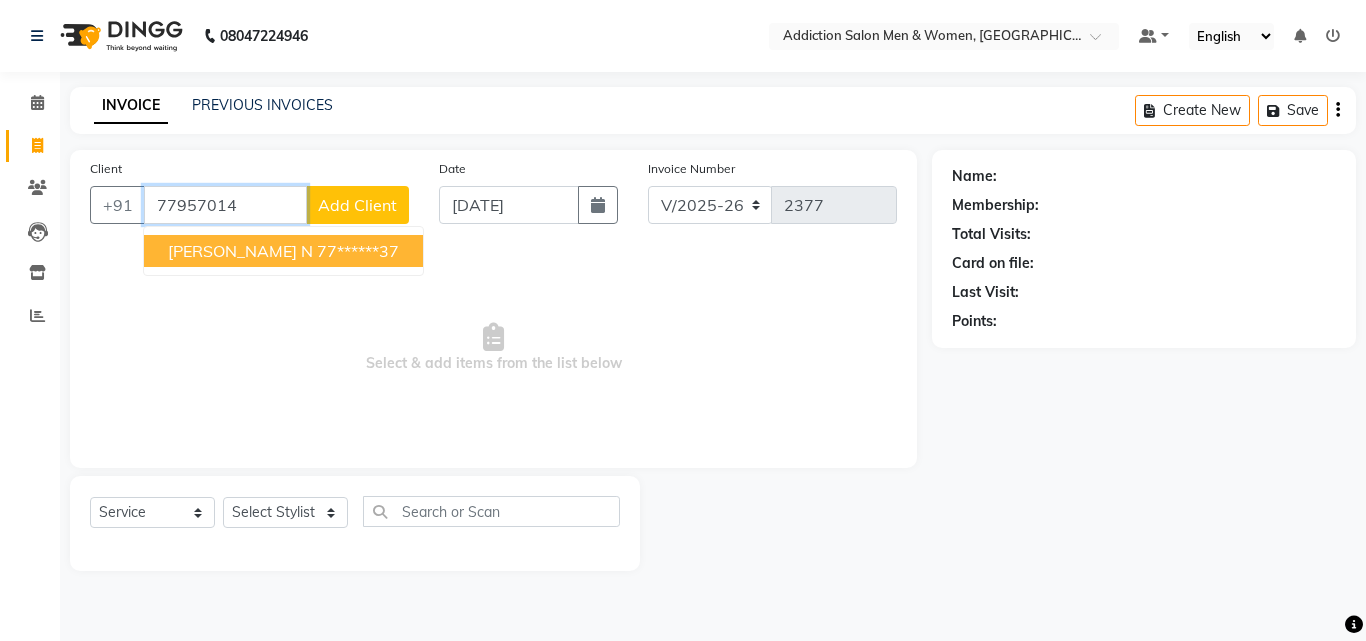 click on "77******37" at bounding box center [358, 251] 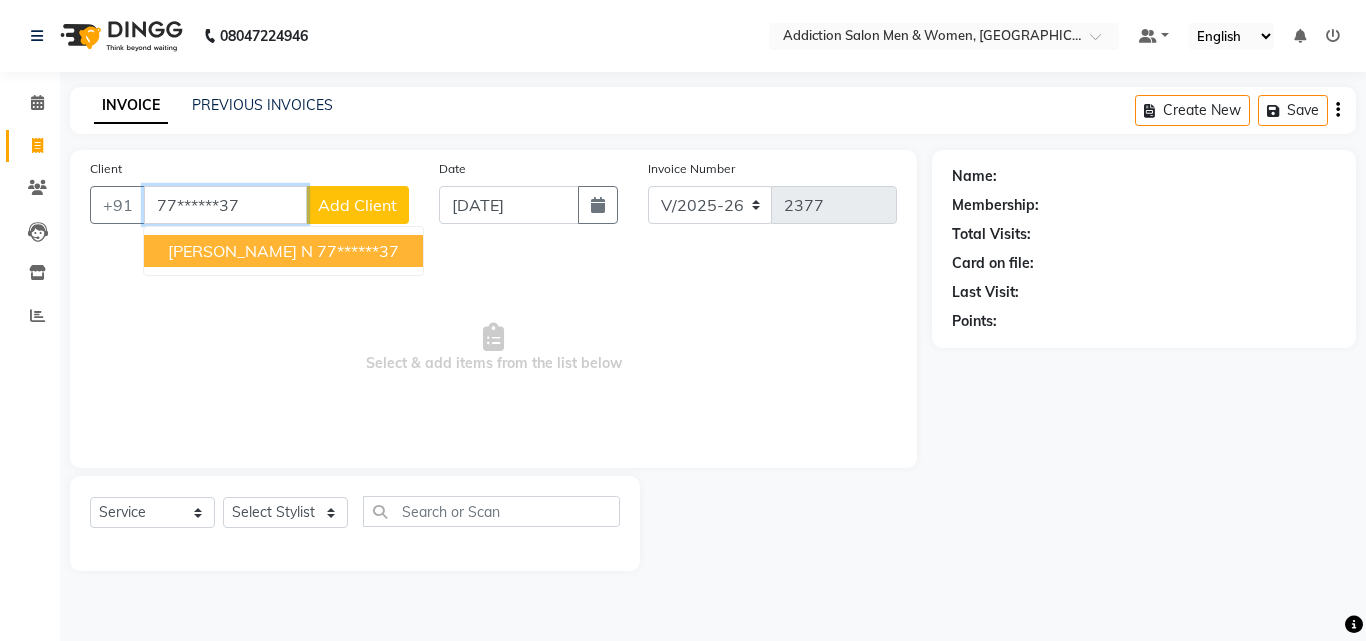 type on "77******37" 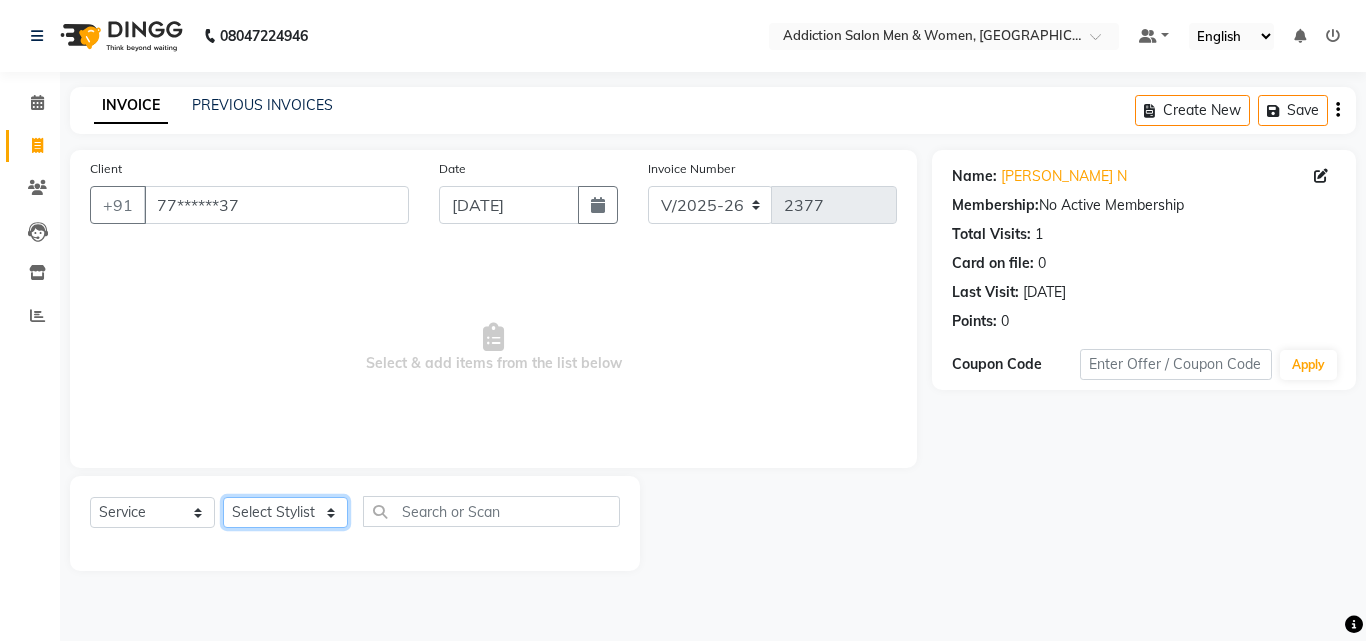 click on "Select Stylist Addiction Salon ALI ANJALI BANSIKA [PERSON_NAME] DEEP  [PERSON_NAME] [PERSON_NAME]  [PERSON_NAME] REKHA [PERSON_NAME]" 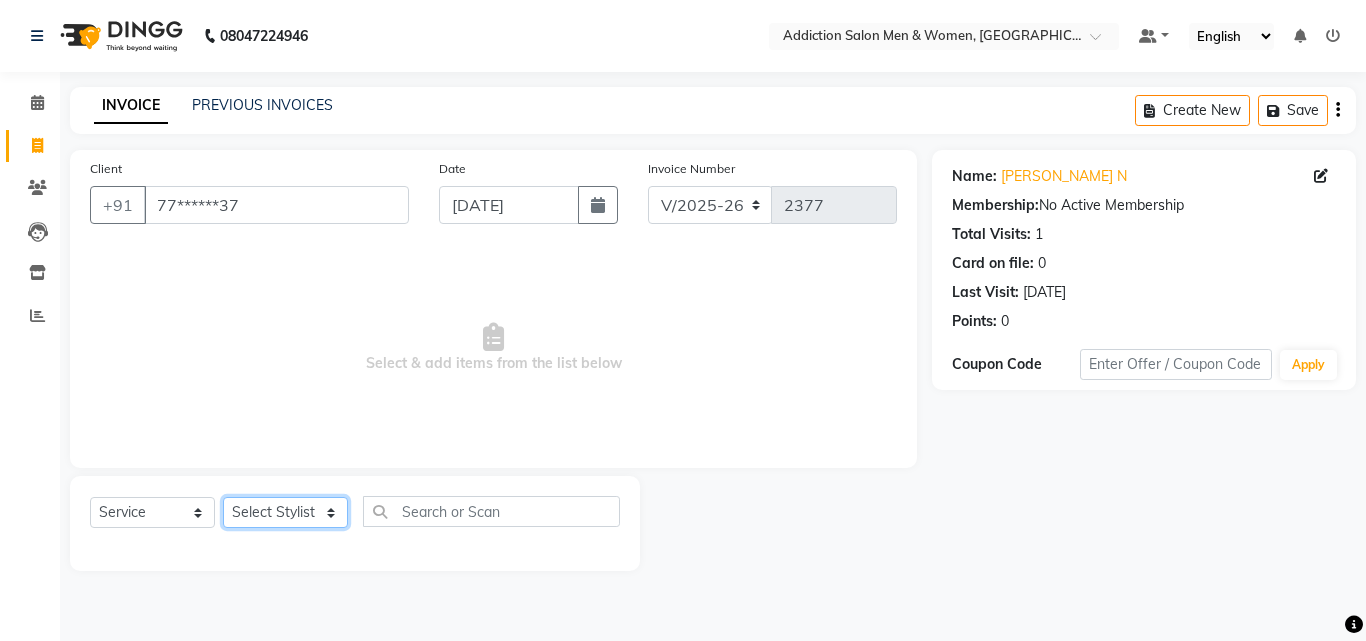 select on "67107" 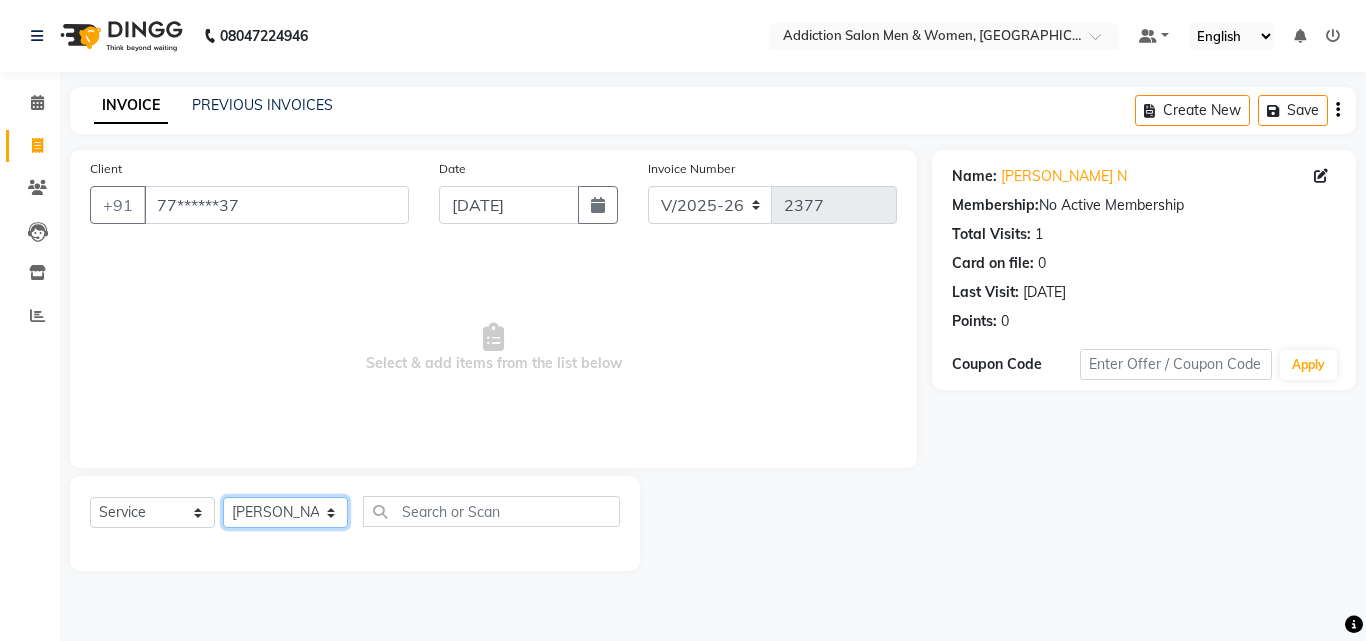 click on "Select Stylist Addiction Salon ALI ANJALI BANSIKA [PERSON_NAME] DEEP  [PERSON_NAME] [PERSON_NAME]  [PERSON_NAME] REKHA [PERSON_NAME]" 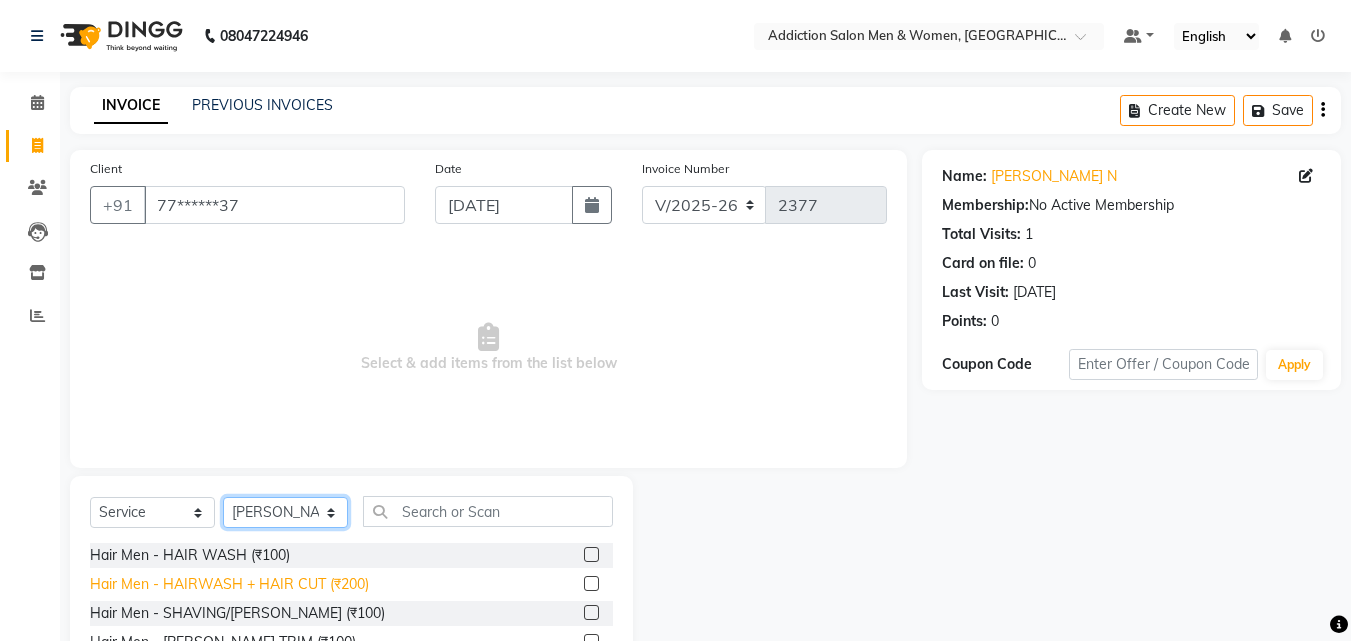 scroll, scrollTop: 100, scrollLeft: 0, axis: vertical 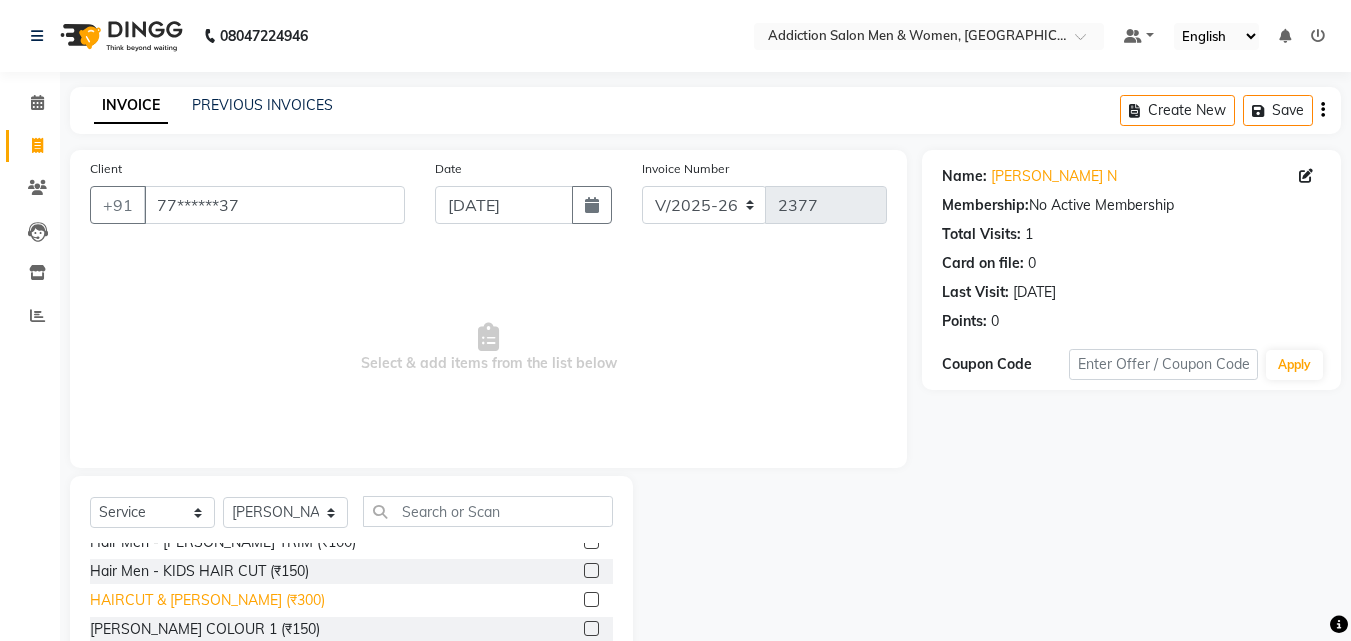 click on "HAIRCUT & [PERSON_NAME] (₹300)" 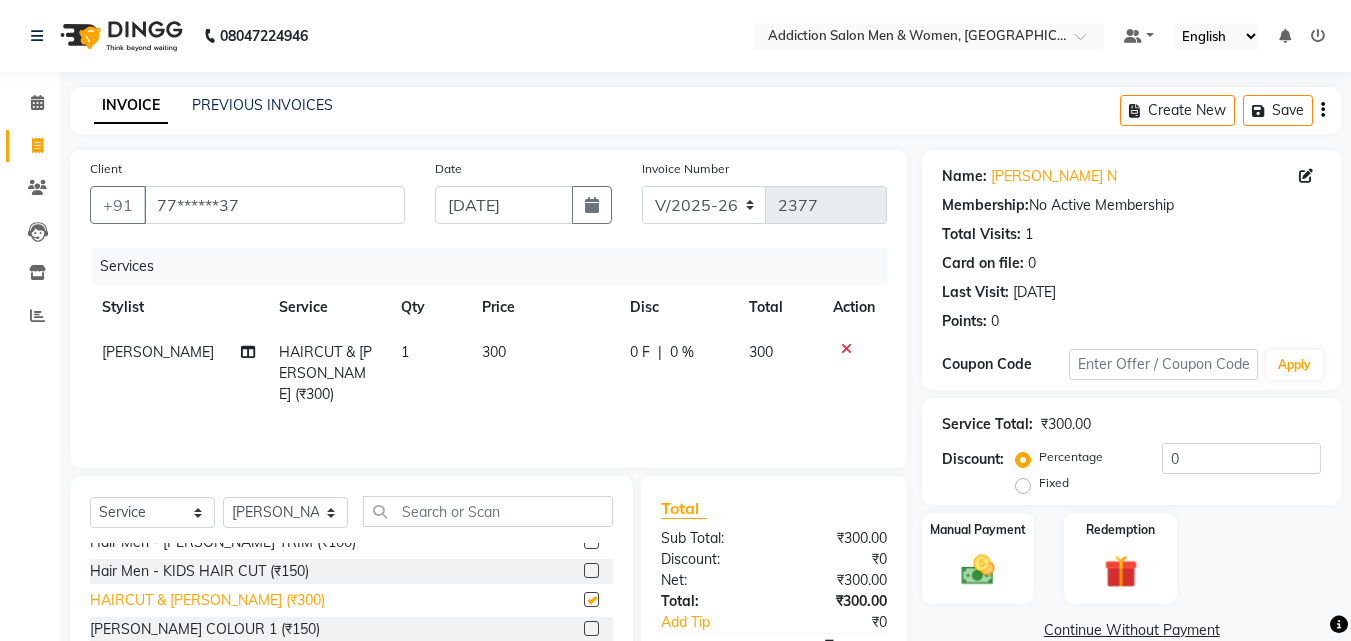 checkbox on "false" 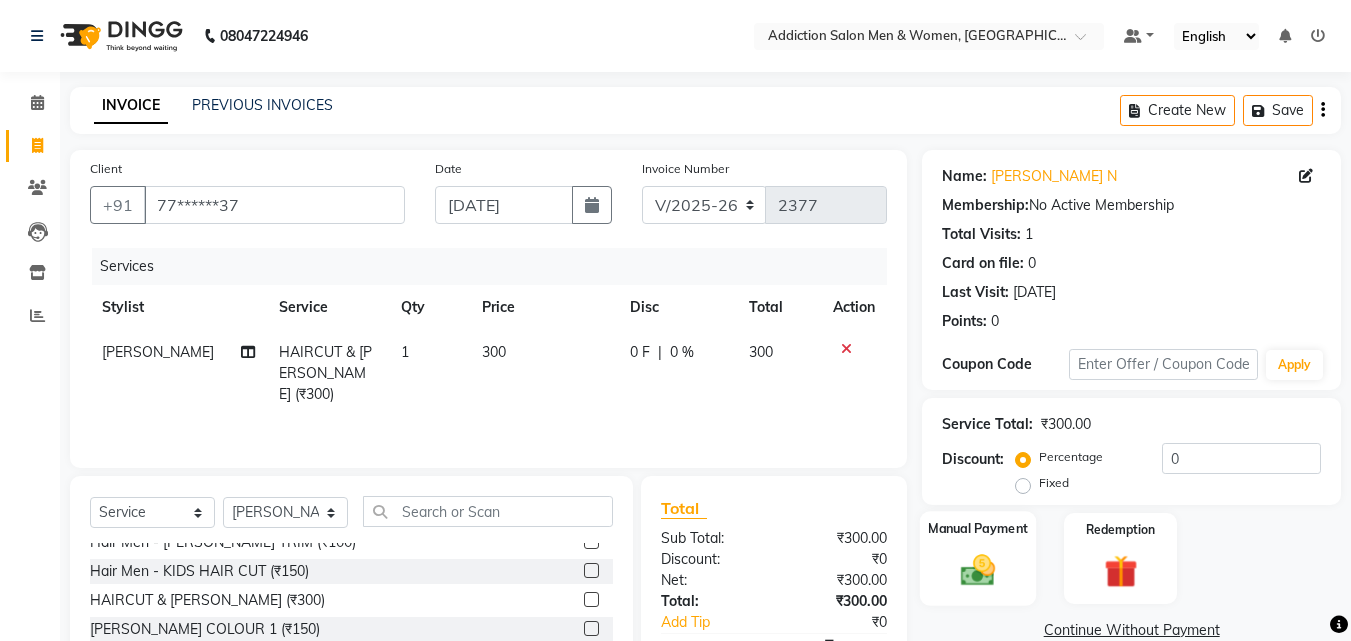 click 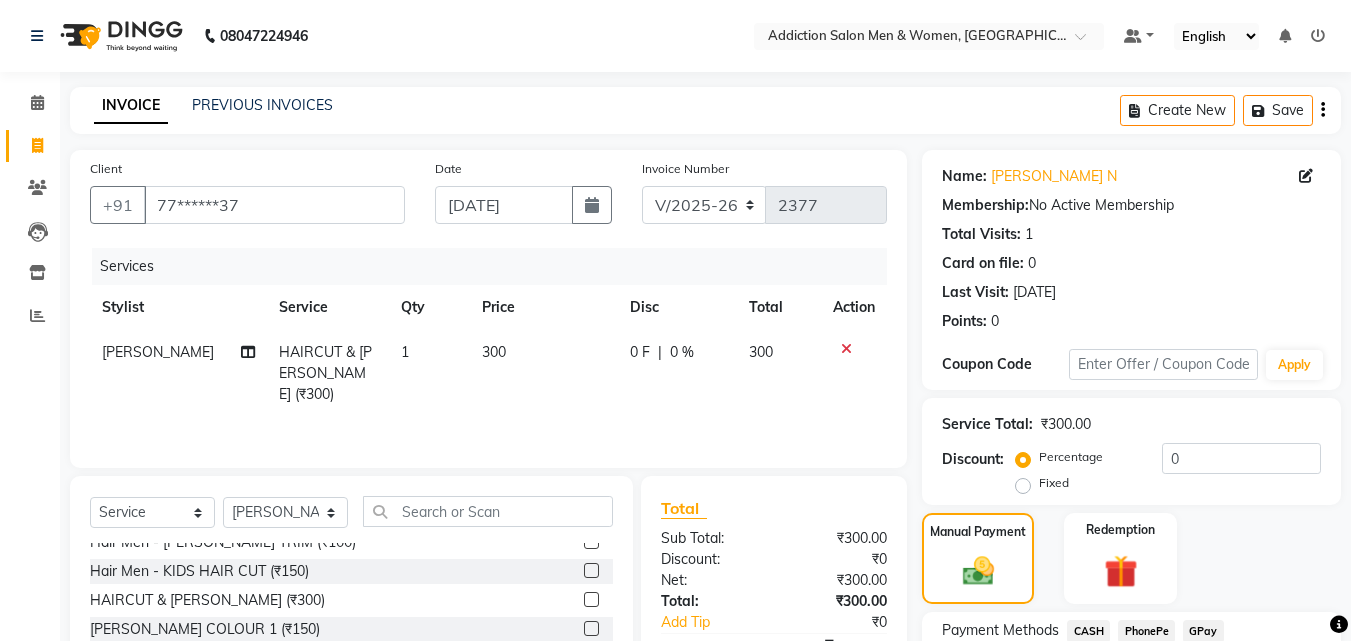click on "PhonePe" 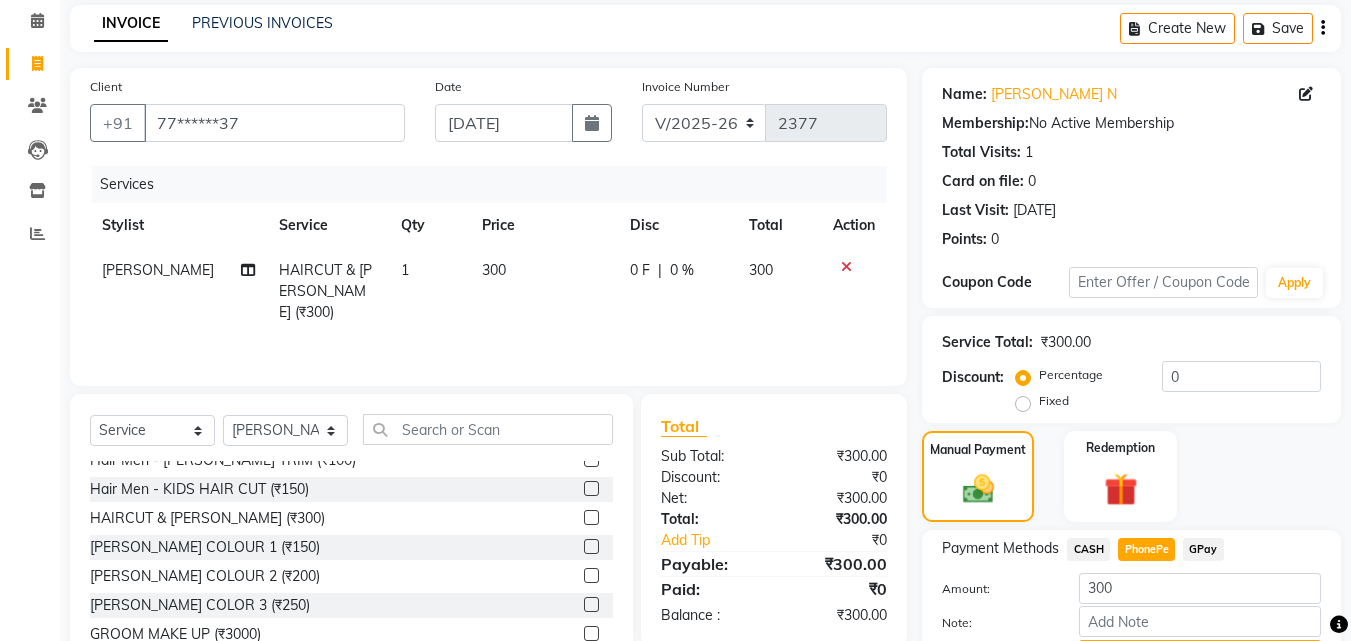 scroll, scrollTop: 191, scrollLeft: 0, axis: vertical 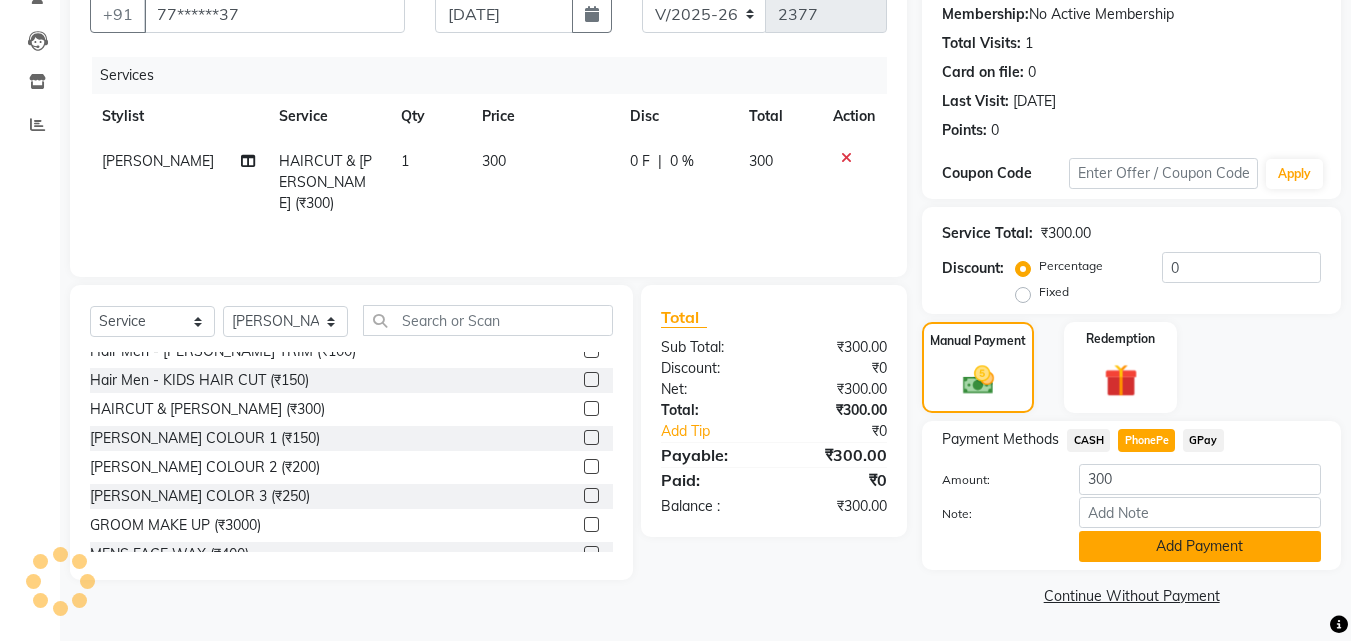 click on "Add Payment" 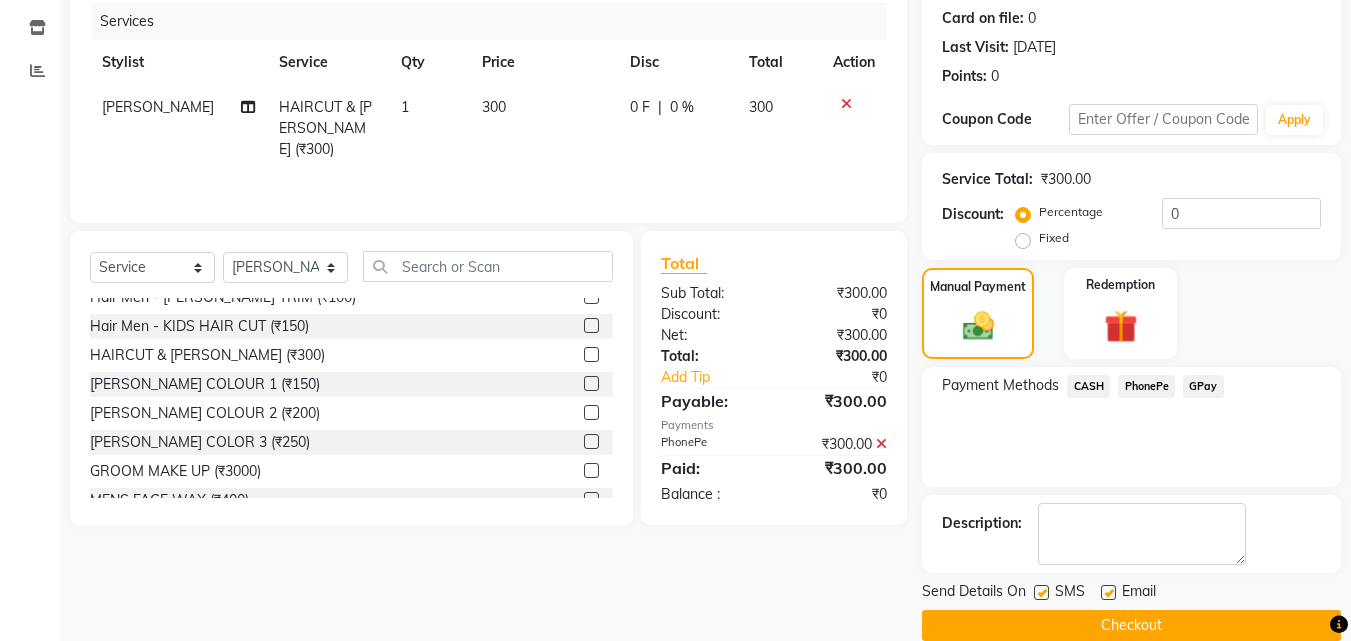 scroll, scrollTop: 275, scrollLeft: 0, axis: vertical 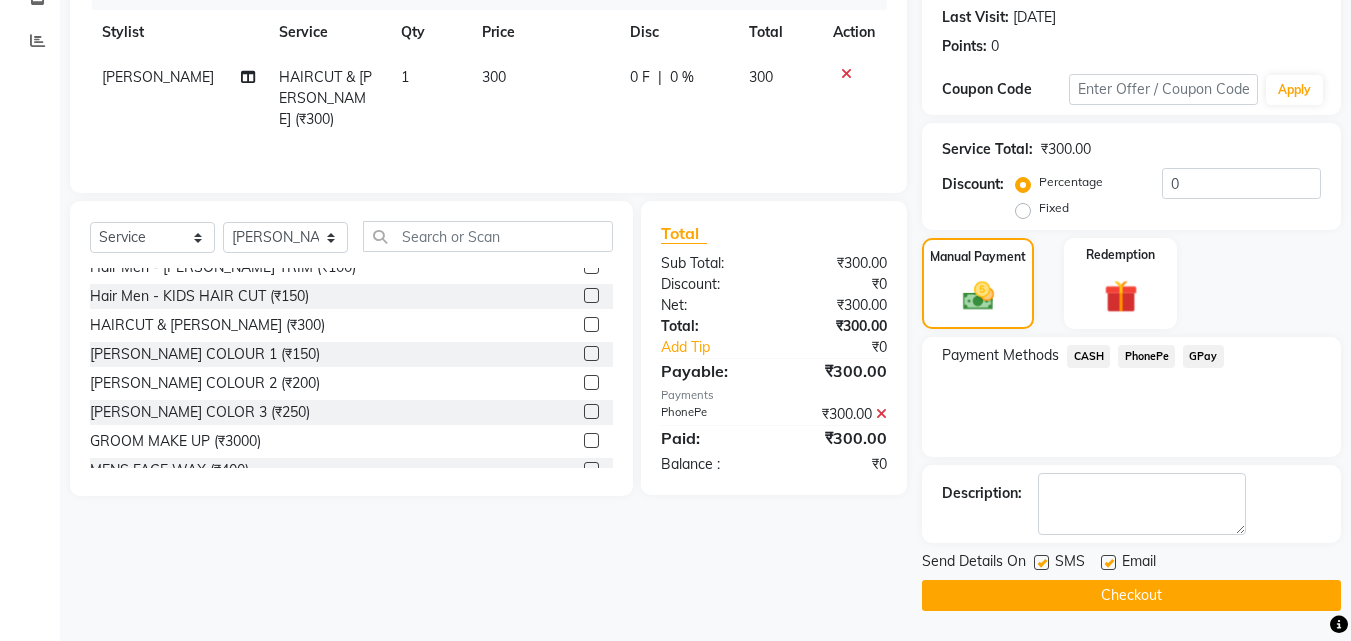 click on "Checkout" 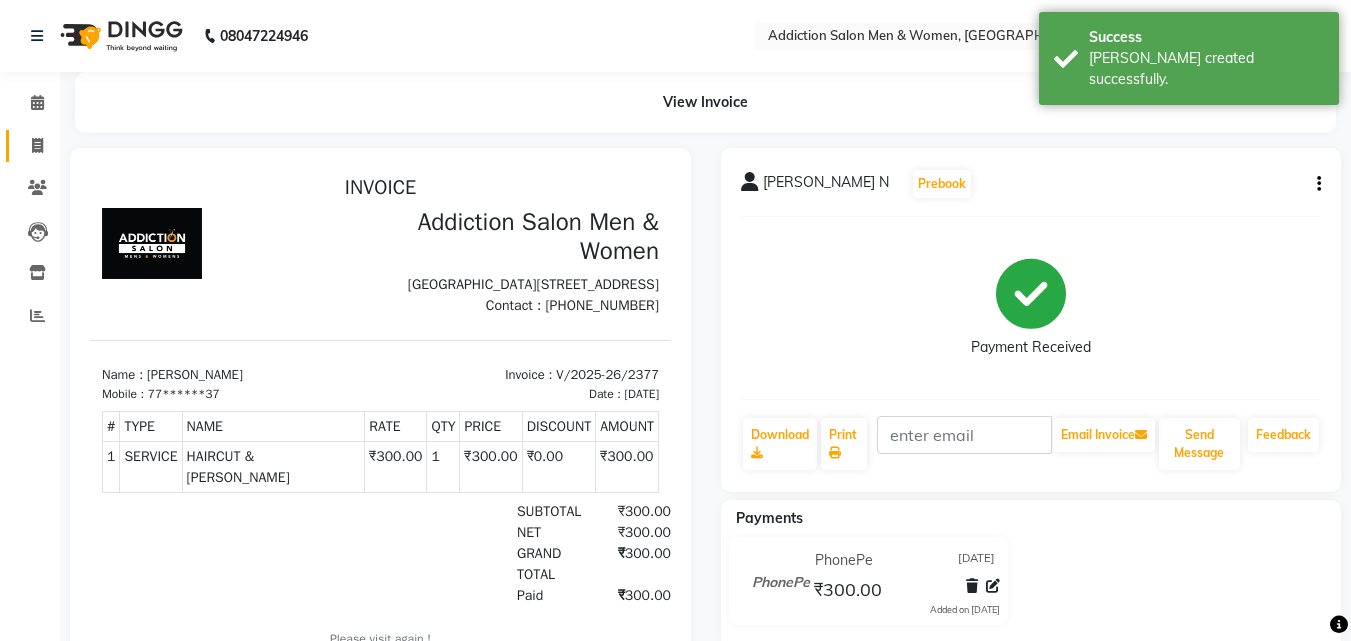 scroll, scrollTop: 0, scrollLeft: 0, axis: both 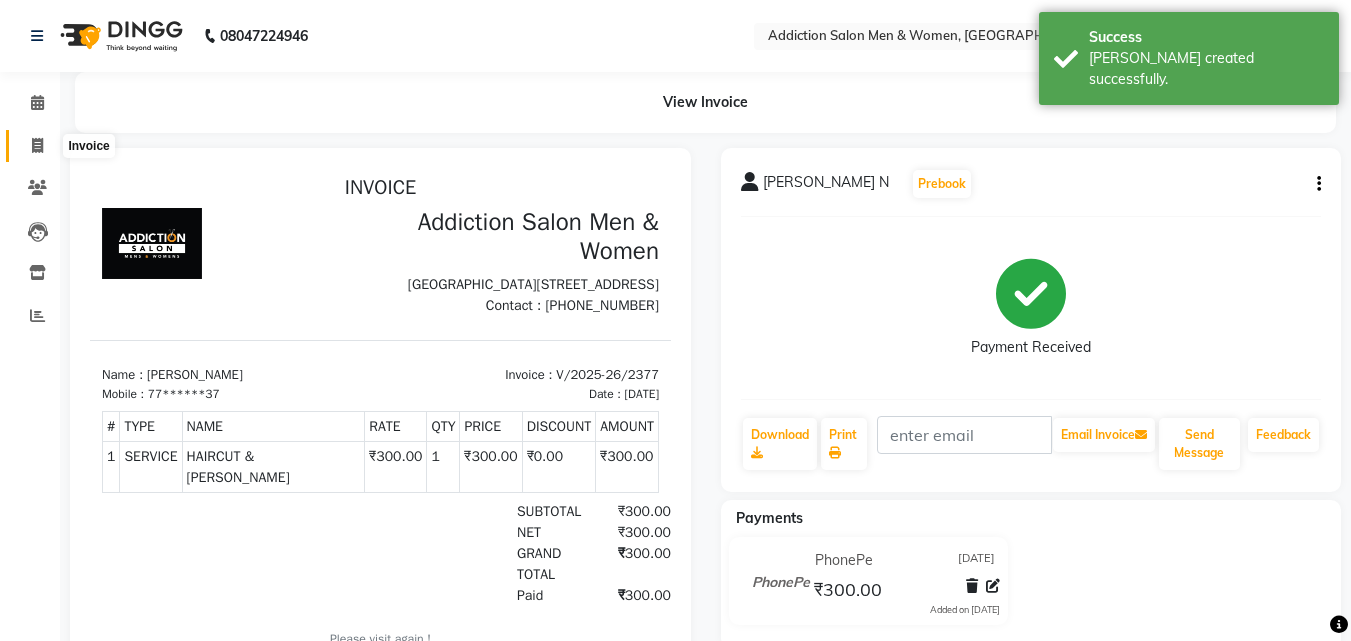 click 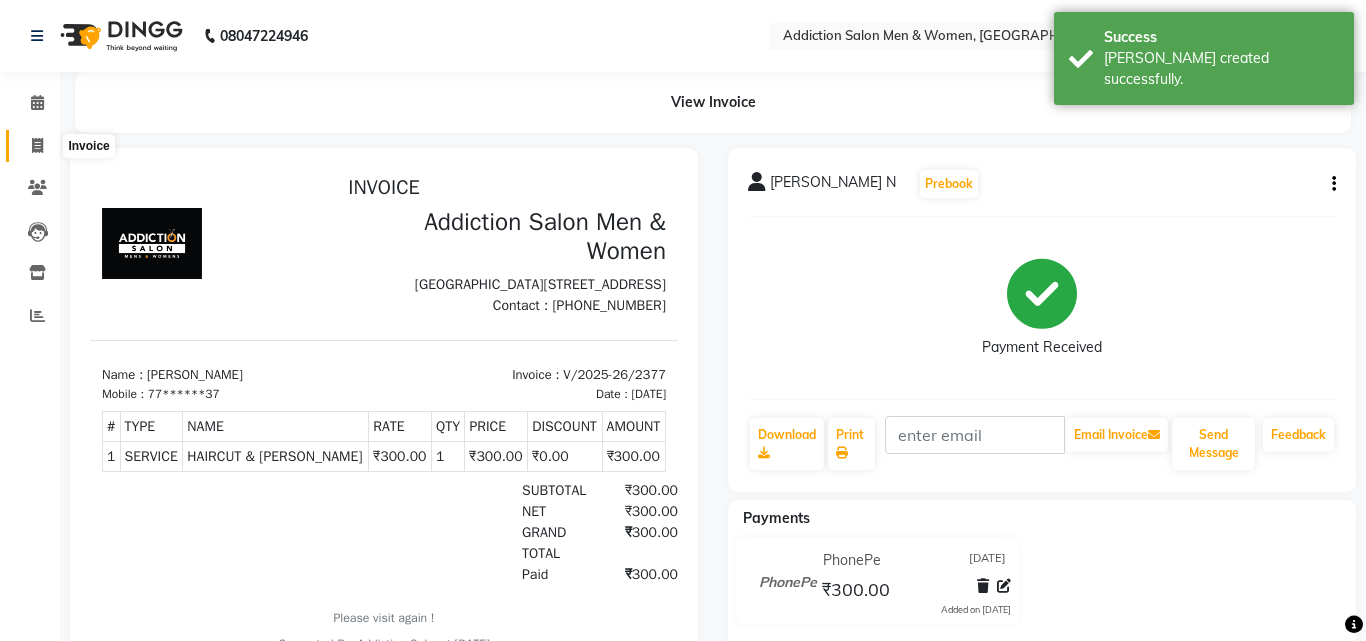 select on "6595" 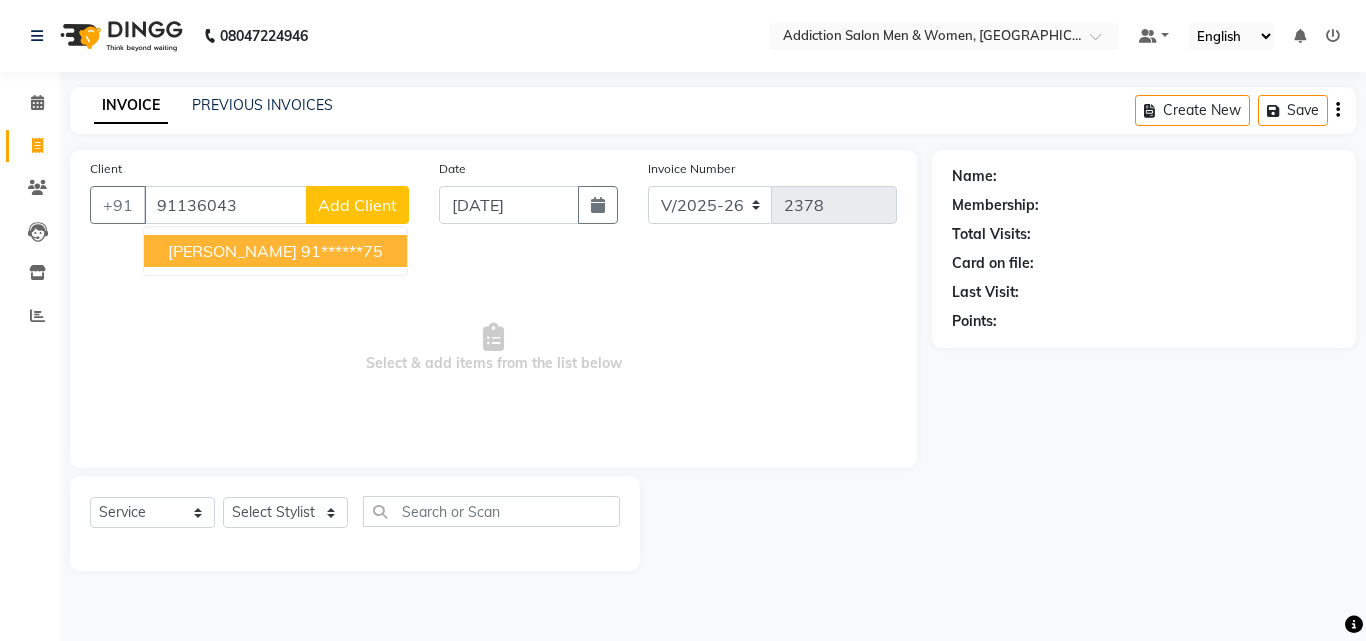 type on "91136043" 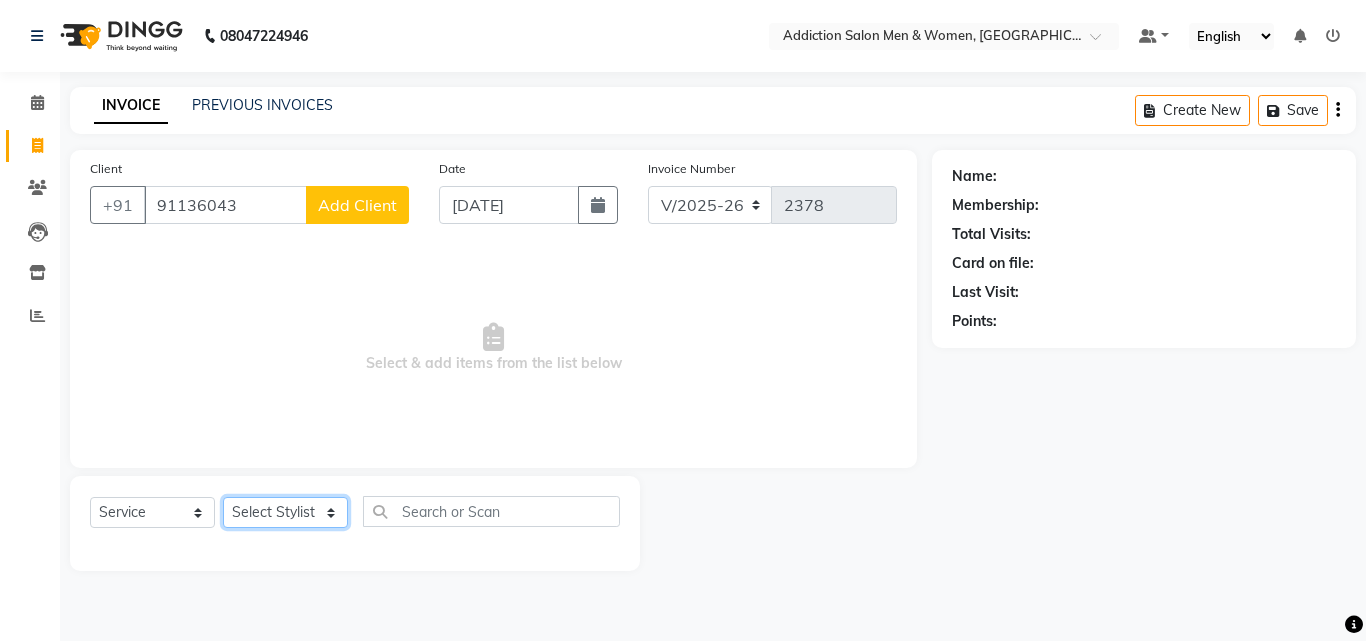 click on "Select Stylist Addiction Salon ALI ANJALI BANSIKA [PERSON_NAME] DEEP  [PERSON_NAME] [PERSON_NAME]  [PERSON_NAME] REKHA [PERSON_NAME]" 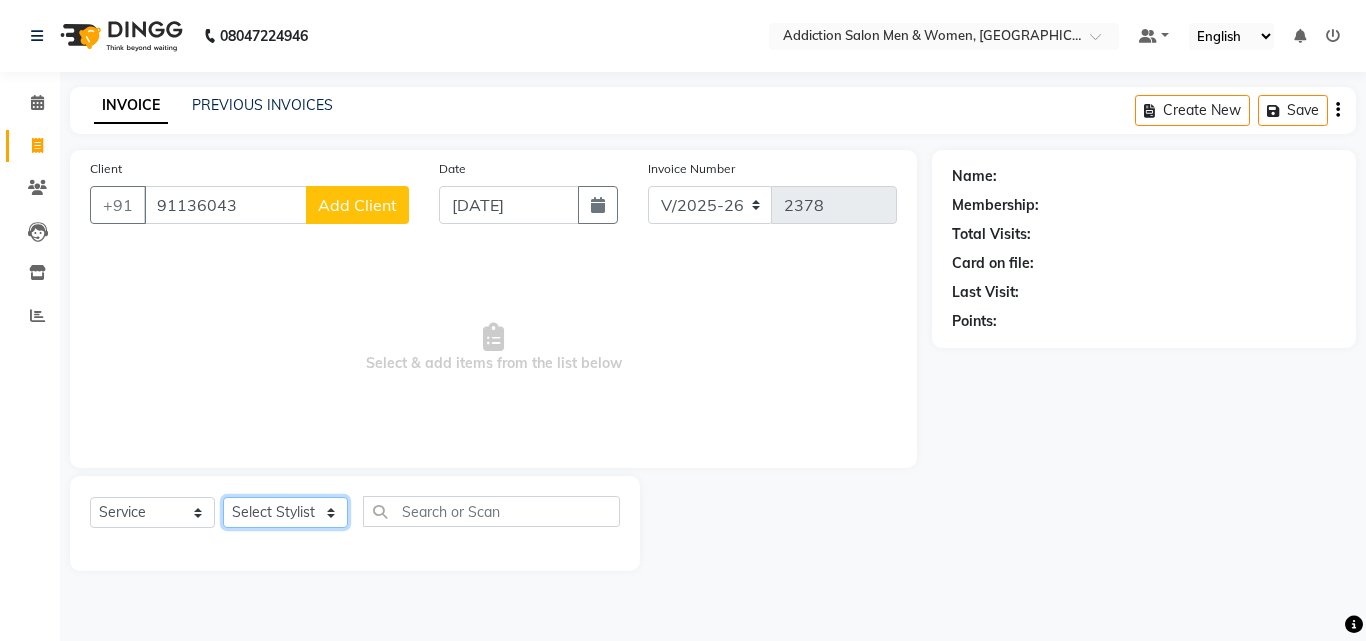 select on "68298" 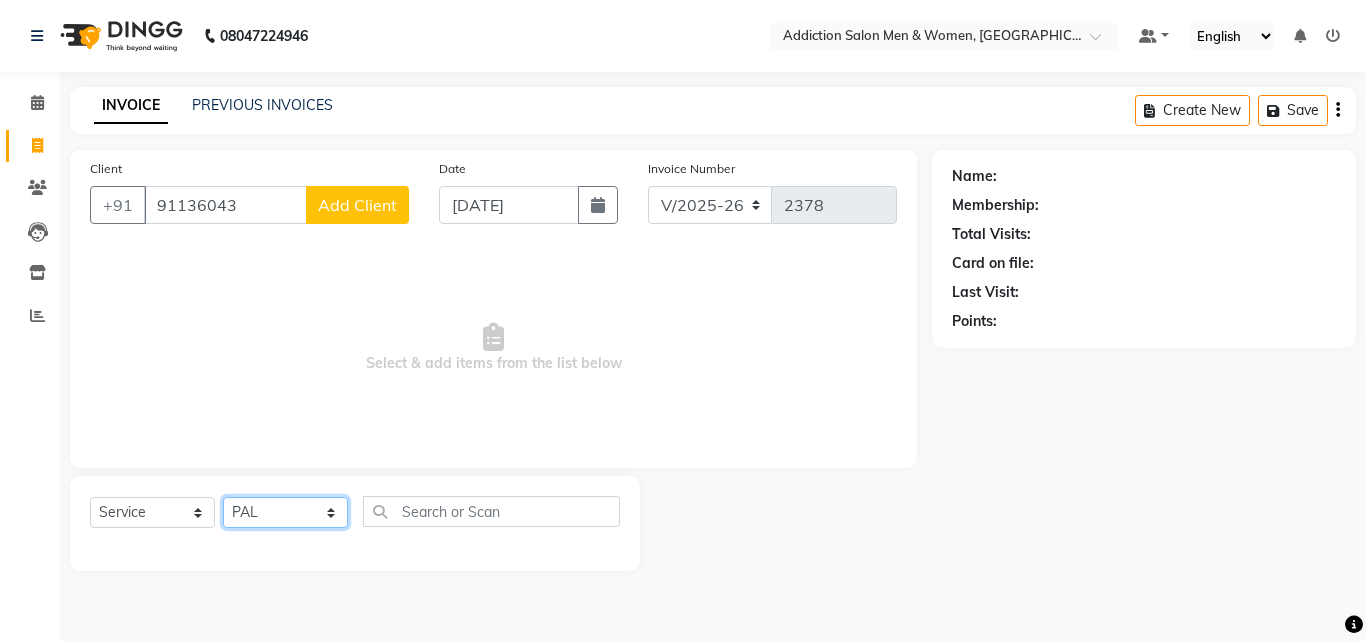 click on "Select Stylist Addiction Salon ALI ANJALI BANSIKA [PERSON_NAME] DEEP  [PERSON_NAME] [PERSON_NAME]  [PERSON_NAME] REKHA [PERSON_NAME]" 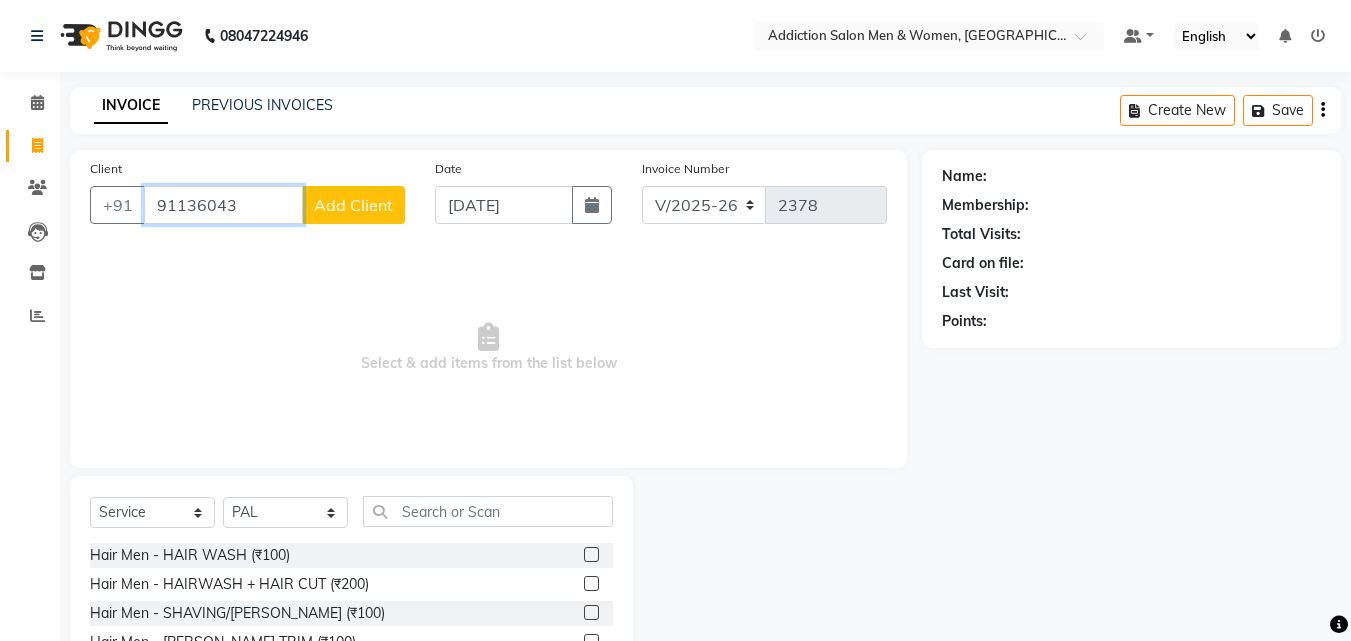 click on "91136043" at bounding box center (223, 205) 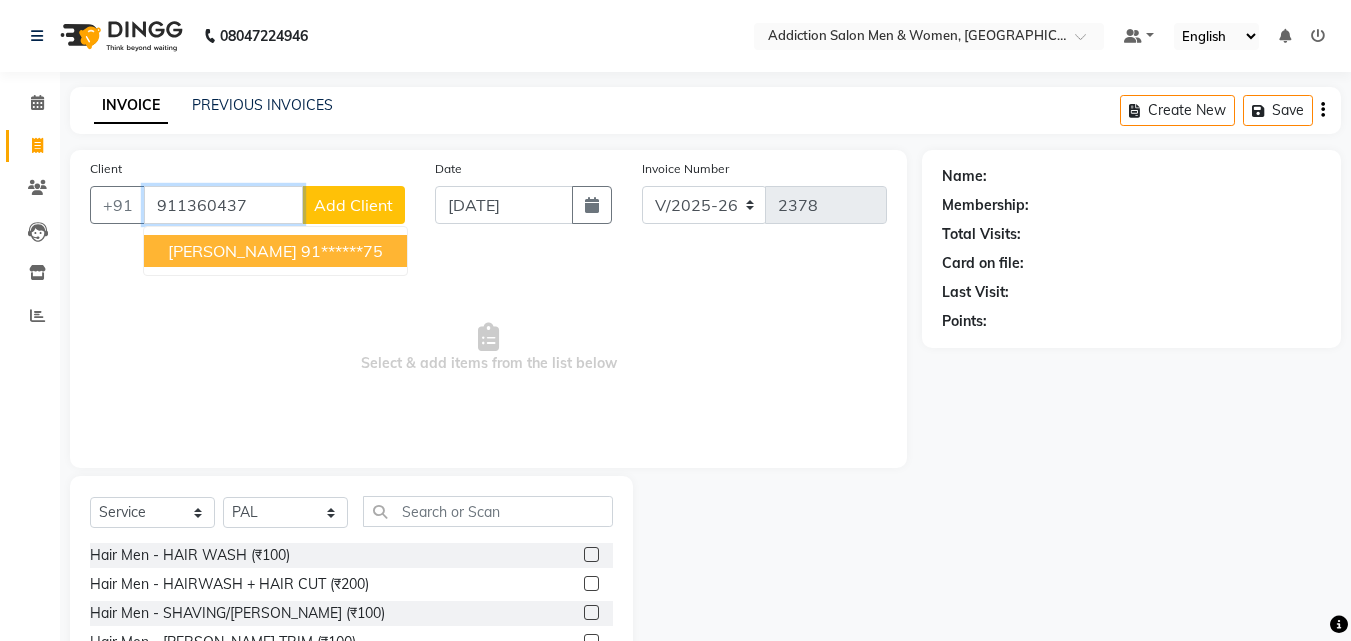 click on "[PERSON_NAME]" at bounding box center (232, 251) 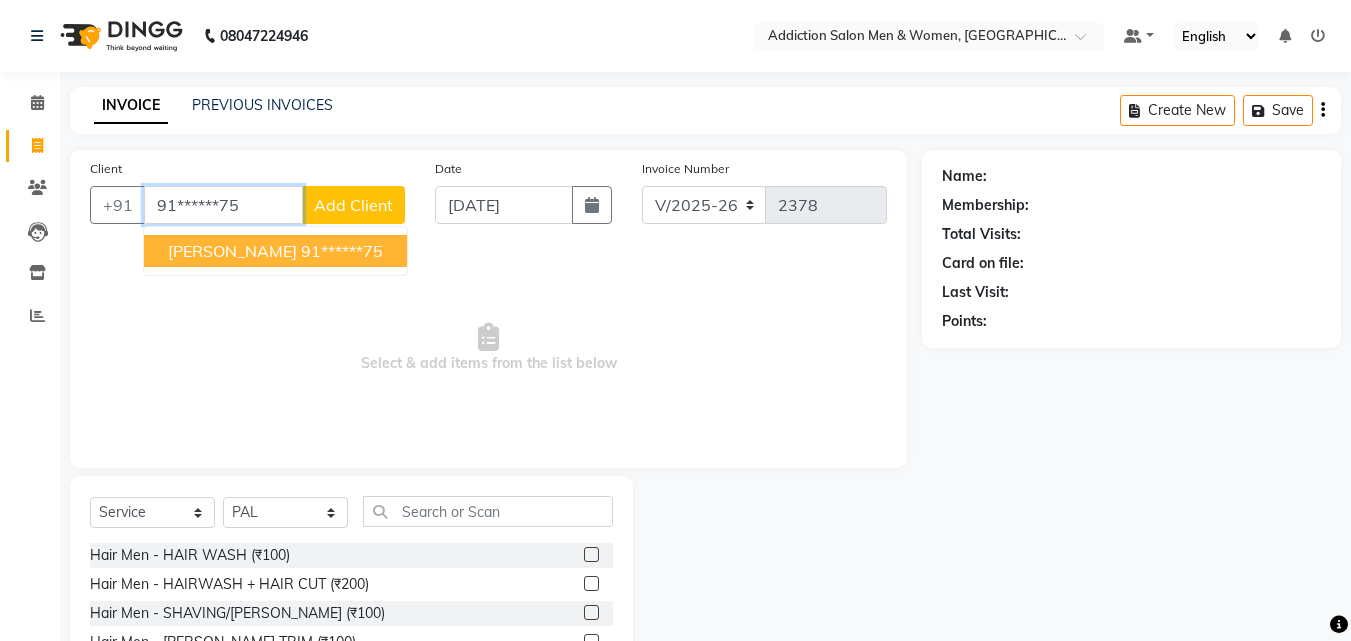 type on "91******75" 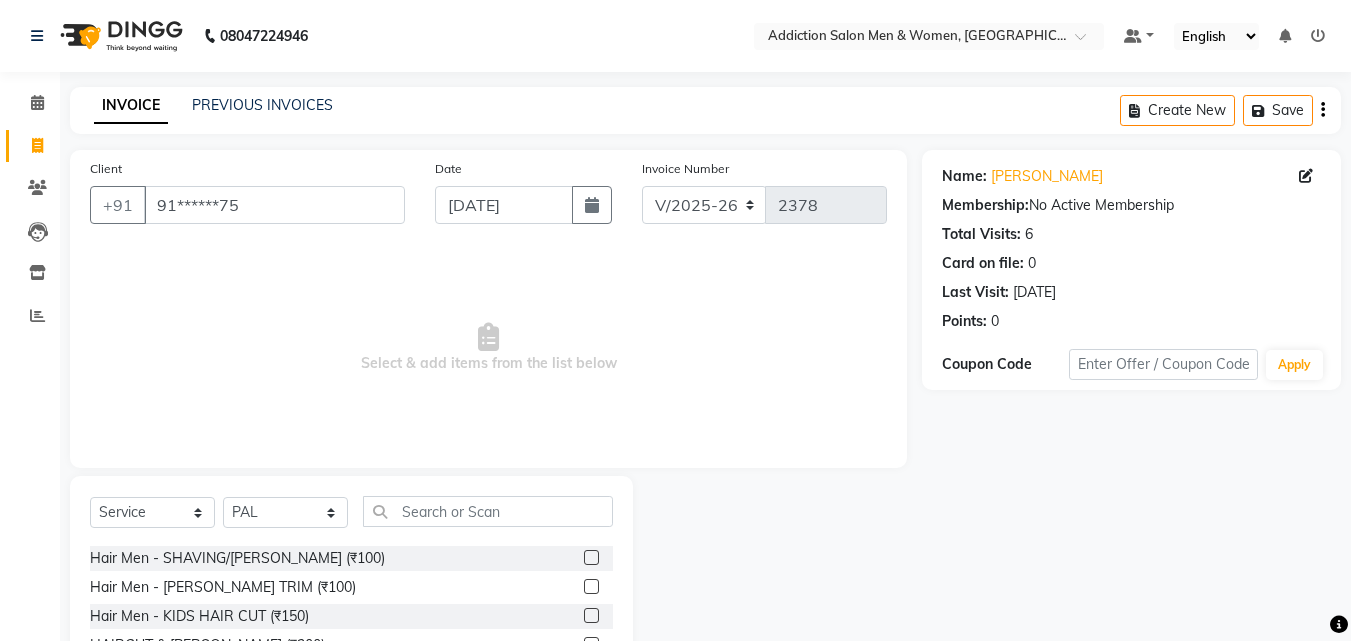 scroll, scrollTop: 100, scrollLeft: 0, axis: vertical 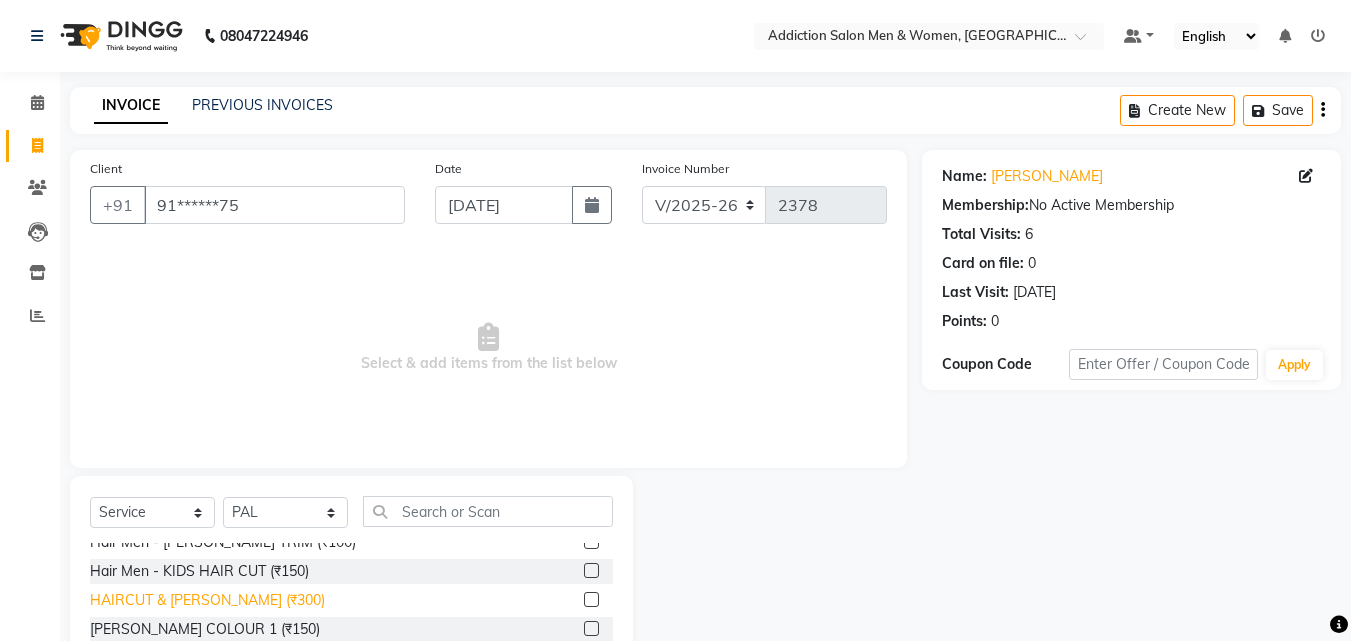 click on "HAIRCUT & [PERSON_NAME] (₹300)" 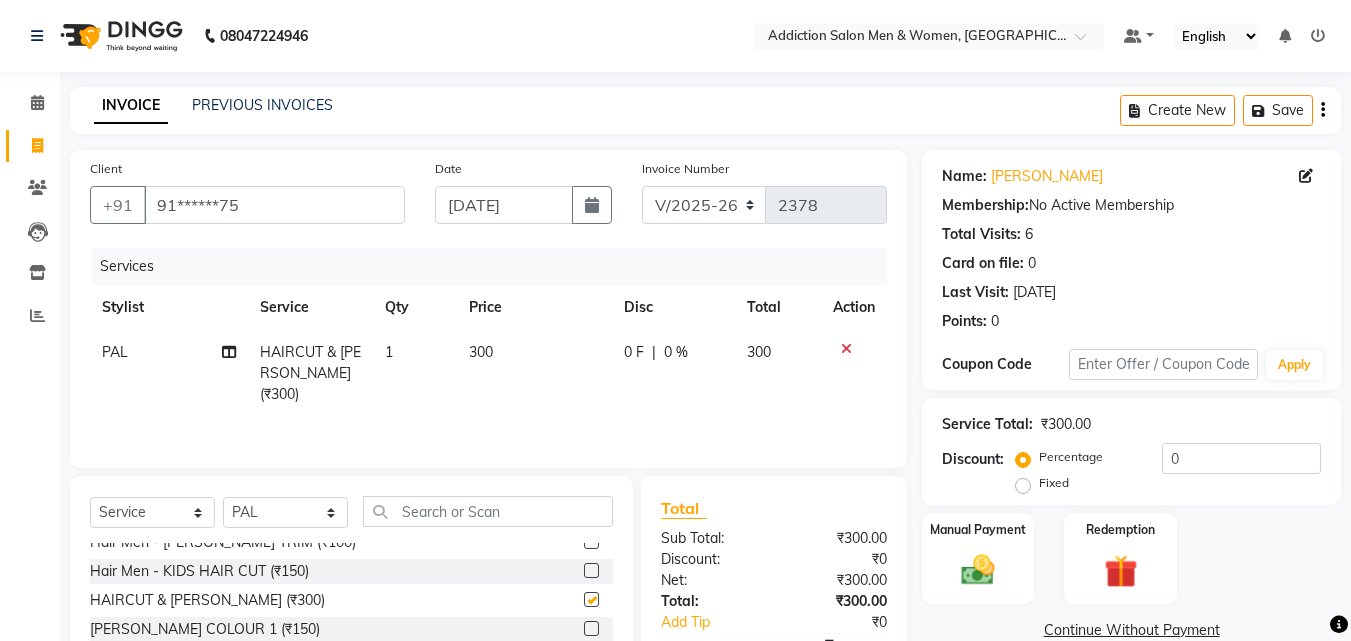checkbox on "false" 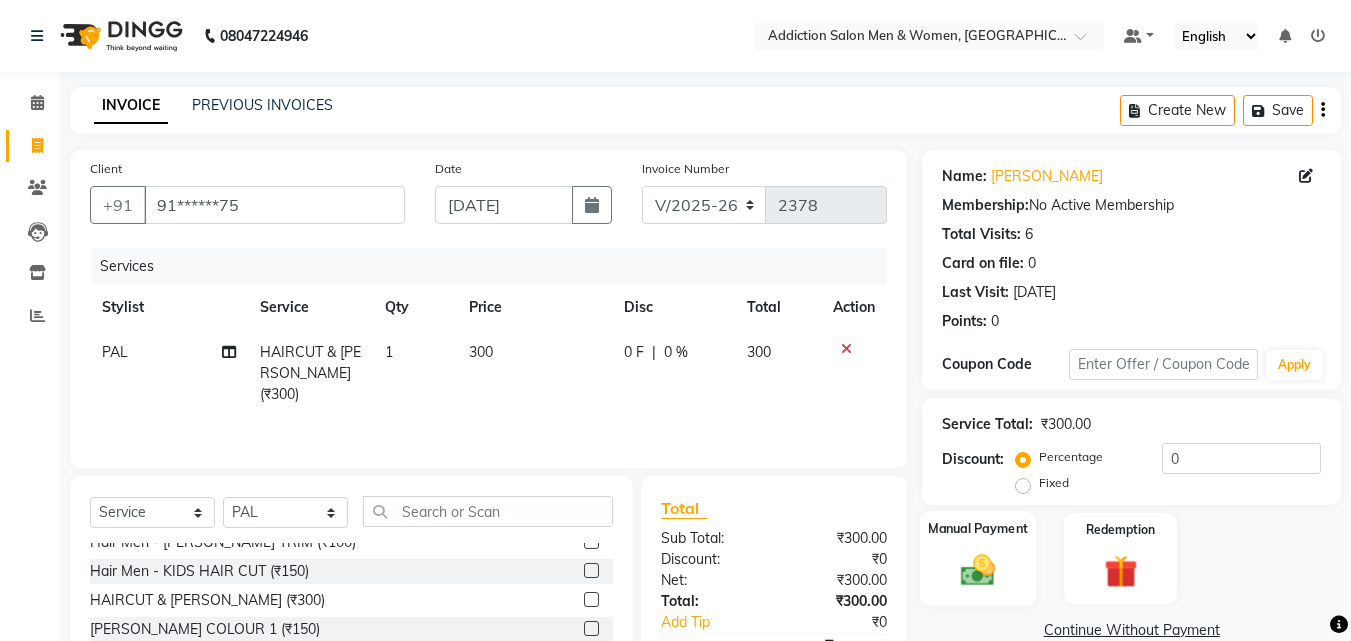 click 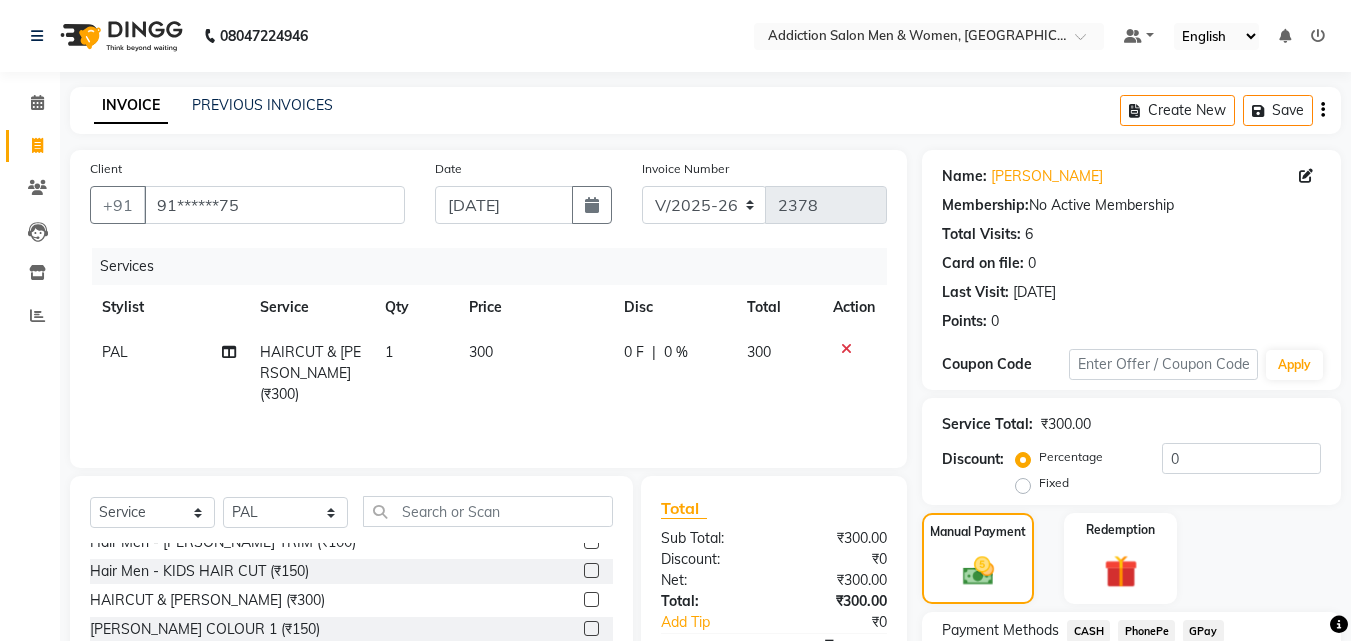 click on "PhonePe" 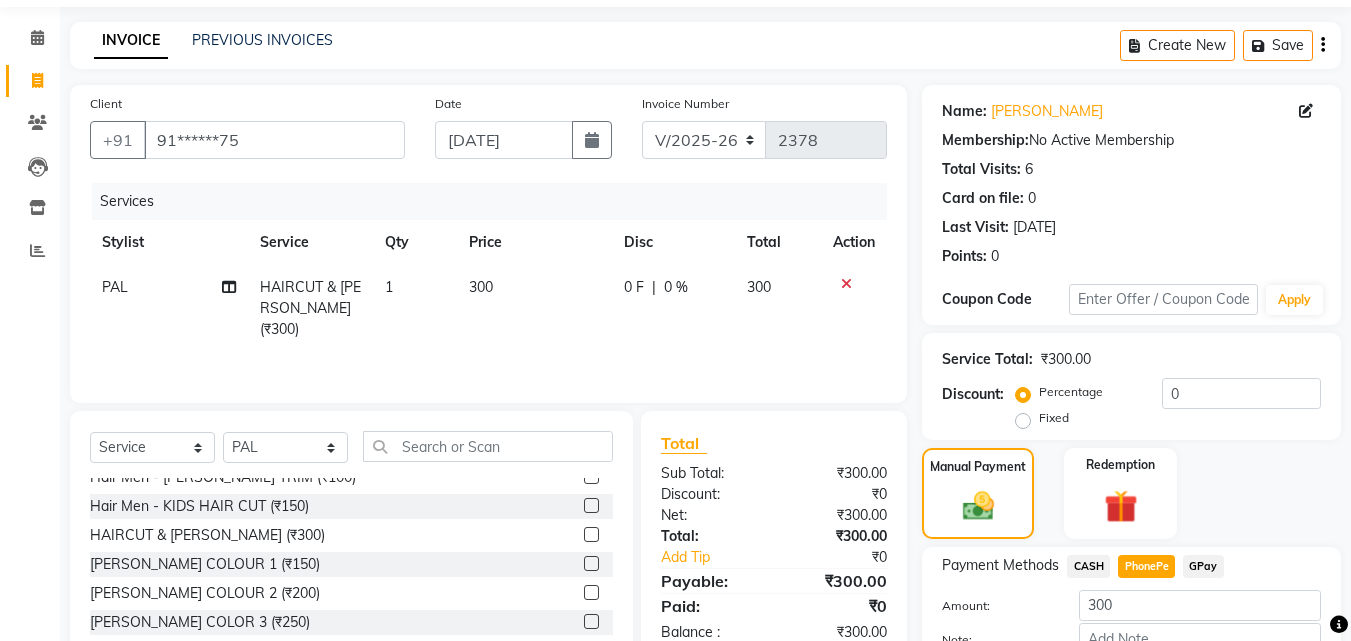 scroll, scrollTop: 100, scrollLeft: 0, axis: vertical 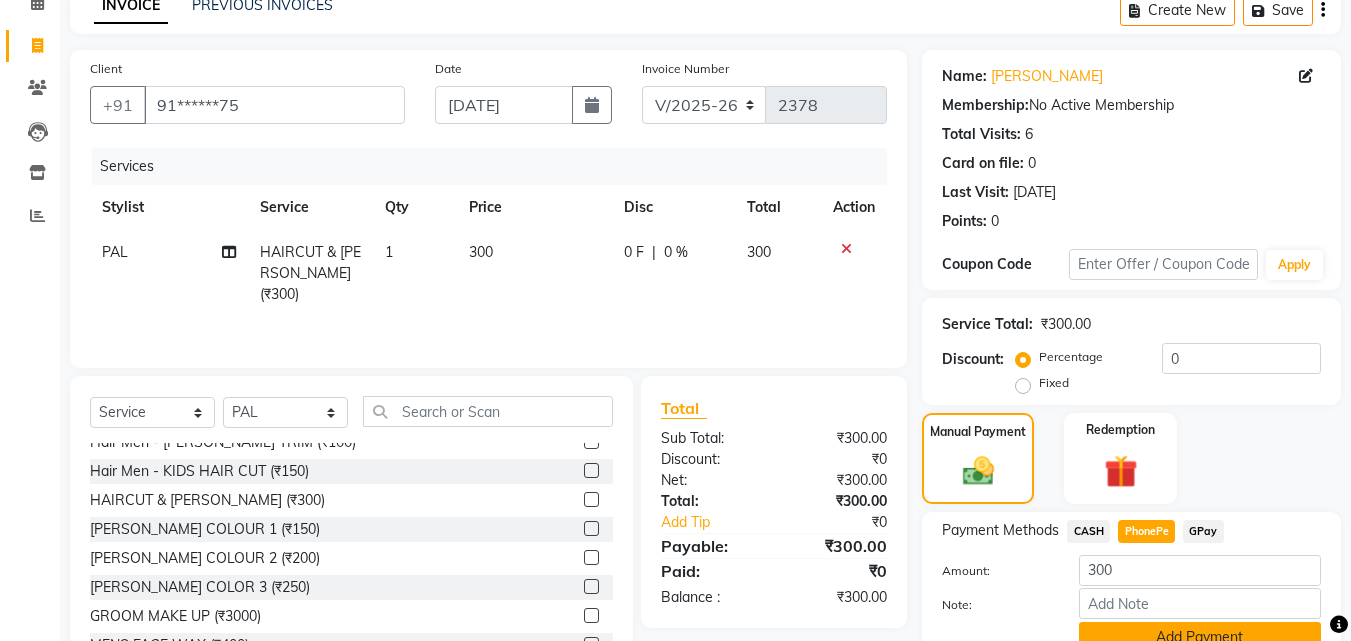 click on "Add Payment" 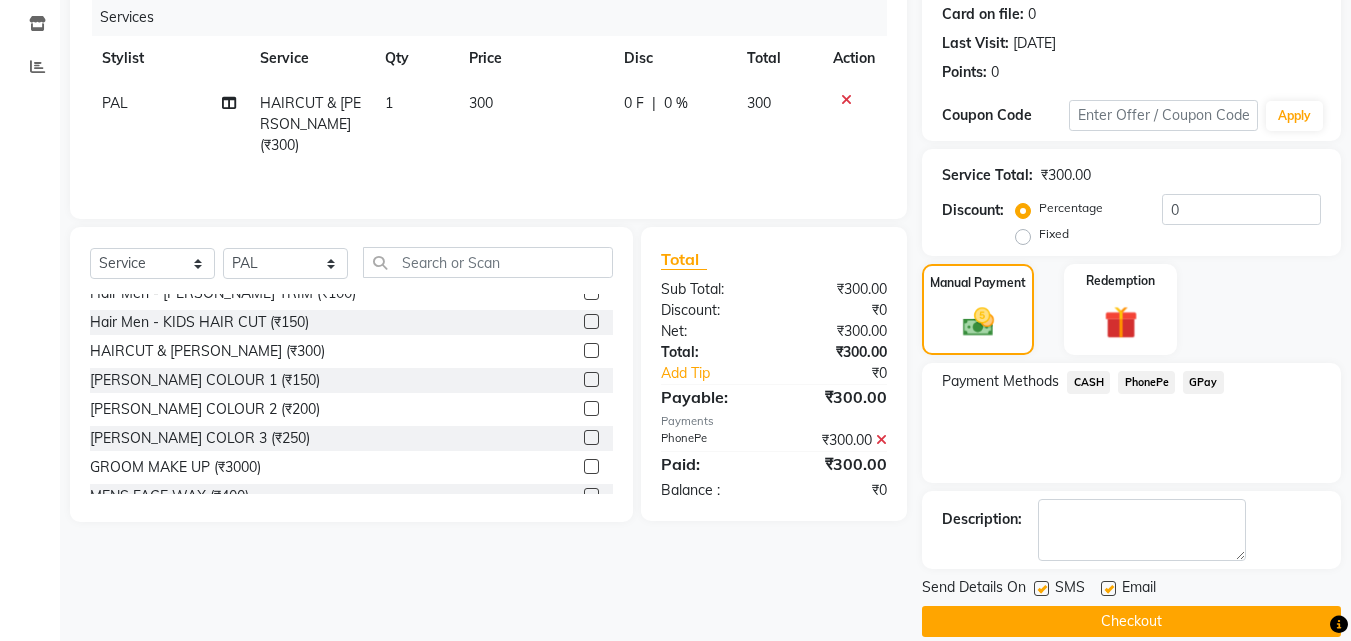 scroll, scrollTop: 275, scrollLeft: 0, axis: vertical 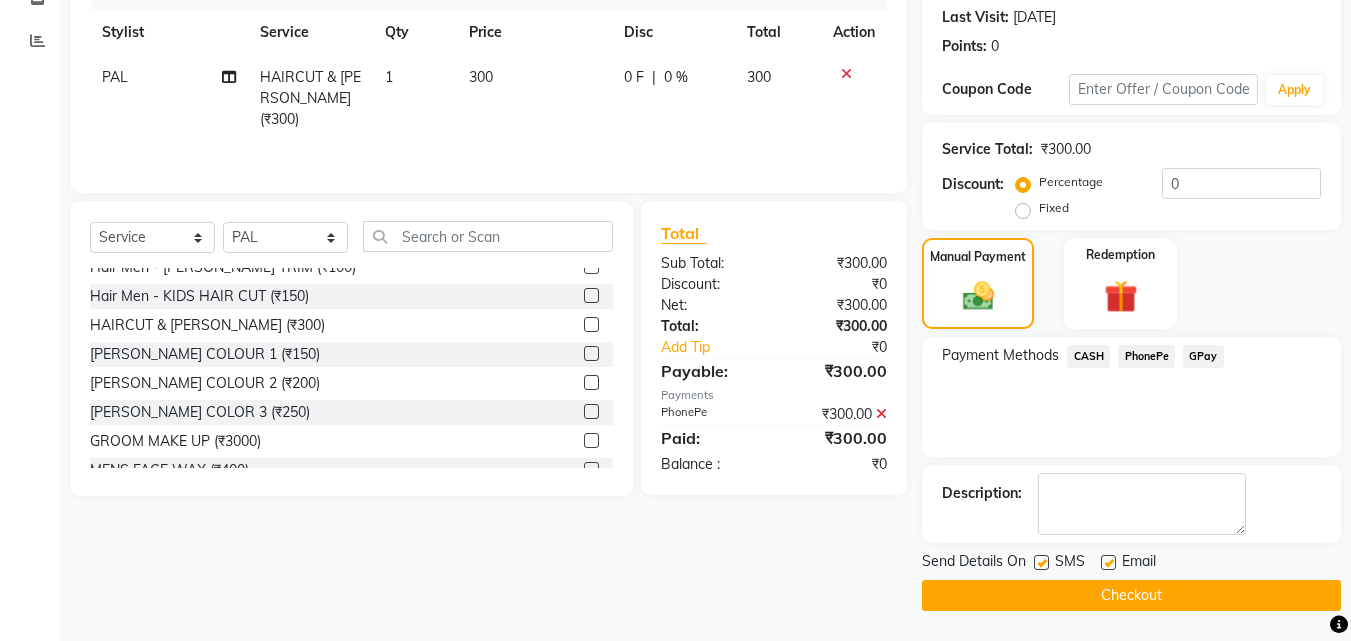 click on "Checkout" 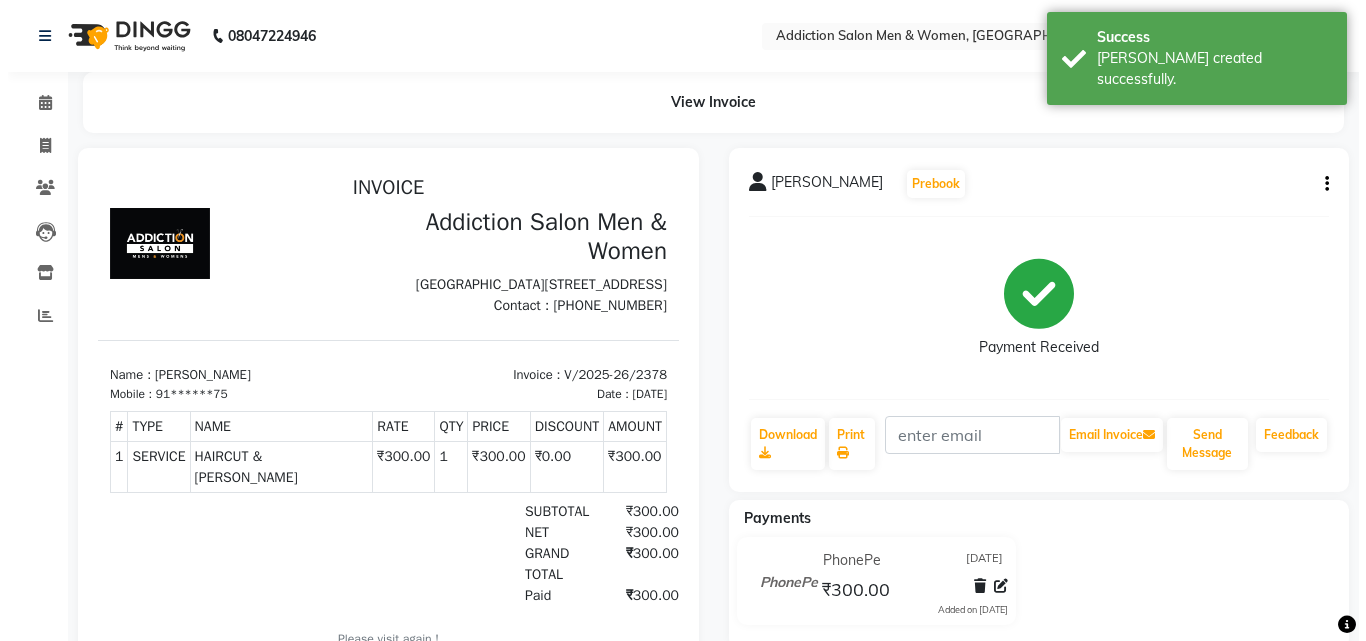 scroll, scrollTop: 0, scrollLeft: 0, axis: both 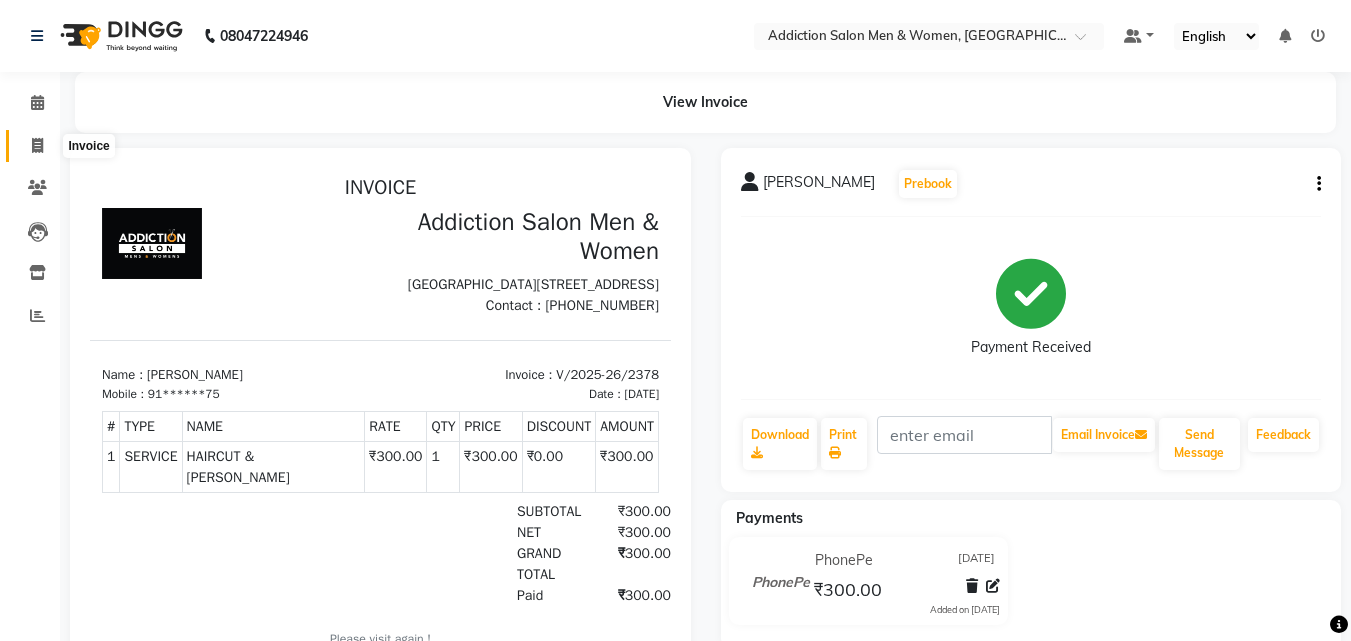 click 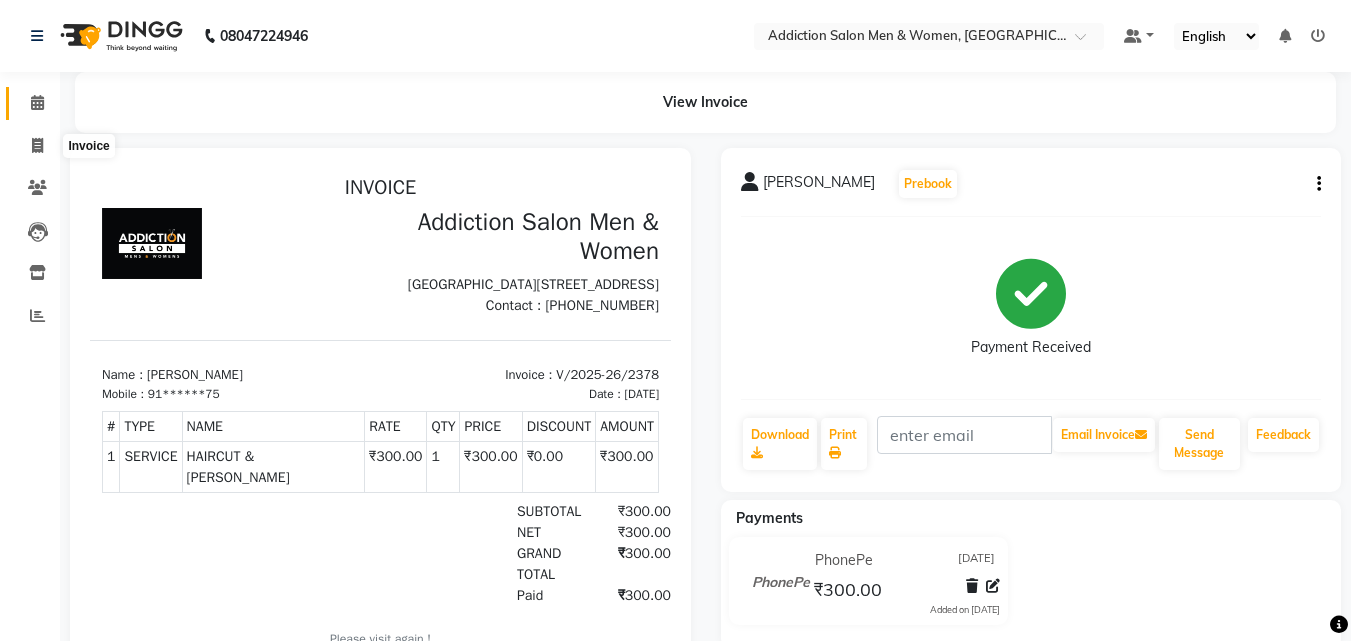 select on "service" 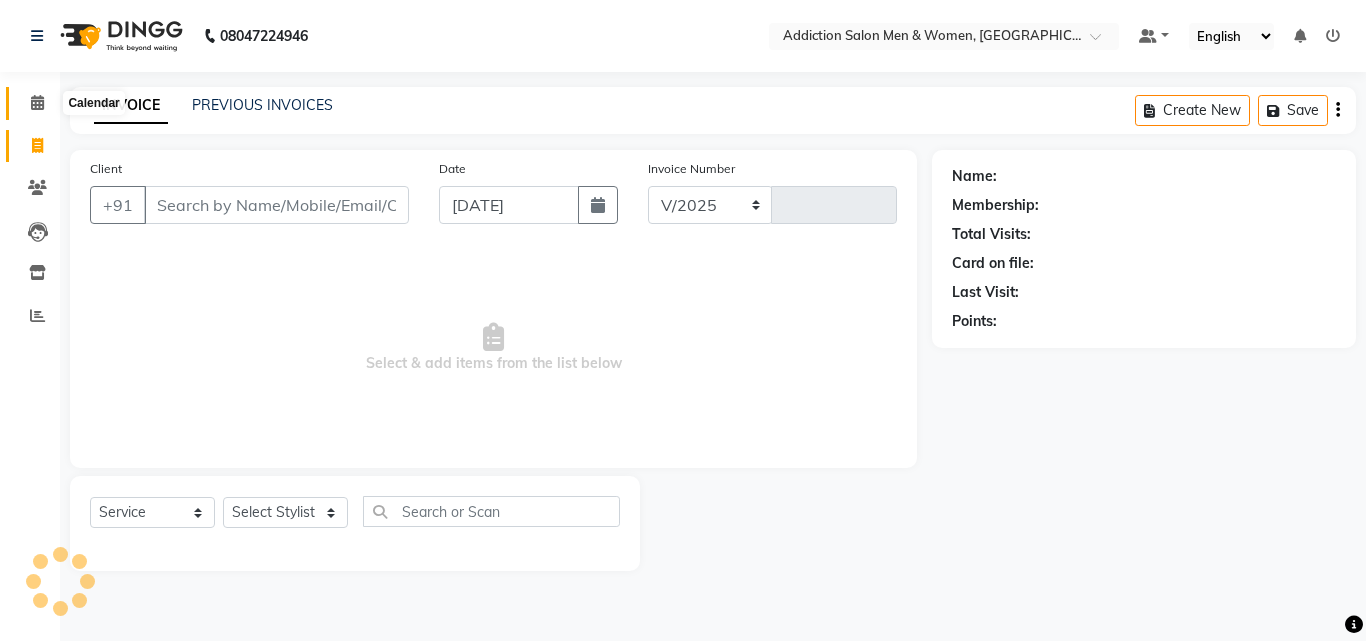 select on "6595" 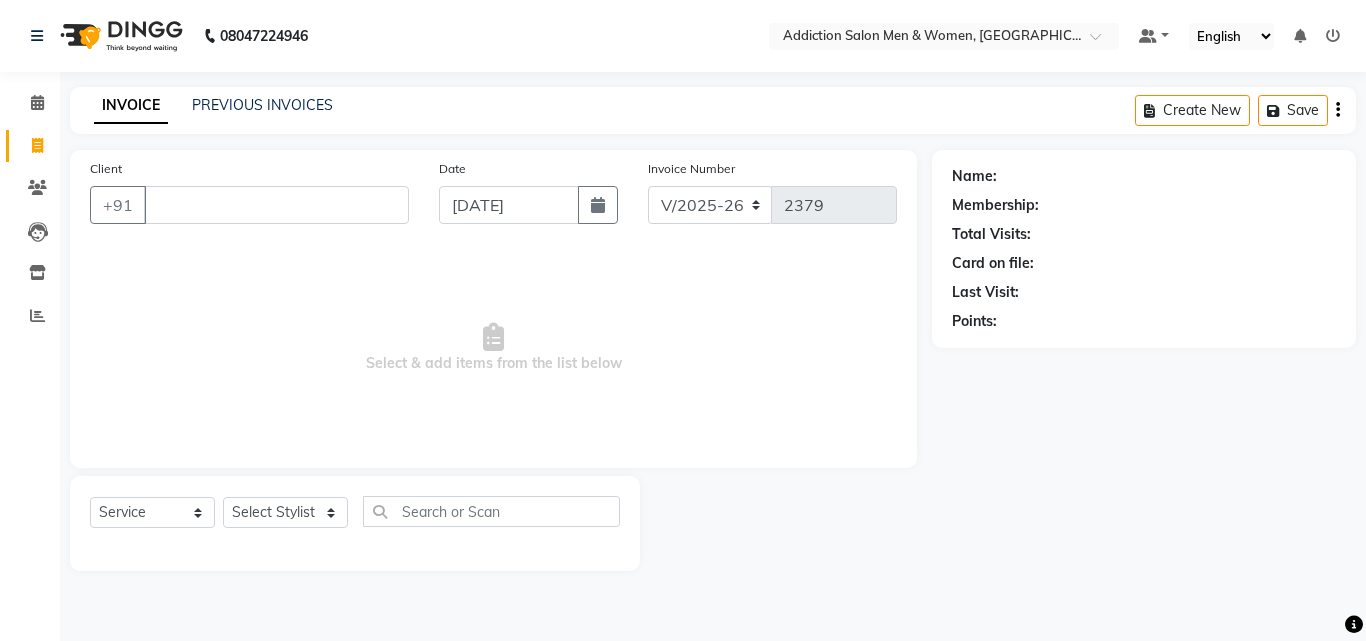 type 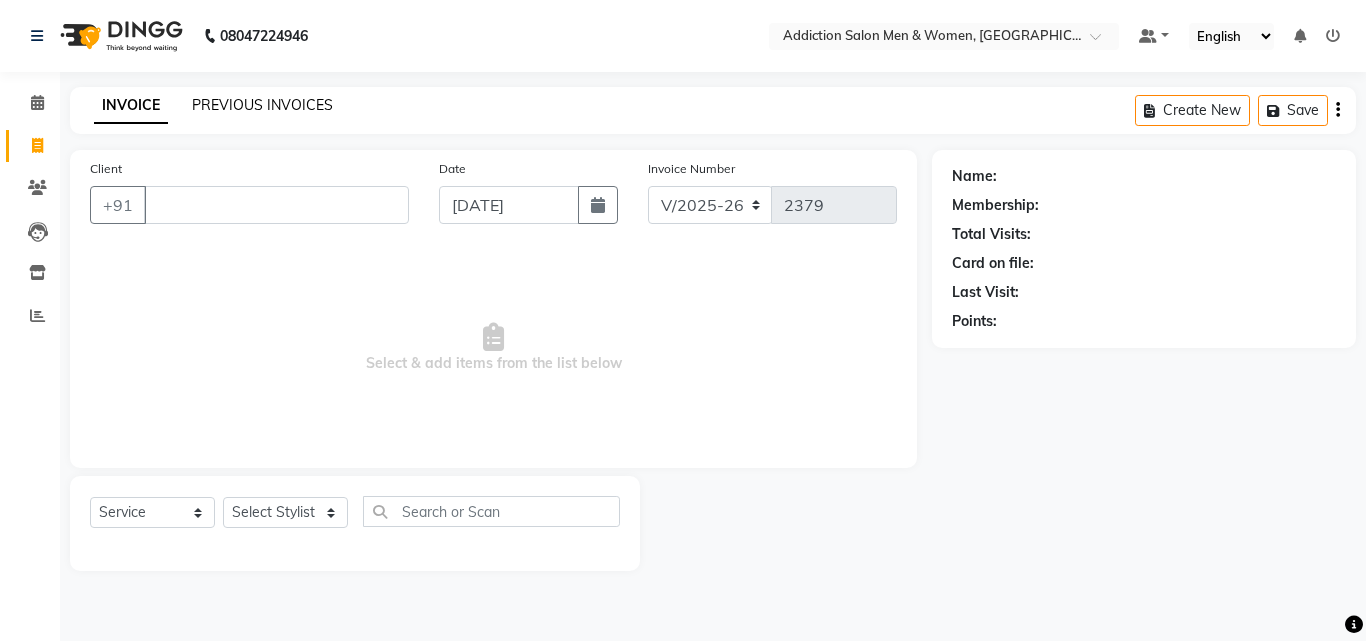 click on "PREVIOUS INVOICES" 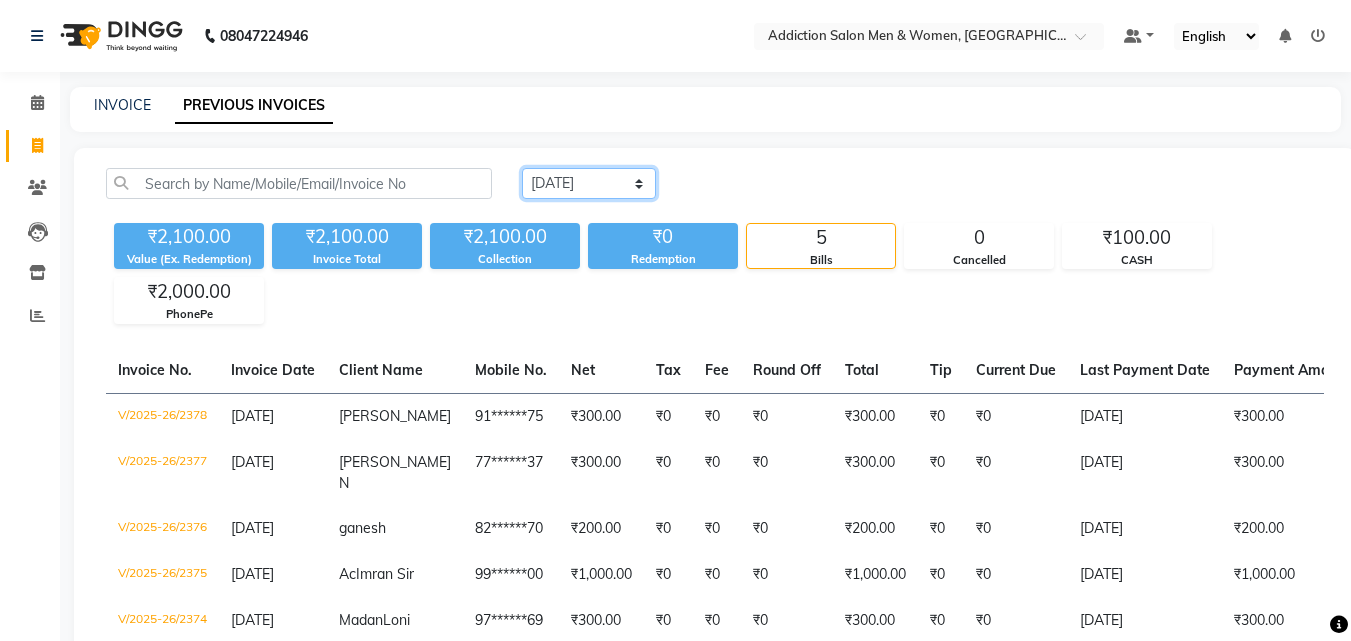 click on "[DATE] [DATE] Custom Range" 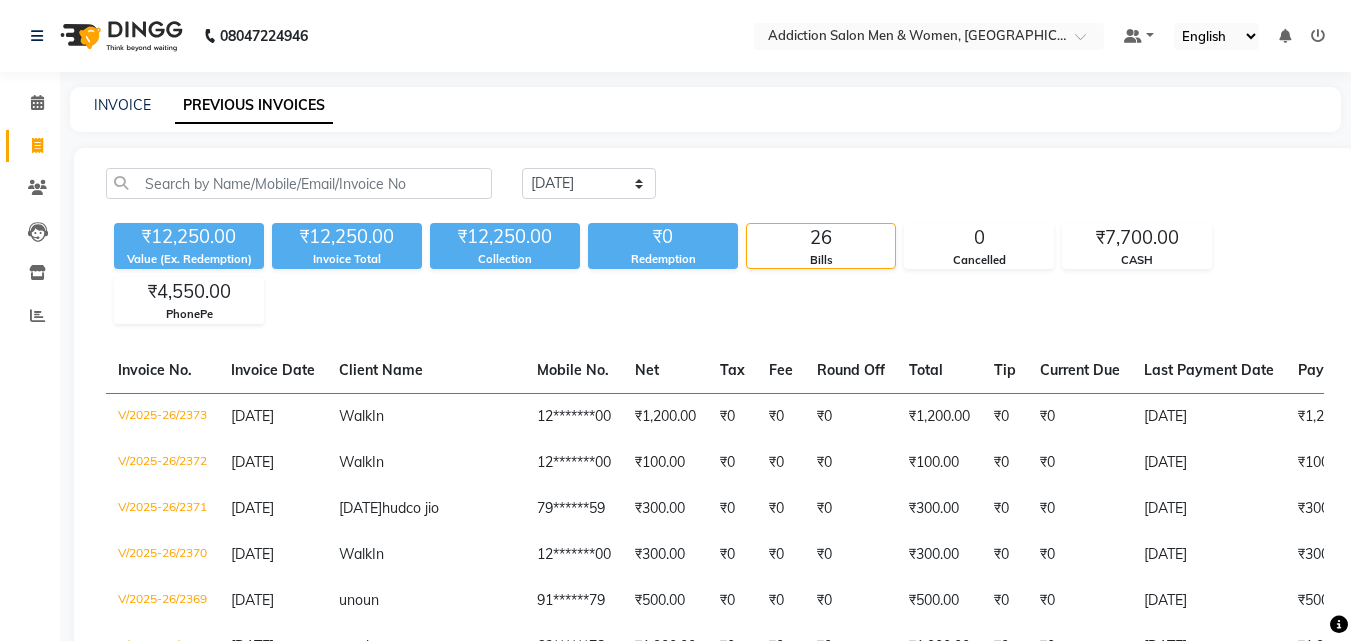 click on "INVOICE PREVIOUS INVOICES" 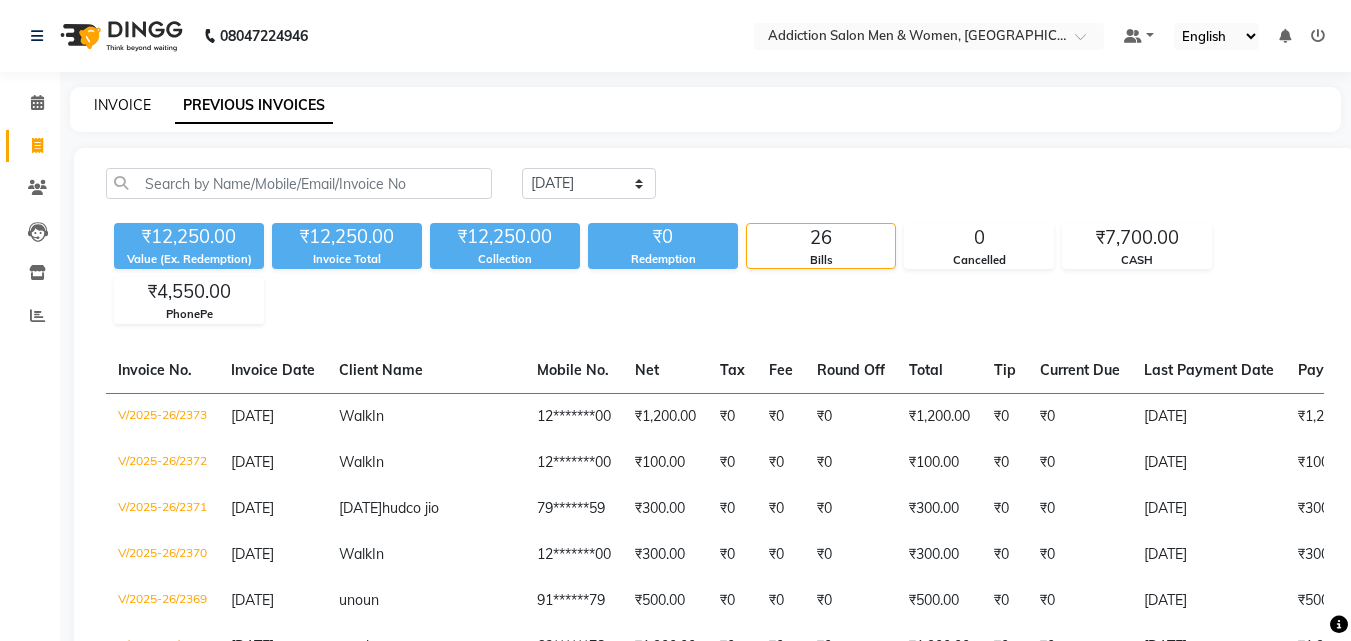 click on "INVOICE" 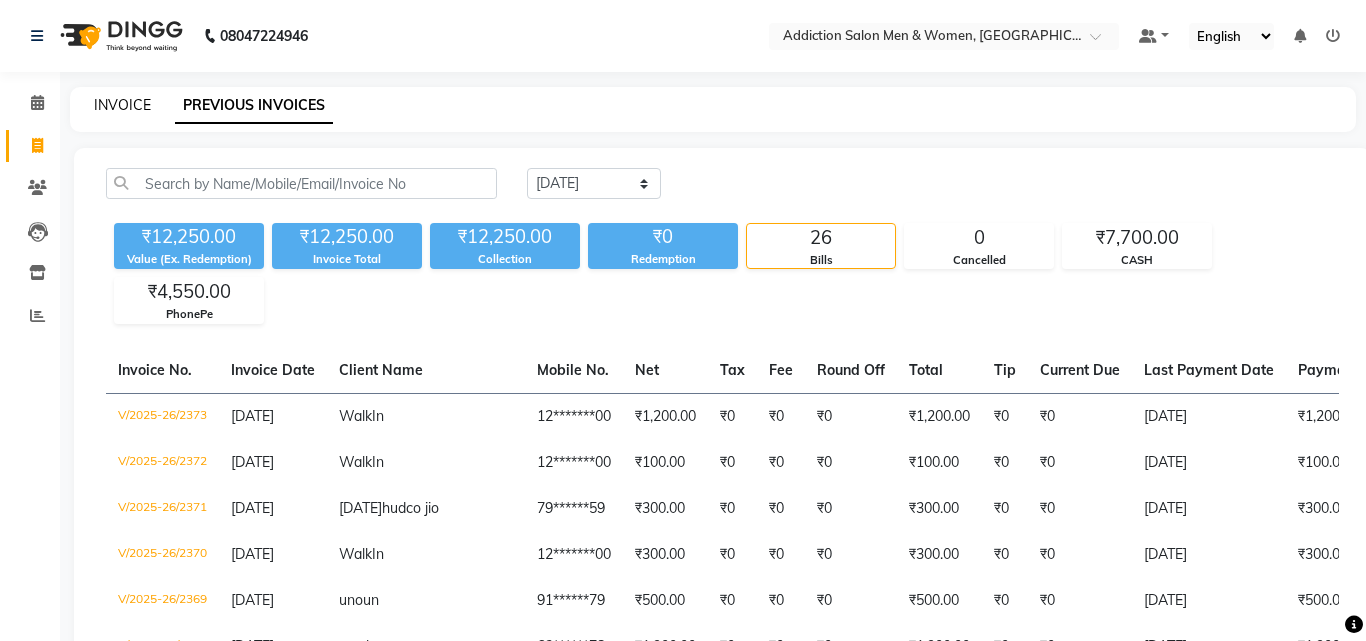 select on "service" 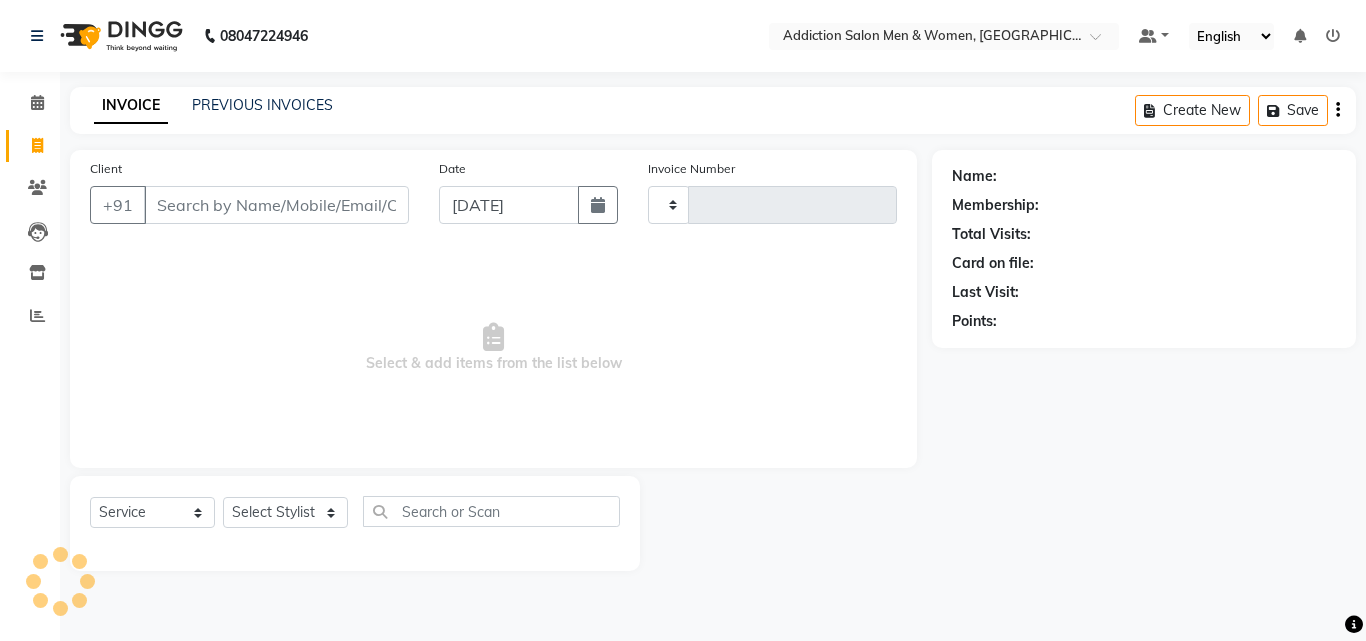 type on "2379" 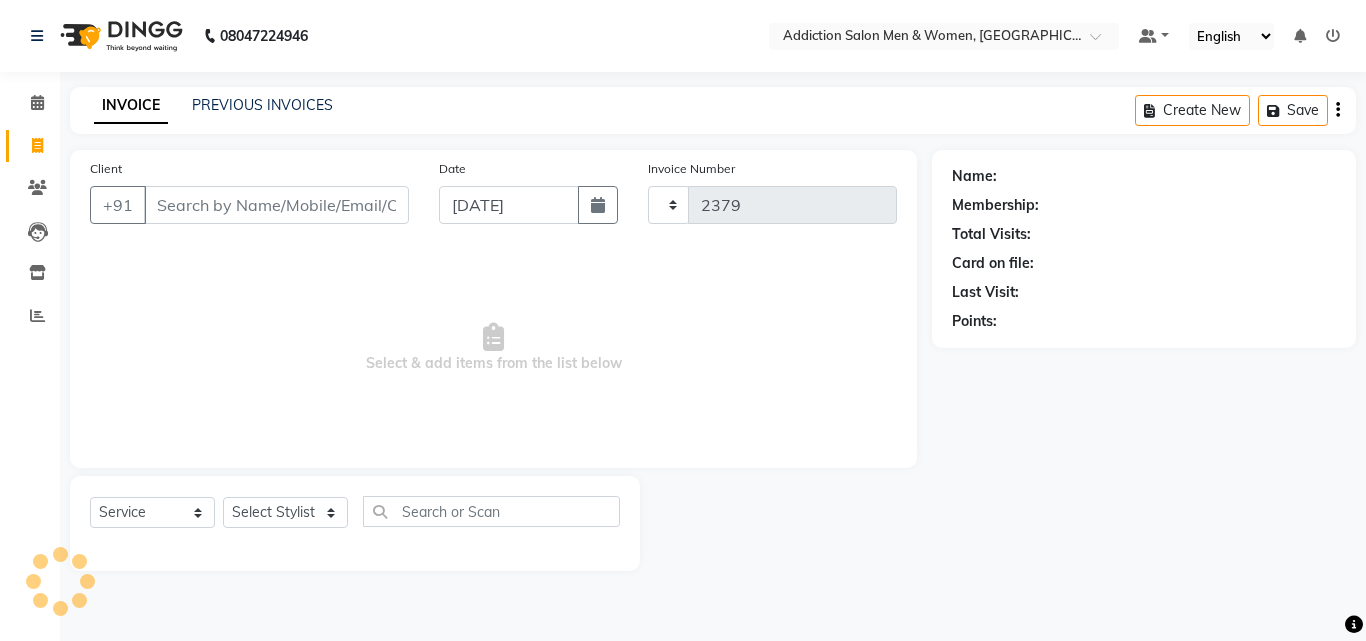 select on "6595" 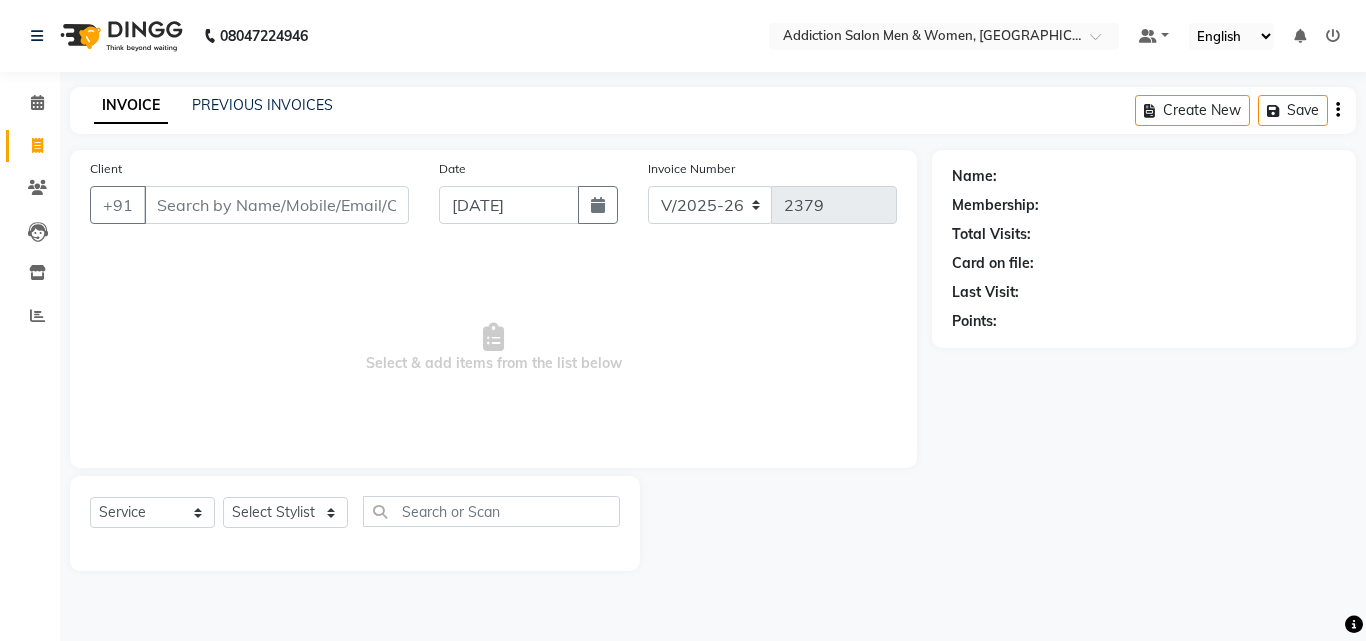 click on "Select & add items from the list below" at bounding box center (493, 348) 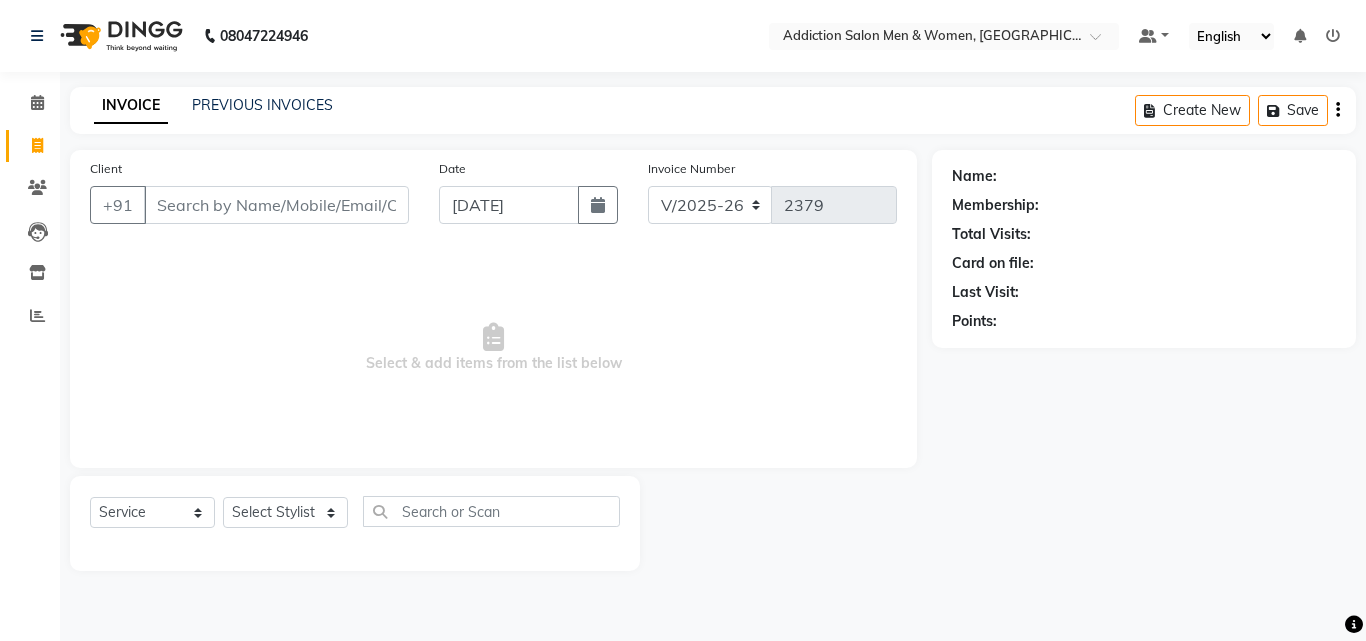 click on "08047224946 Select Location × Addiction Salon Men & Women, Blde Road Default Panel My Panel English ENGLISH Español العربية मराठी हिंदी ગુજરાતી தமிழ் 中文 Notifications nothing to show ☀ Addiction Salon Men & Women, BLDE Road  Calendar  Invoice  Clients  Leads   Inventory  Reports Completed InProgress Upcoming Dropped Tentative Check-In Confirm Bookings Segments Page Builder INVOICE PREVIOUS INVOICES Create New   Save  Client +91 Date [DATE] Invoice Number V/2025 V/[PHONE_NUMBER]  Select & add items from the list below  Select  Service  Product  Membership  Package Voucher Prepaid Gift Card  Select Stylist Addiction Salon ALI ANJALI BANSIKA [PERSON_NAME] DEEP  [PERSON_NAME] [PERSON_NAME]  [PERSON_NAME] REKHA [PERSON_NAME] Name: Membership: Total Visits: Card on file: Last Visit:  Points:" at bounding box center [683, 320] 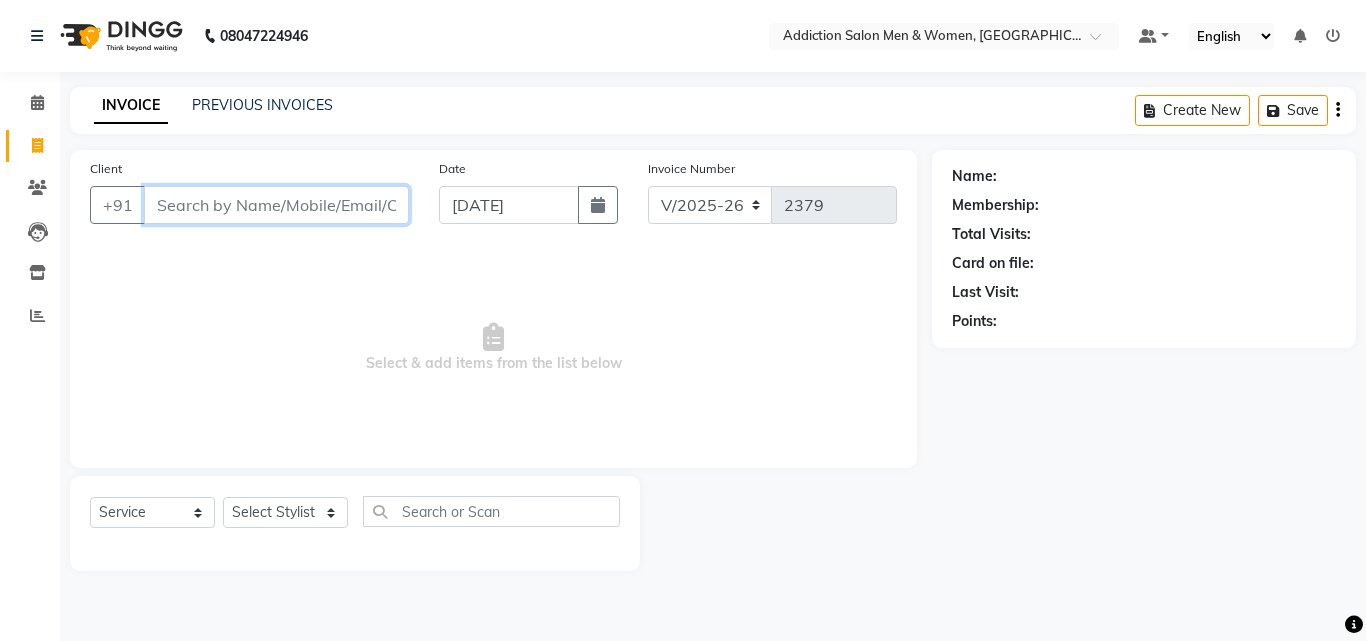 click on "Client" at bounding box center (276, 205) 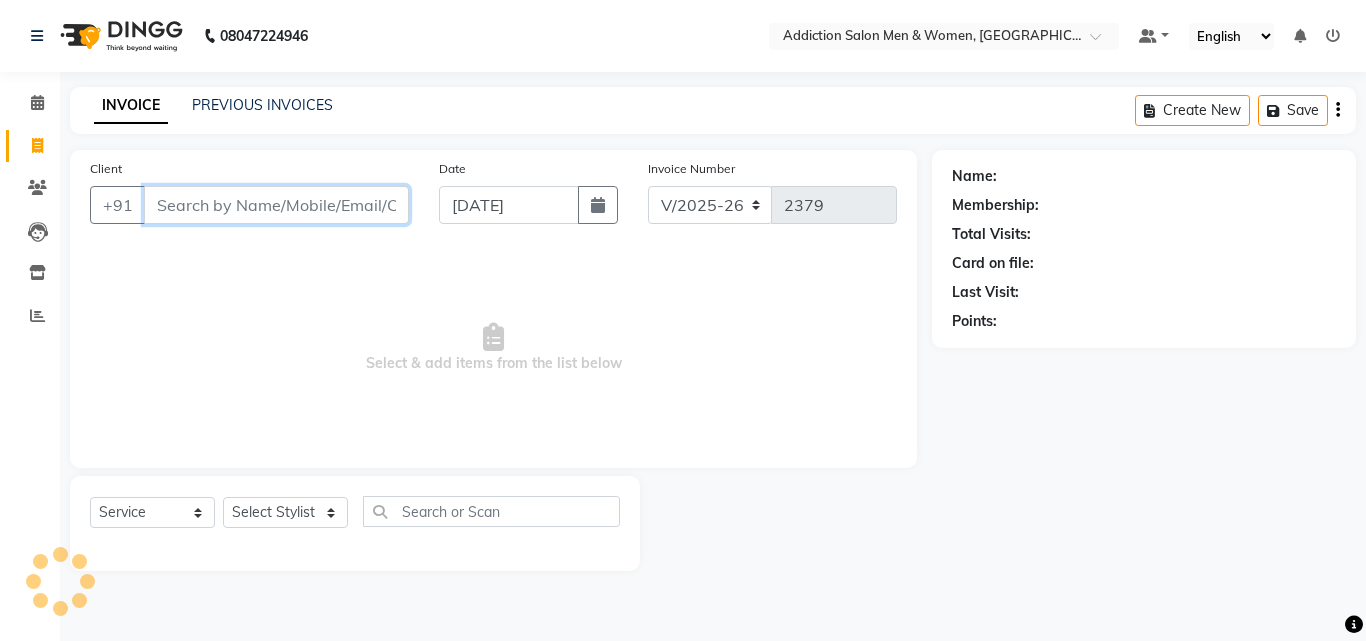 type on "0" 